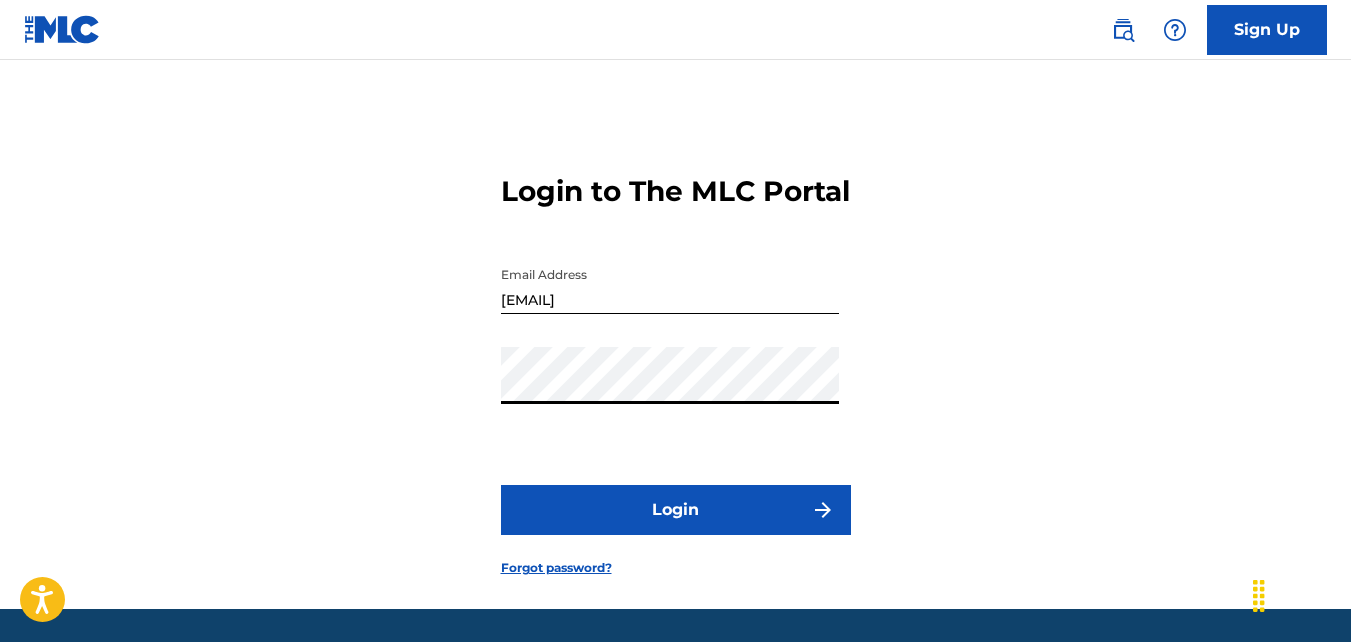 scroll, scrollTop: 0, scrollLeft: 0, axis: both 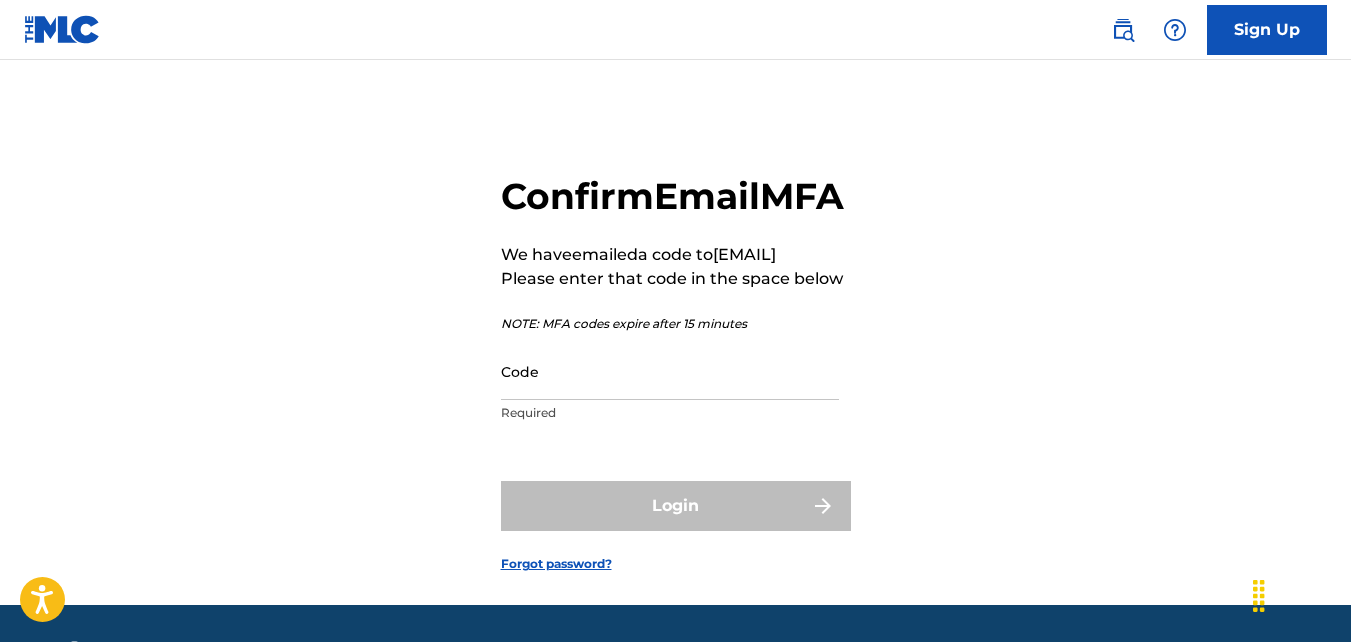 click on "Code" at bounding box center [670, 371] 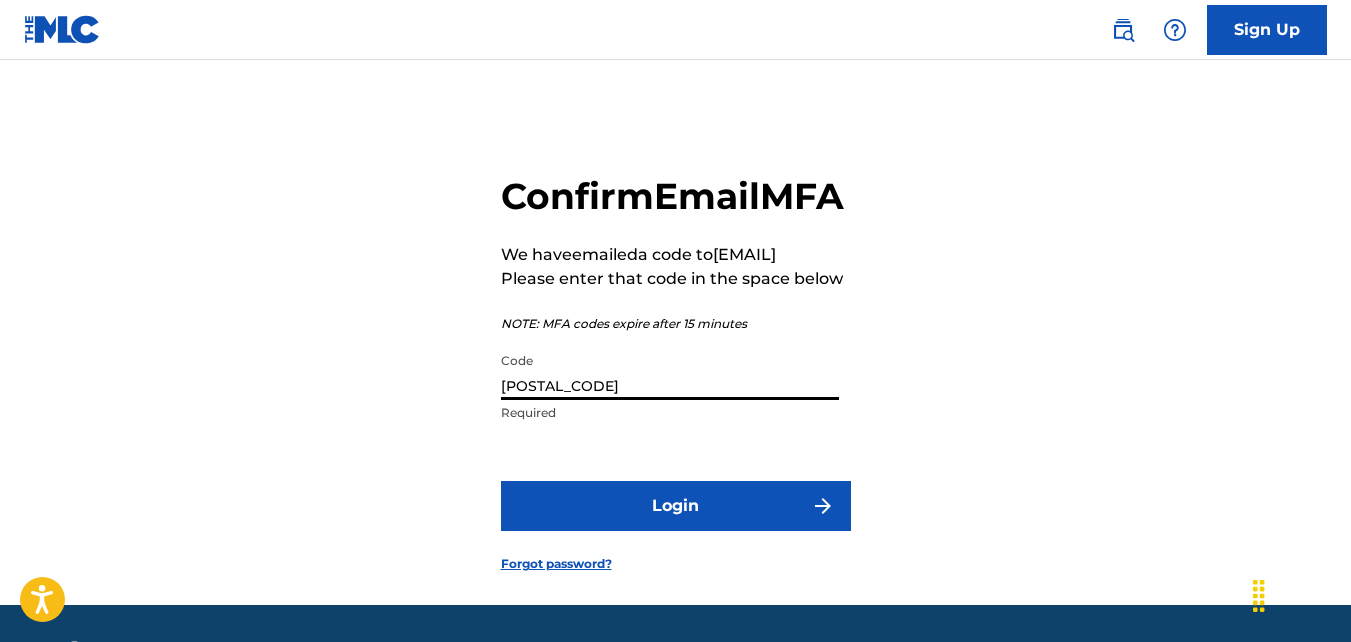 type on "[POSTAL_CODE]" 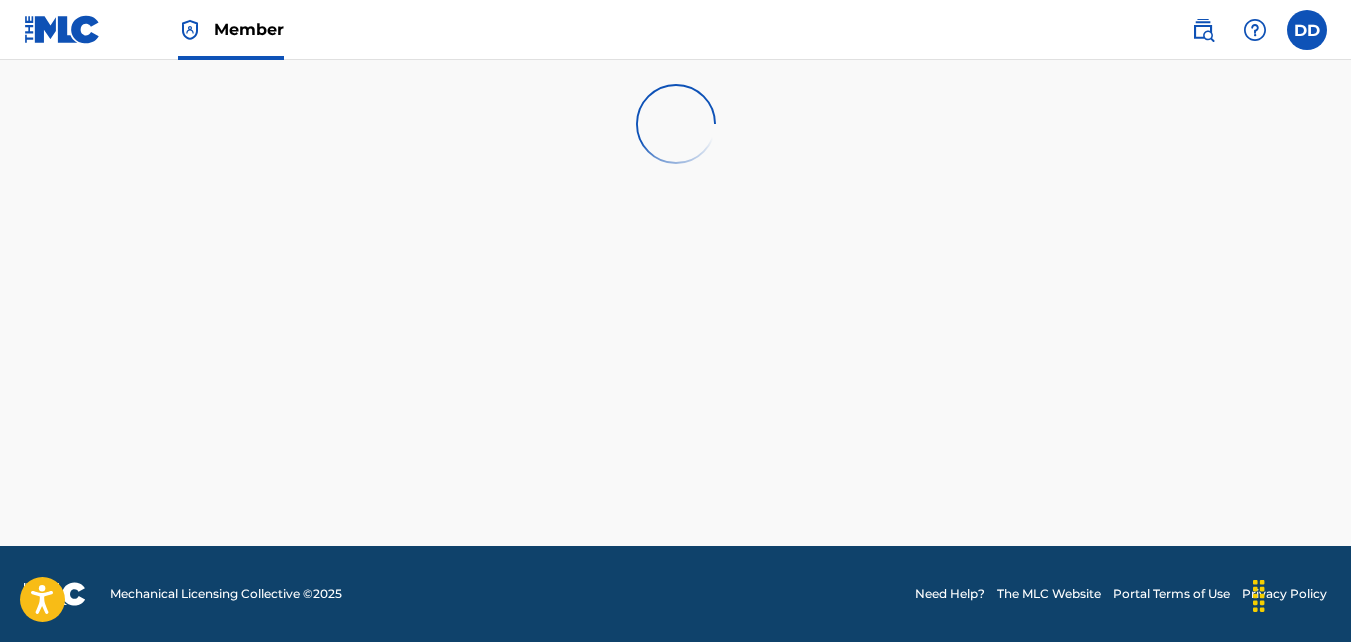 scroll, scrollTop: 0, scrollLeft: 0, axis: both 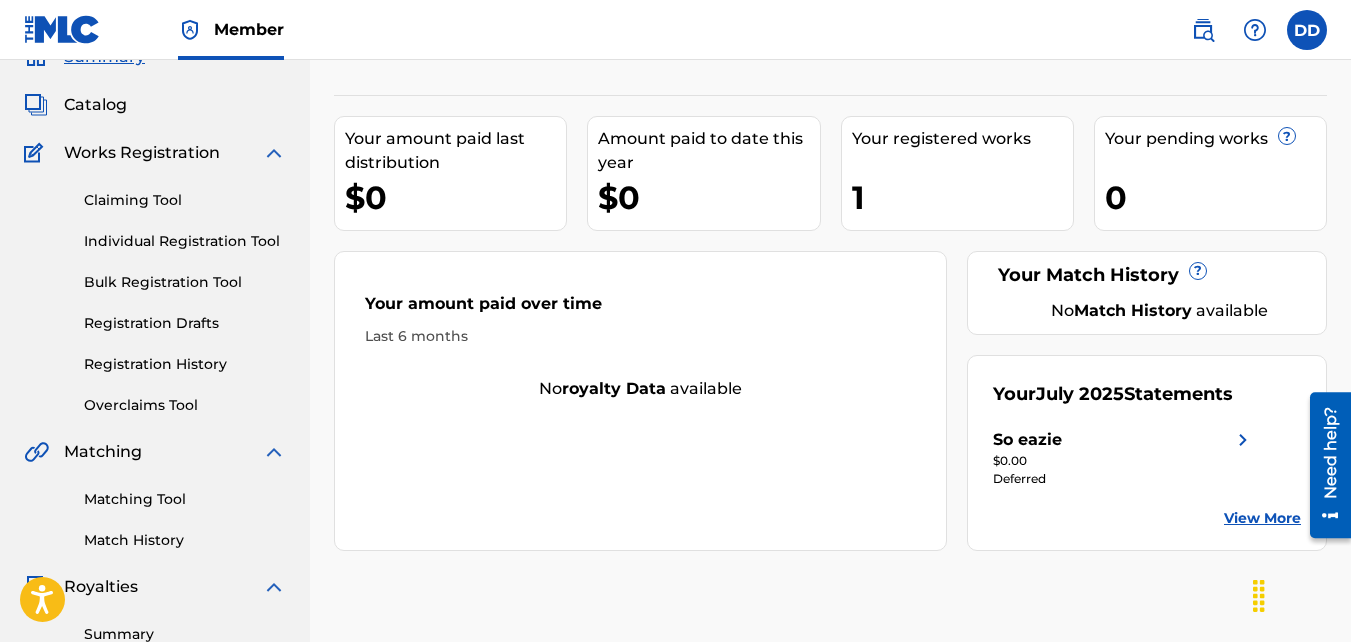 click on "Your registered works   1" at bounding box center (957, 173) 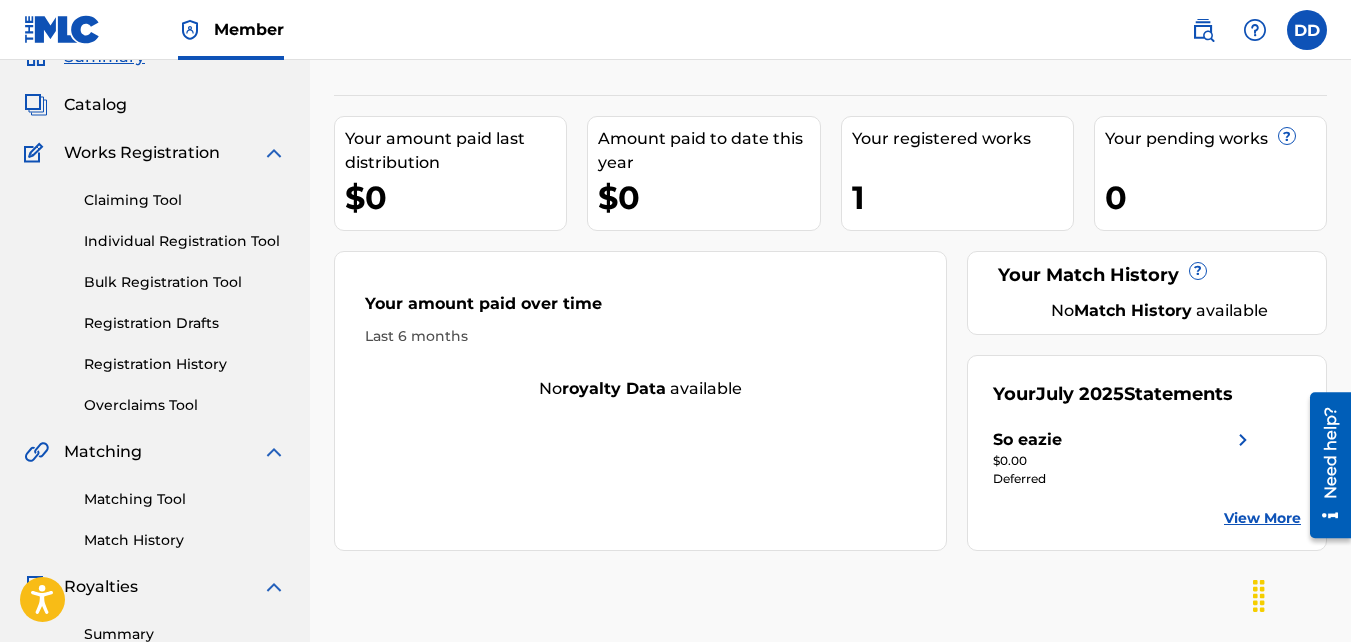 click on "Bulk Registration Tool" at bounding box center (185, 282) 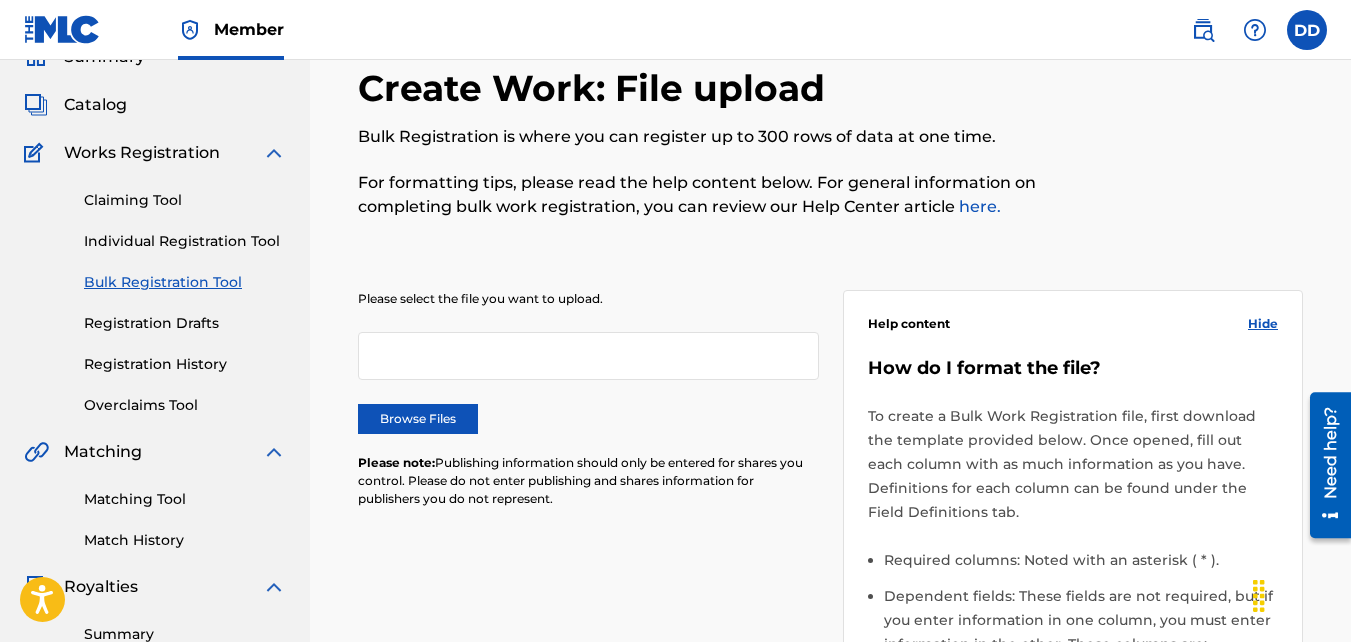 scroll, scrollTop: 0, scrollLeft: 0, axis: both 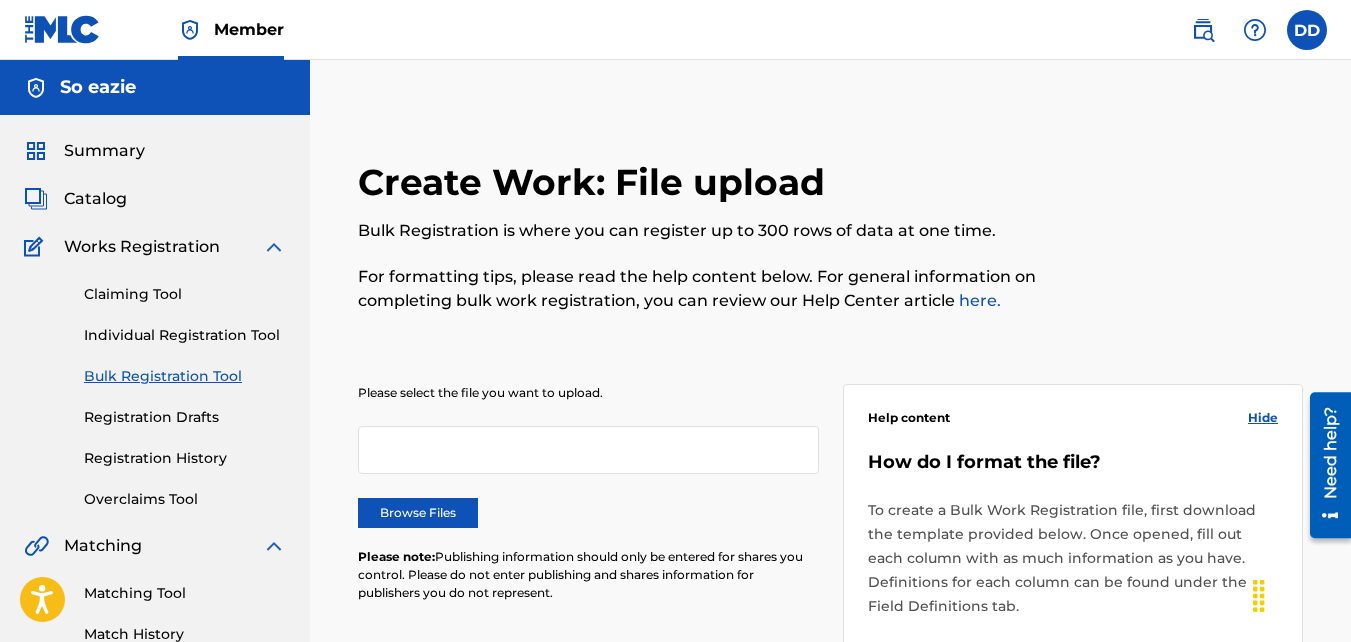 click at bounding box center [588, 450] 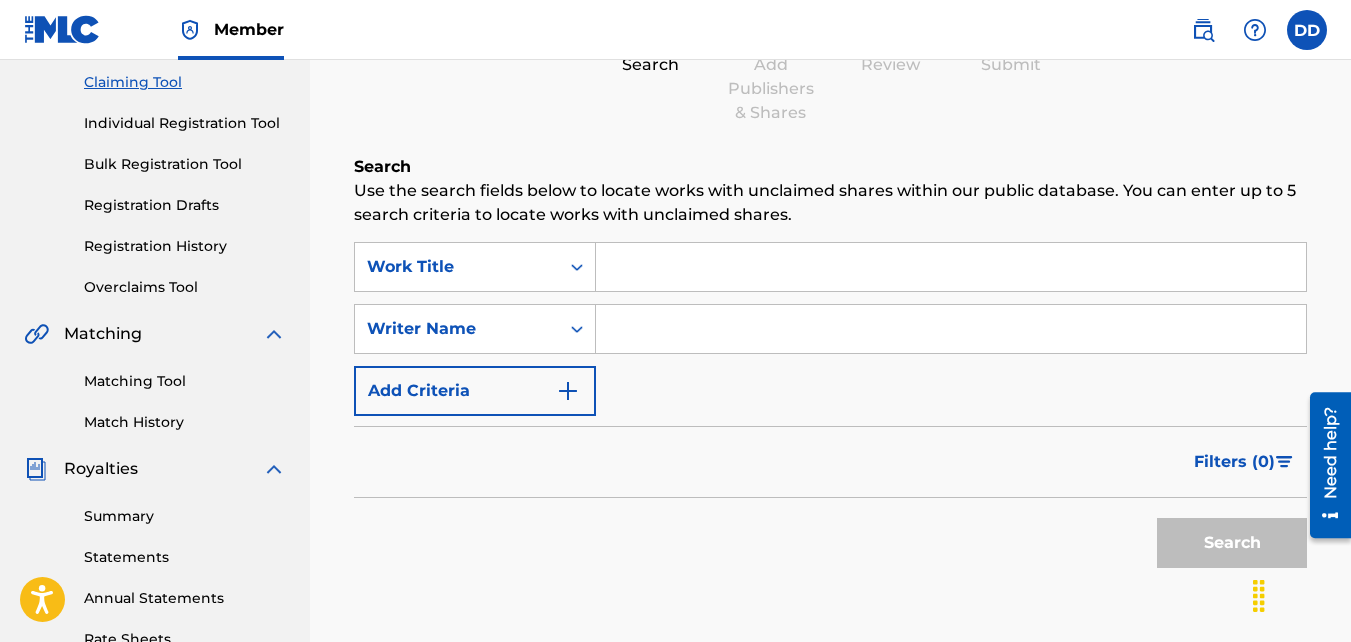 scroll, scrollTop: 218, scrollLeft: 0, axis: vertical 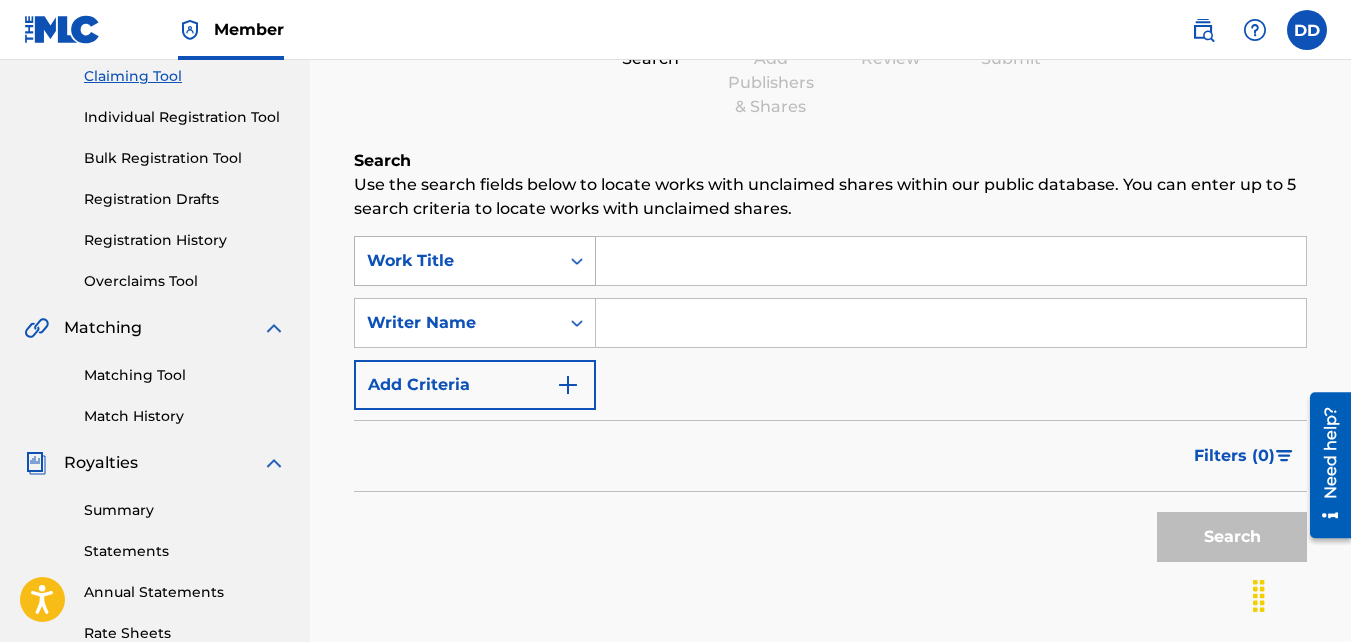 click 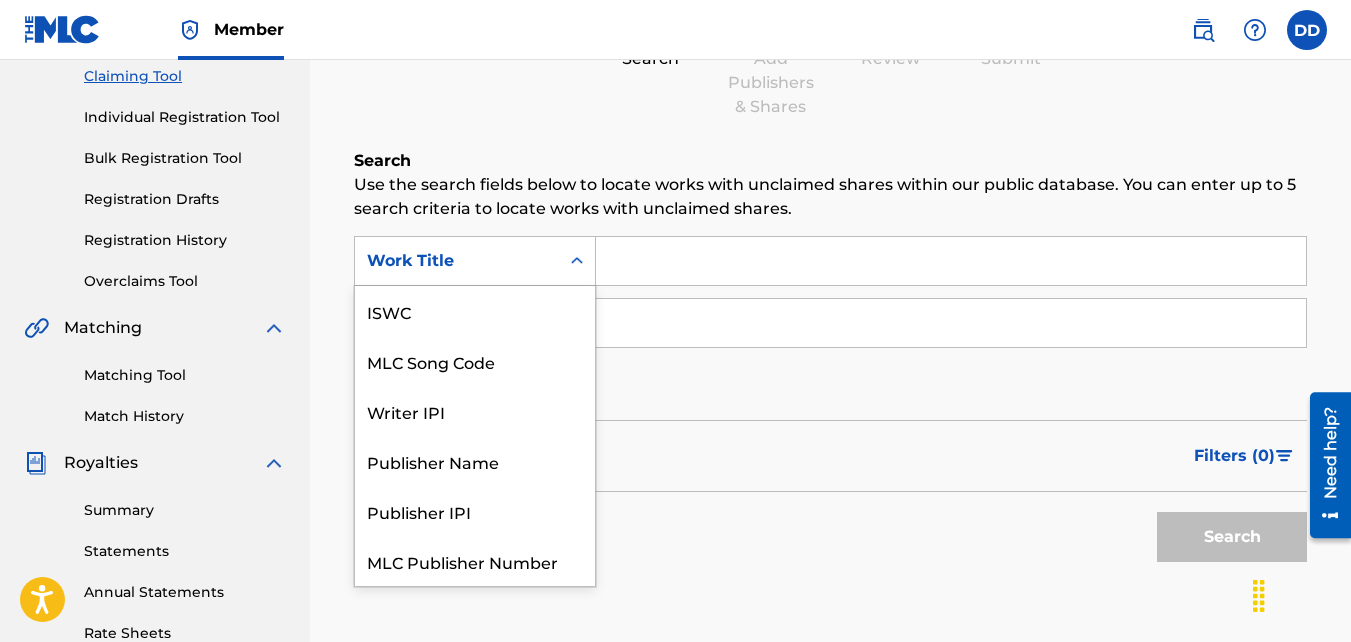 scroll, scrollTop: 50, scrollLeft: 0, axis: vertical 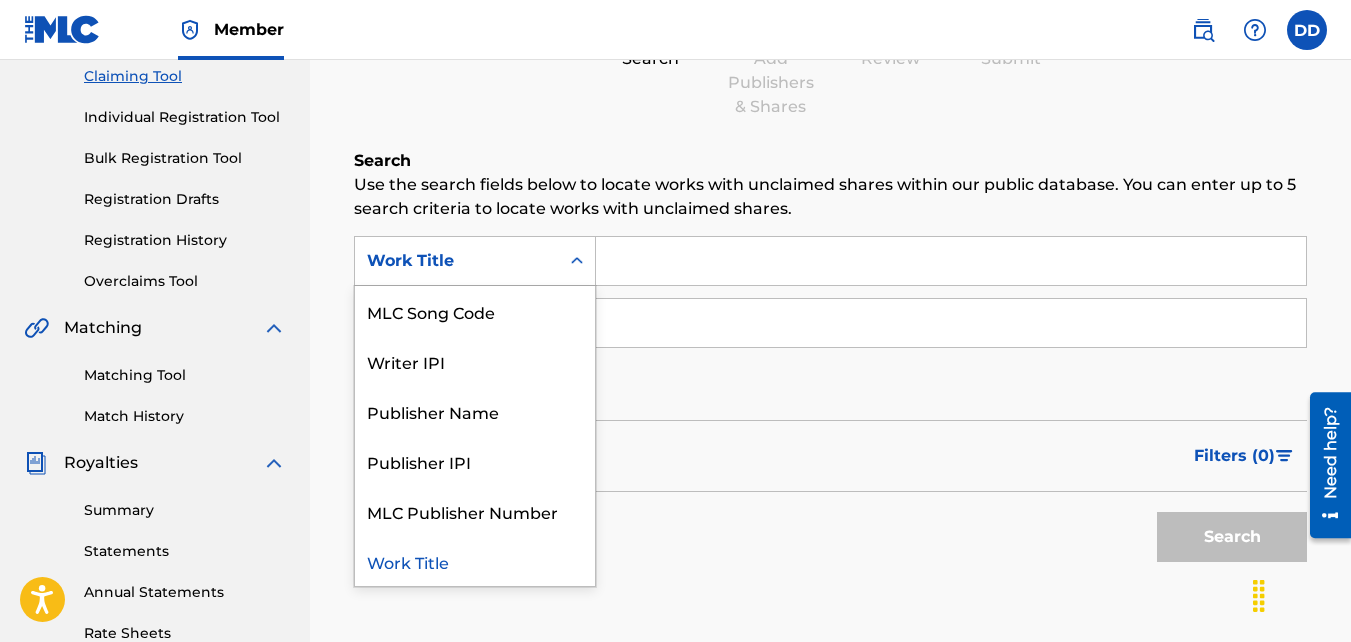 click 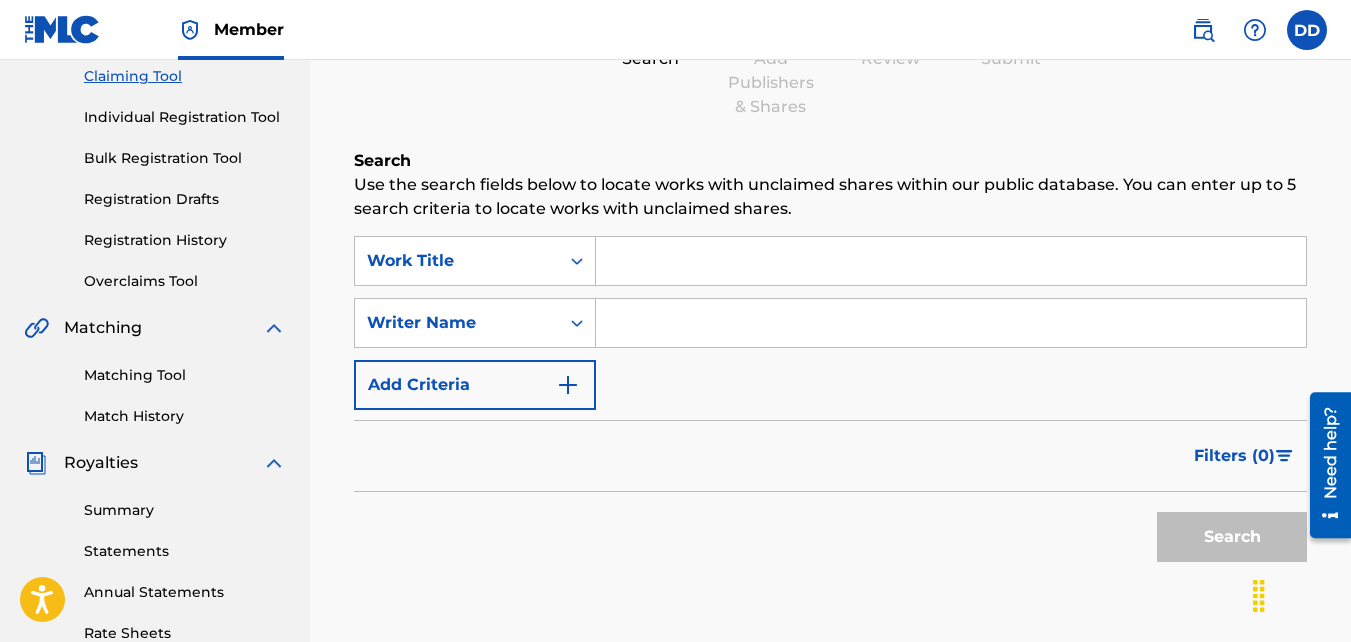 click at bounding box center (951, 261) 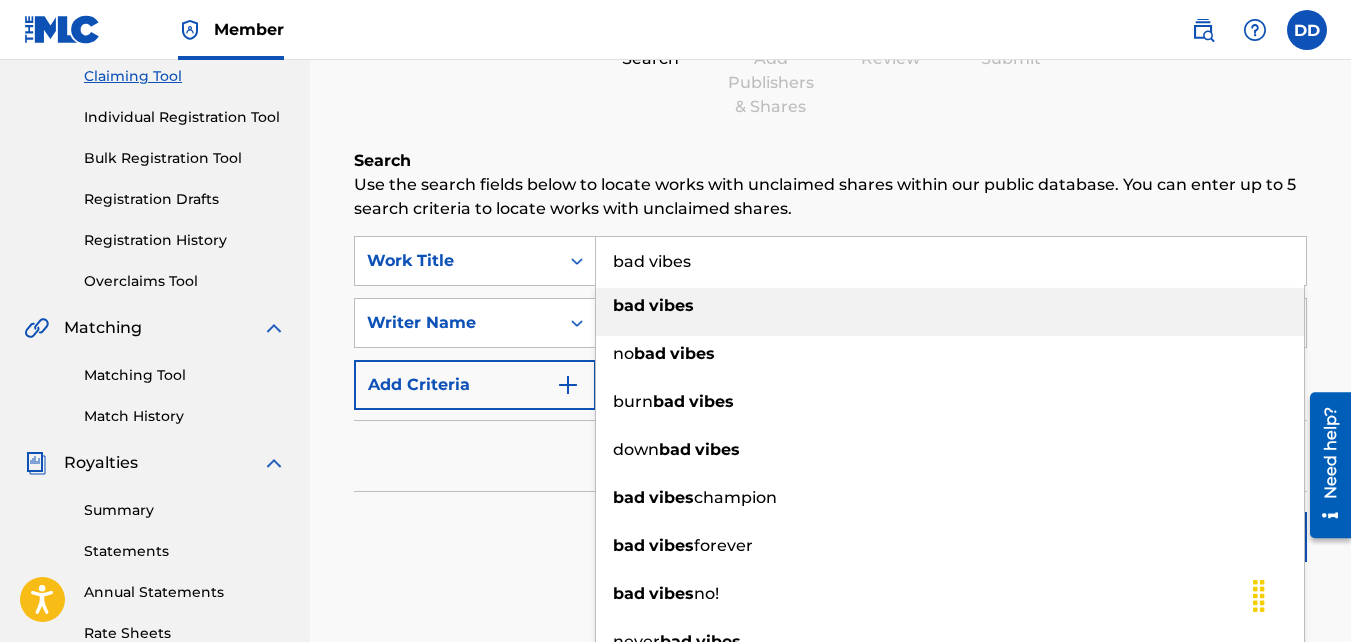 type on "bad vibes" 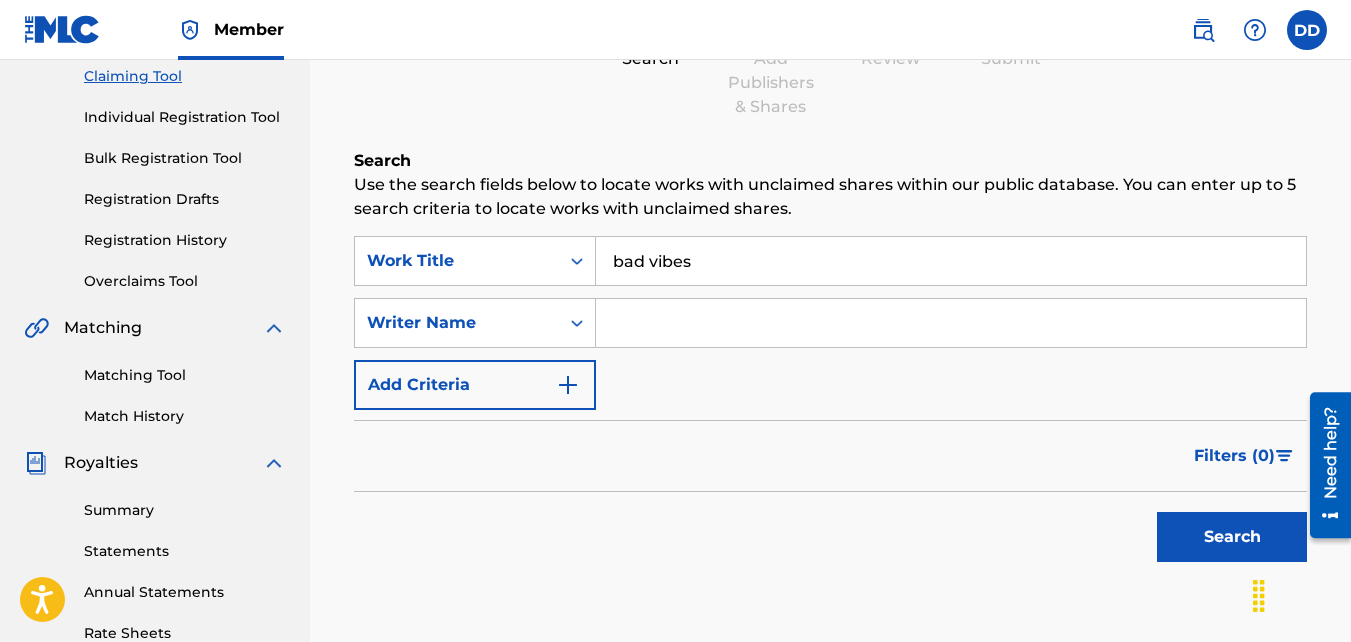 click at bounding box center [951, 323] 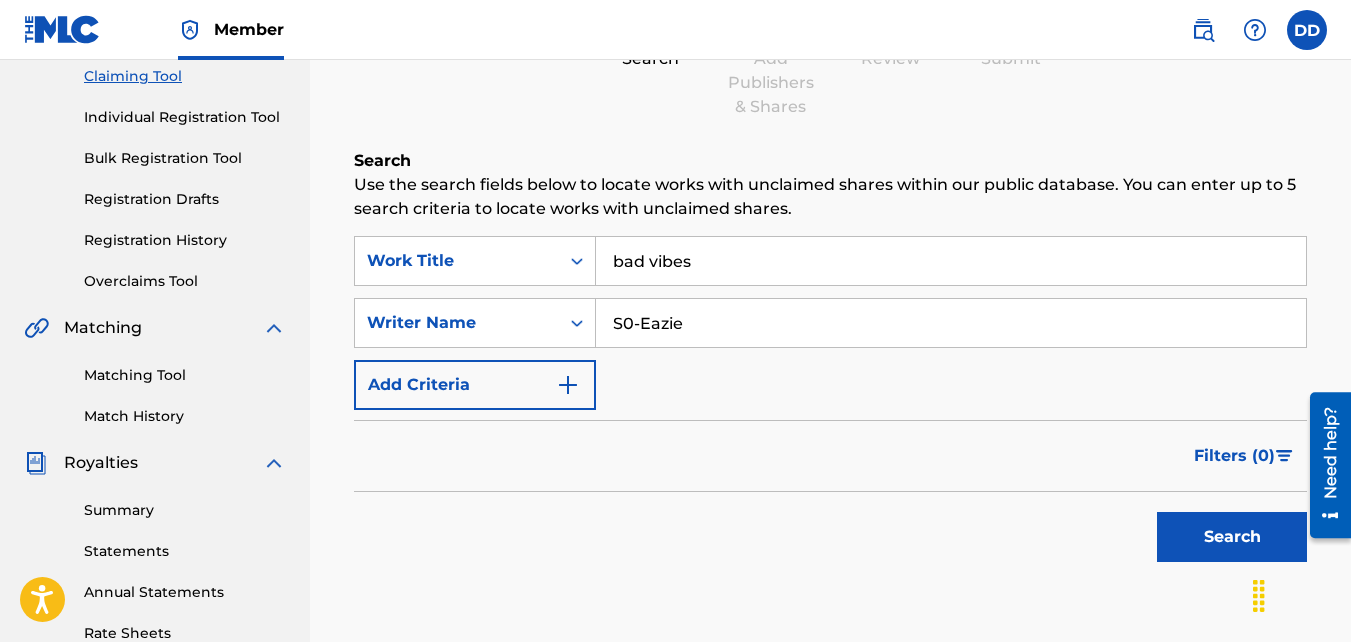click on "S0-Eazie" at bounding box center (951, 323) 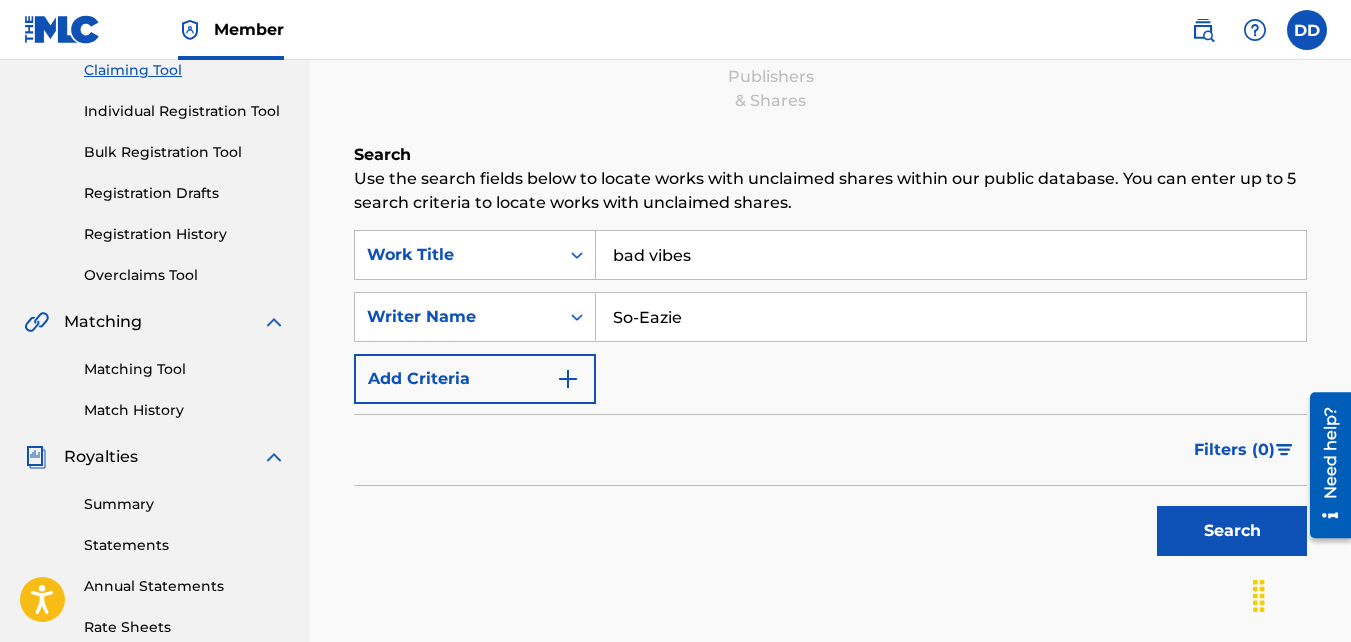 scroll, scrollTop: 222, scrollLeft: 0, axis: vertical 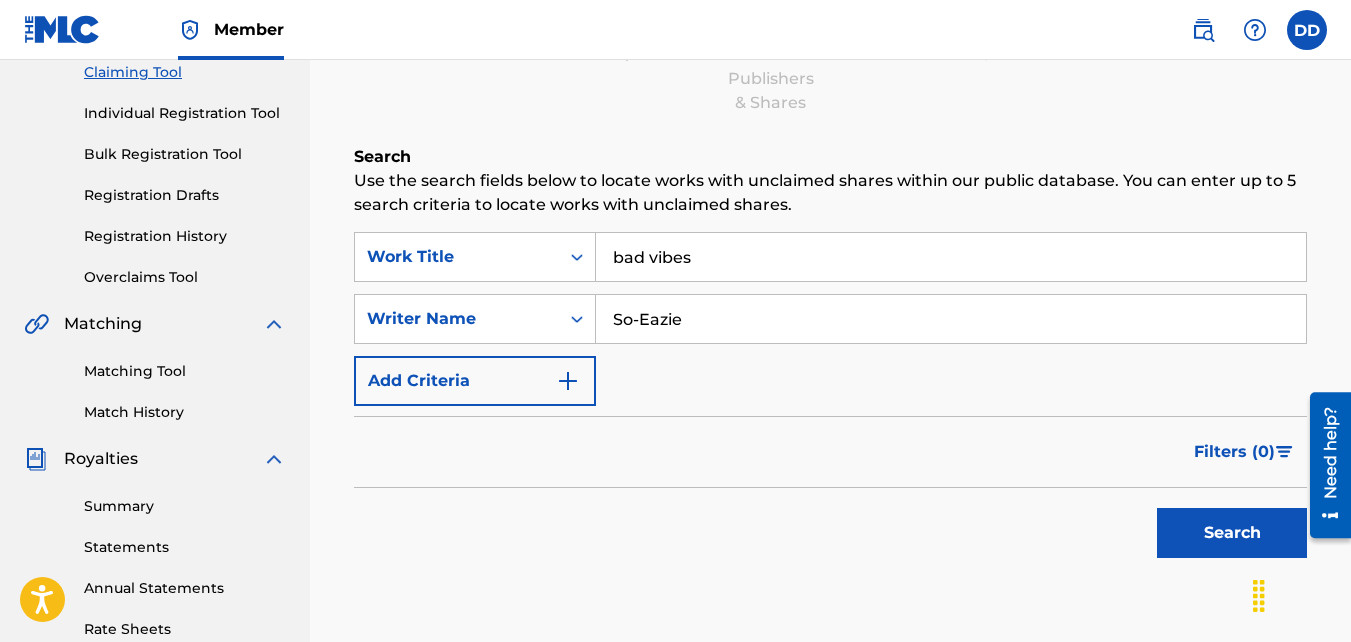 type on "So-Eazie" 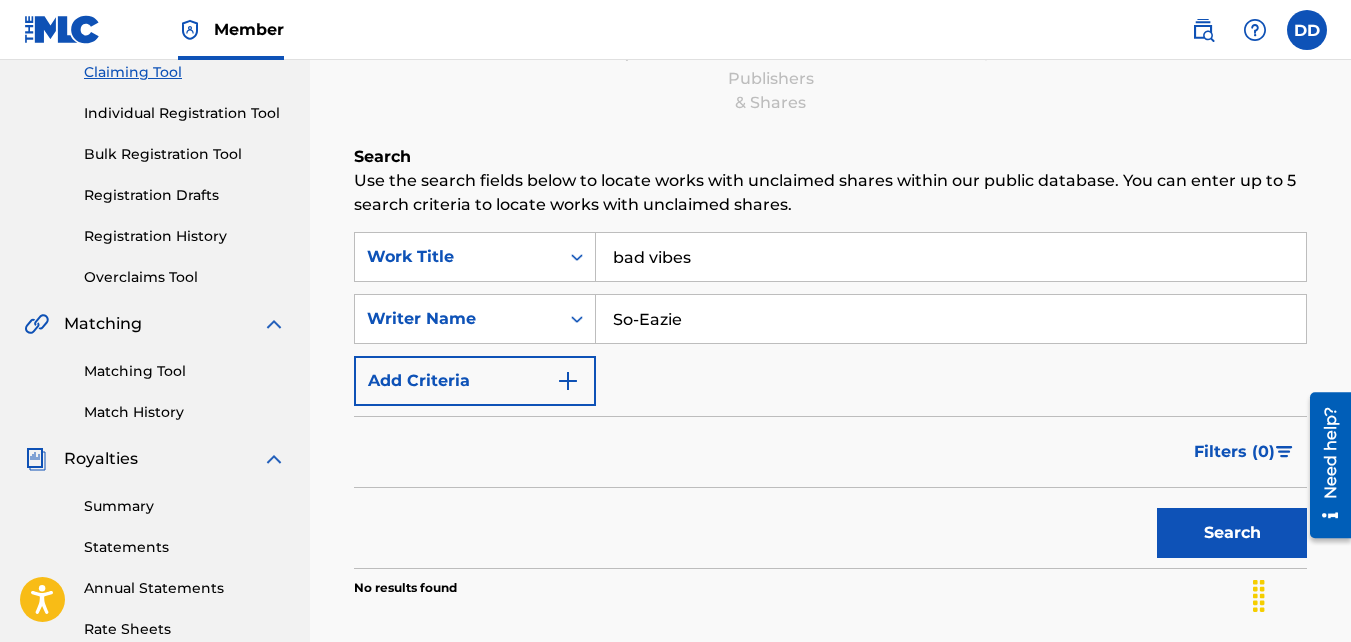 click on "Individual Registration Tool" at bounding box center (185, 113) 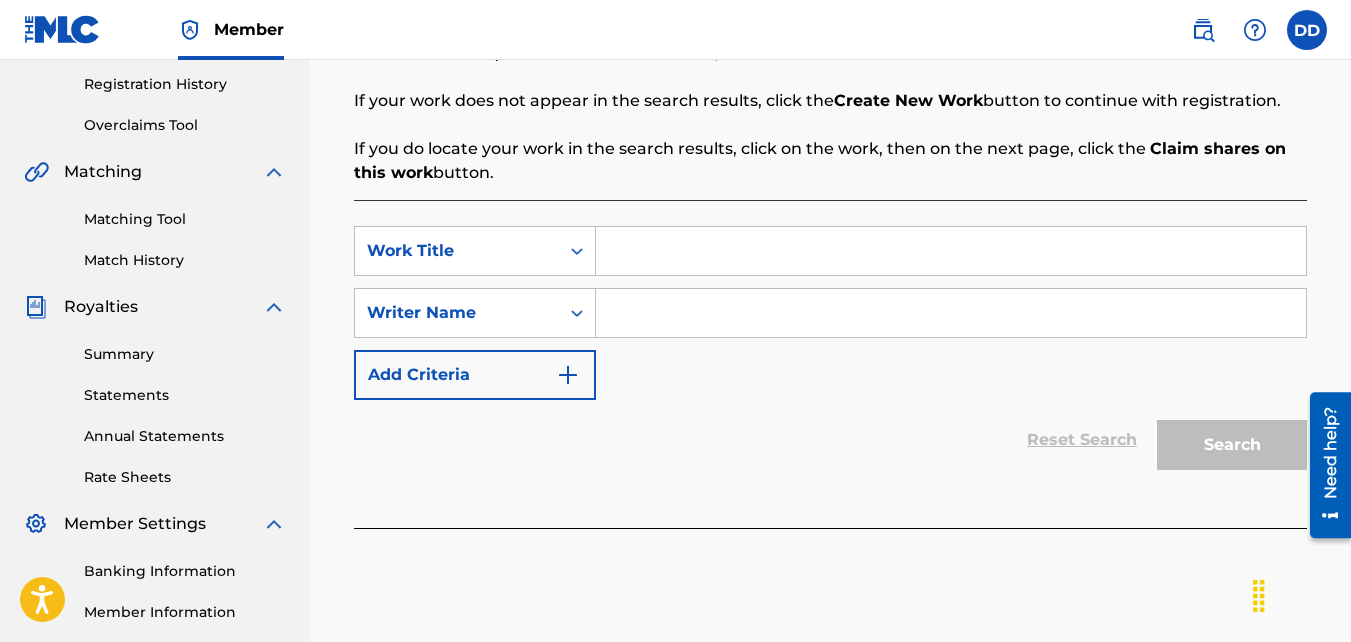 scroll, scrollTop: 380, scrollLeft: 0, axis: vertical 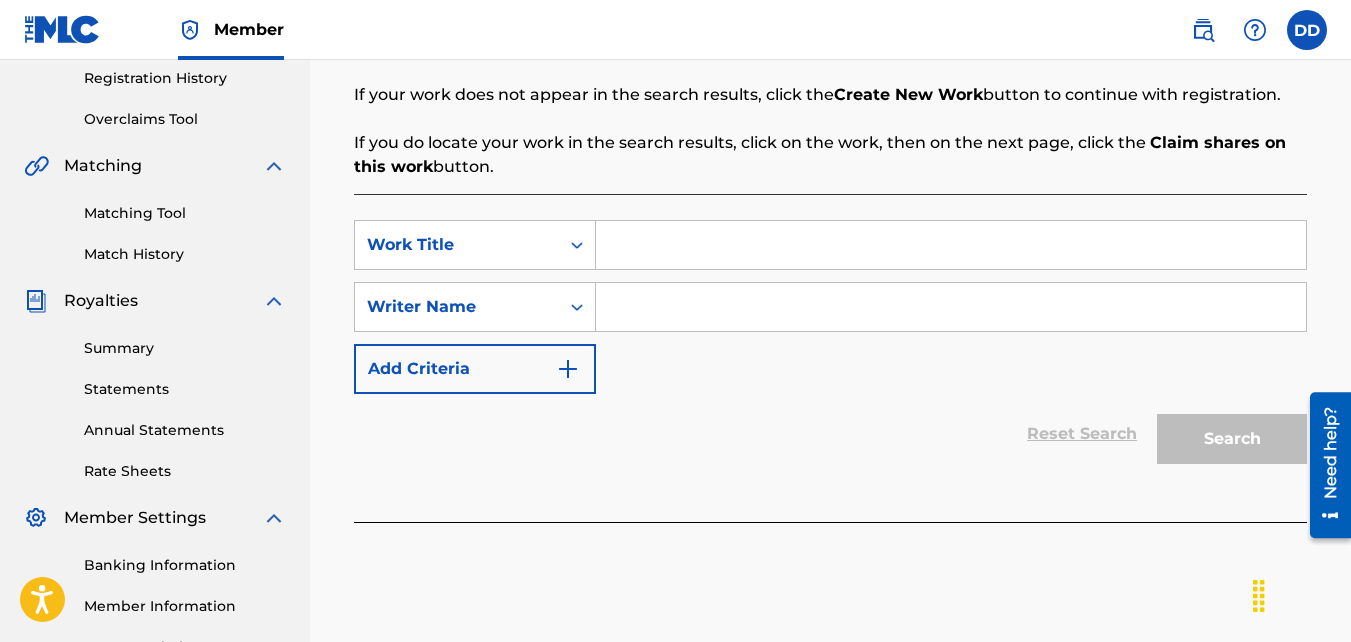 click at bounding box center [568, 369] 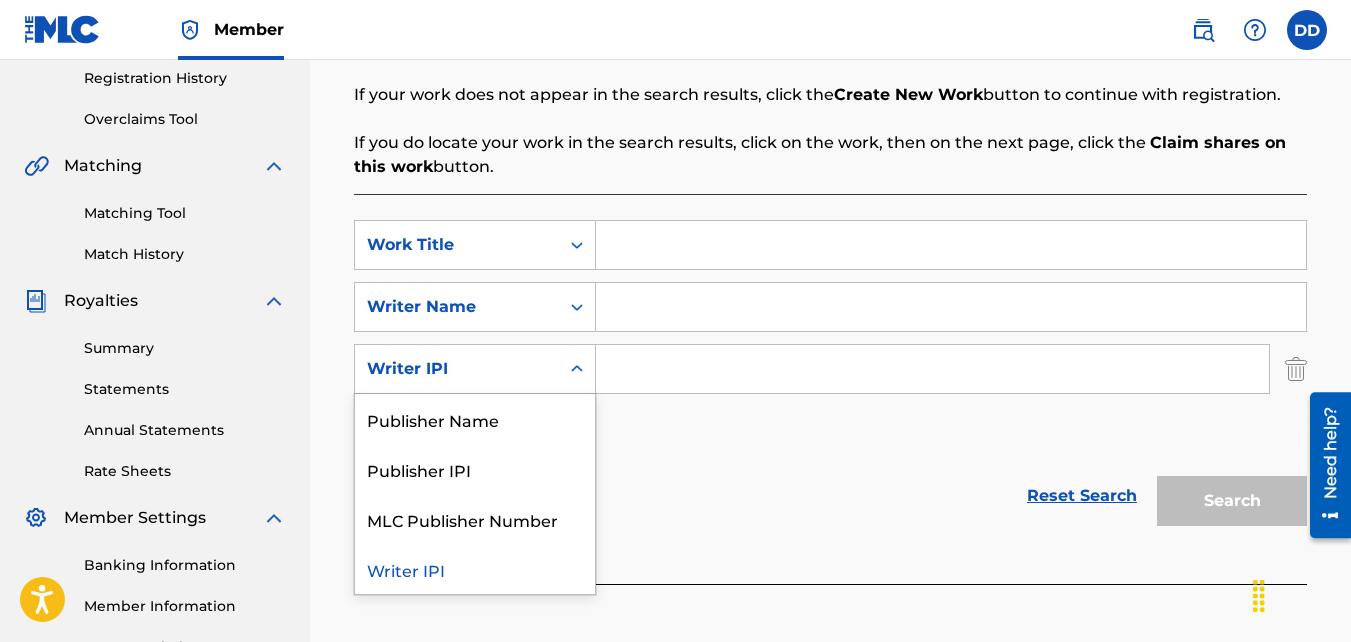 click at bounding box center [577, 369] 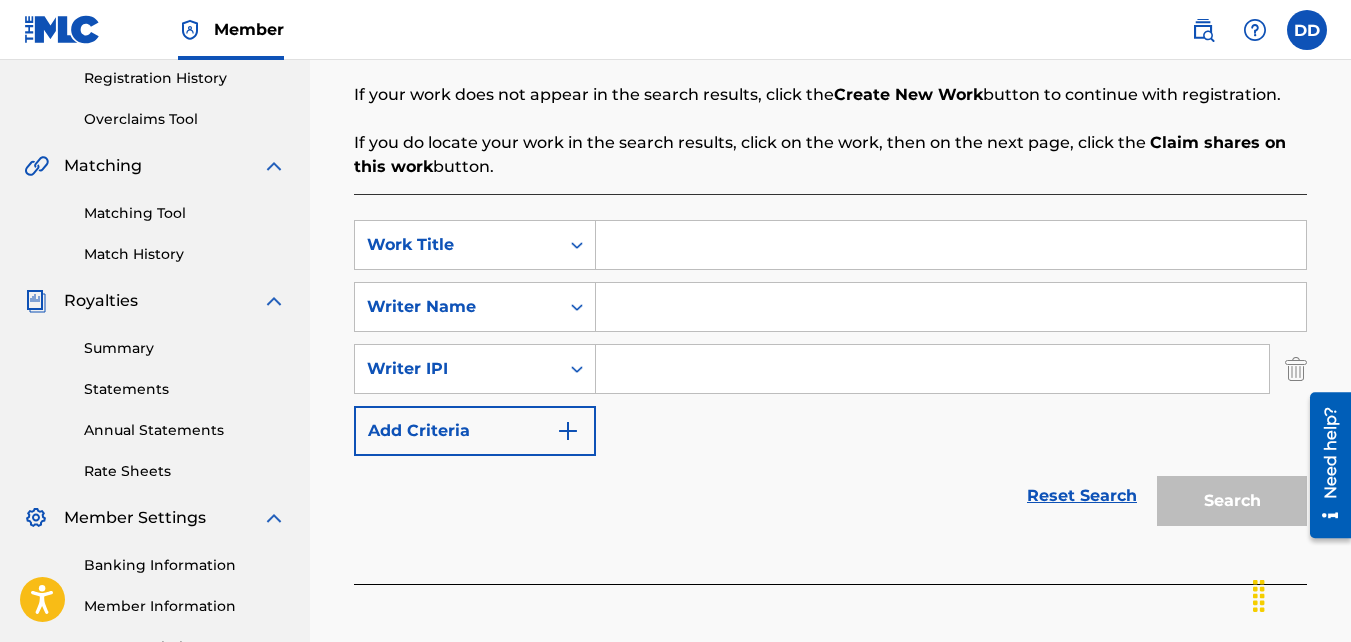click at bounding box center [577, 369] 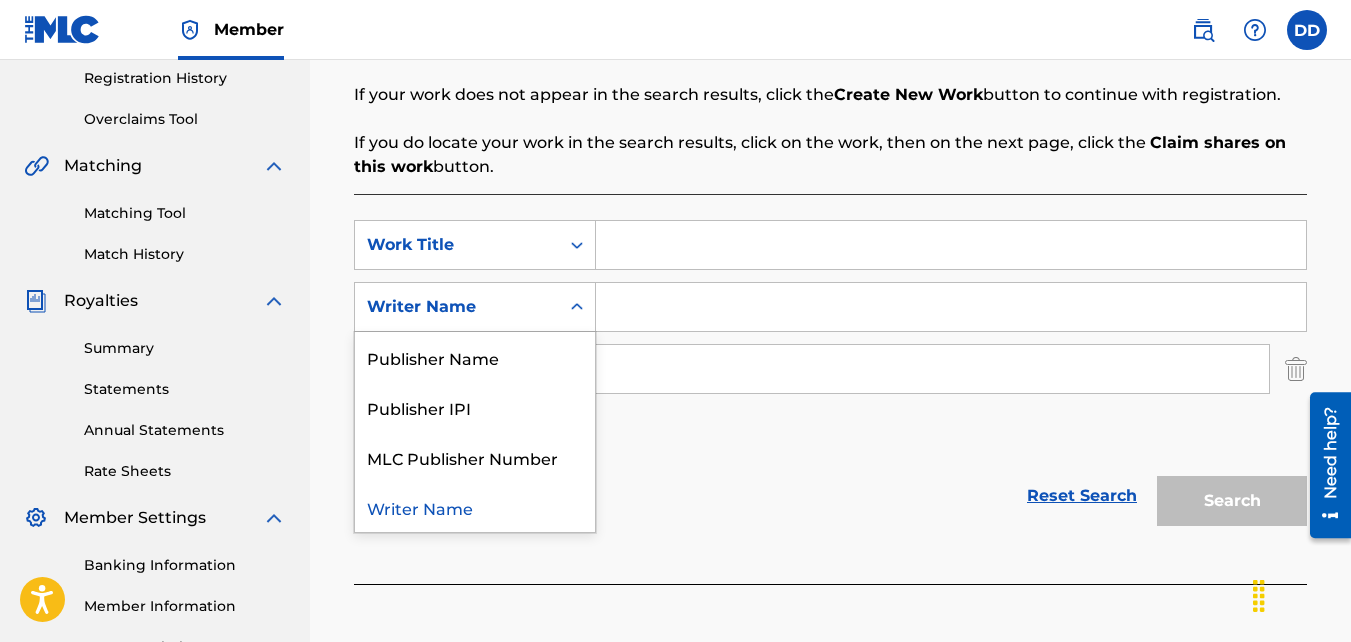 click 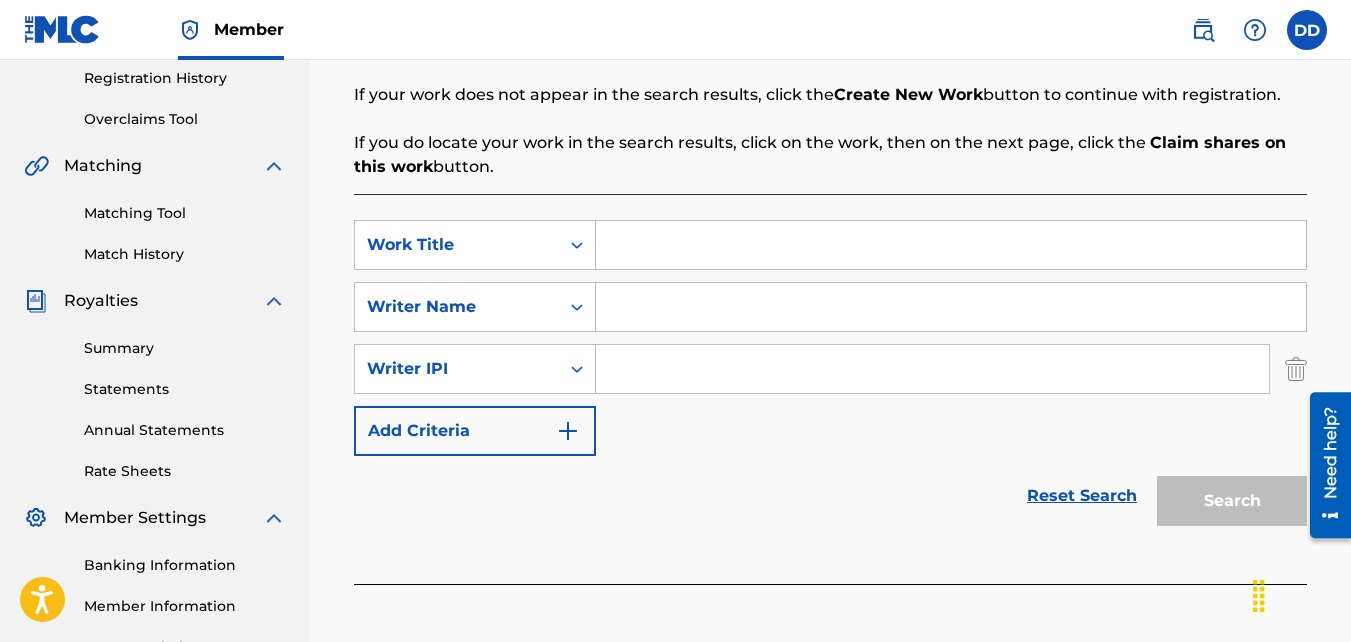 click 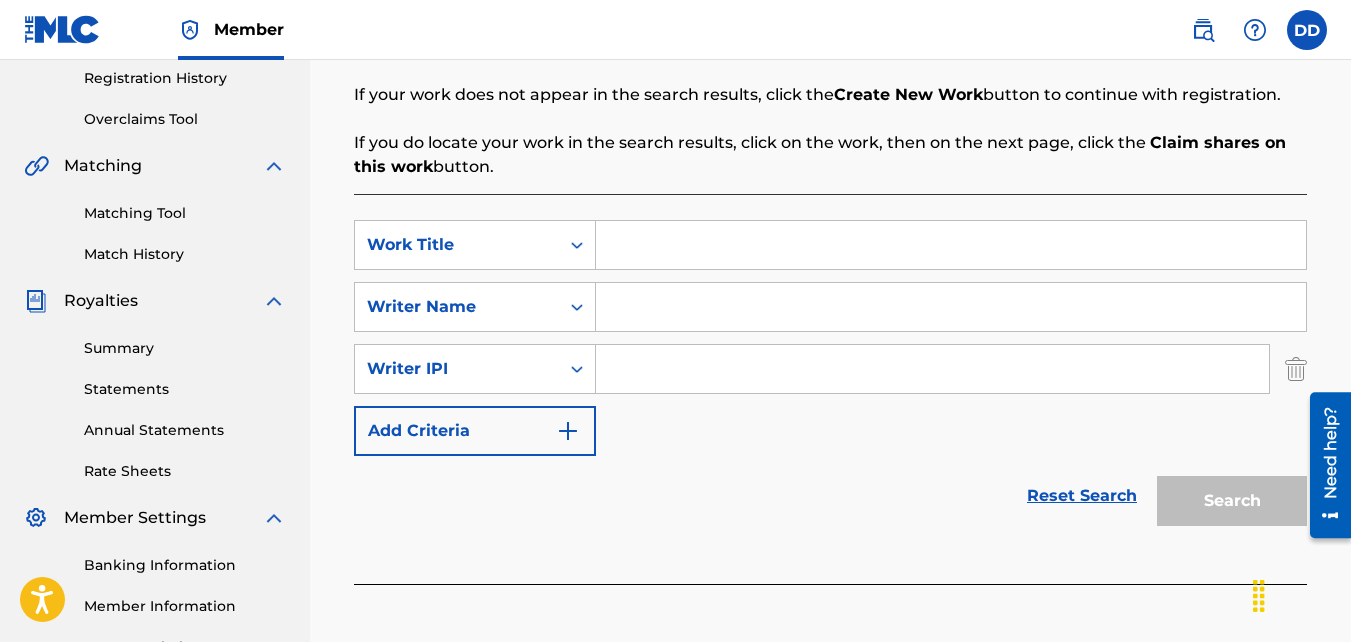 click on "Registration History" at bounding box center [185, 78] 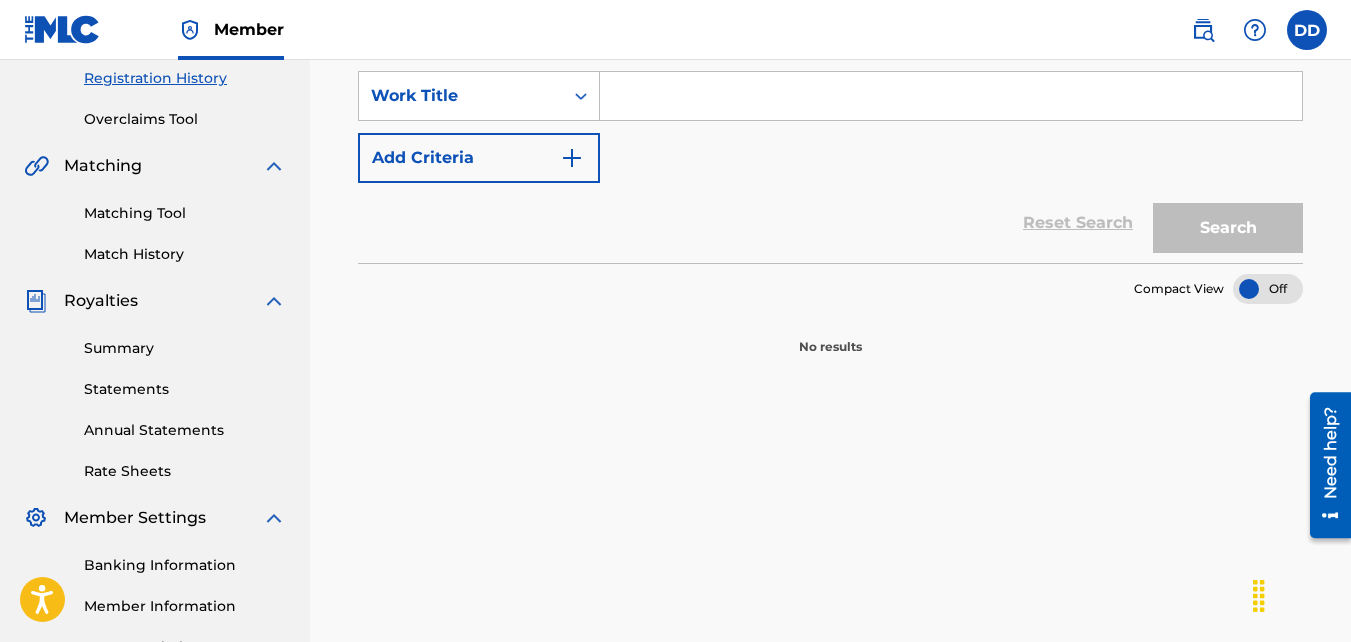 scroll, scrollTop: 0, scrollLeft: 0, axis: both 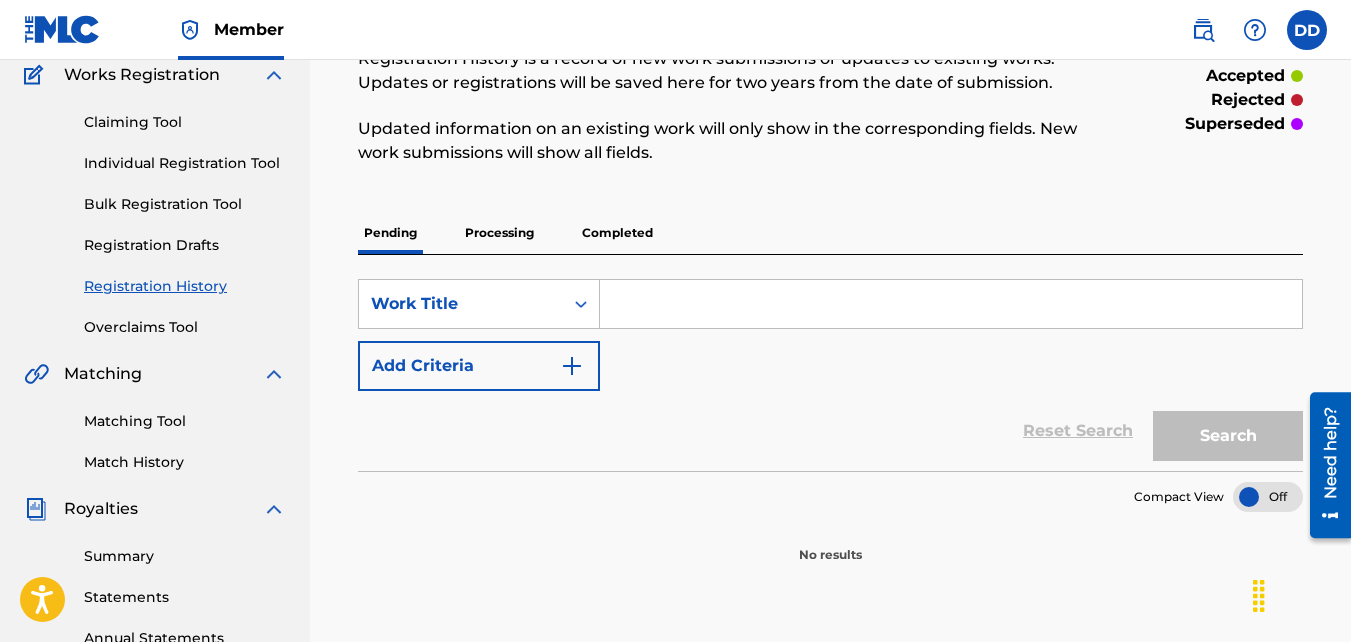 click at bounding box center (951, 304) 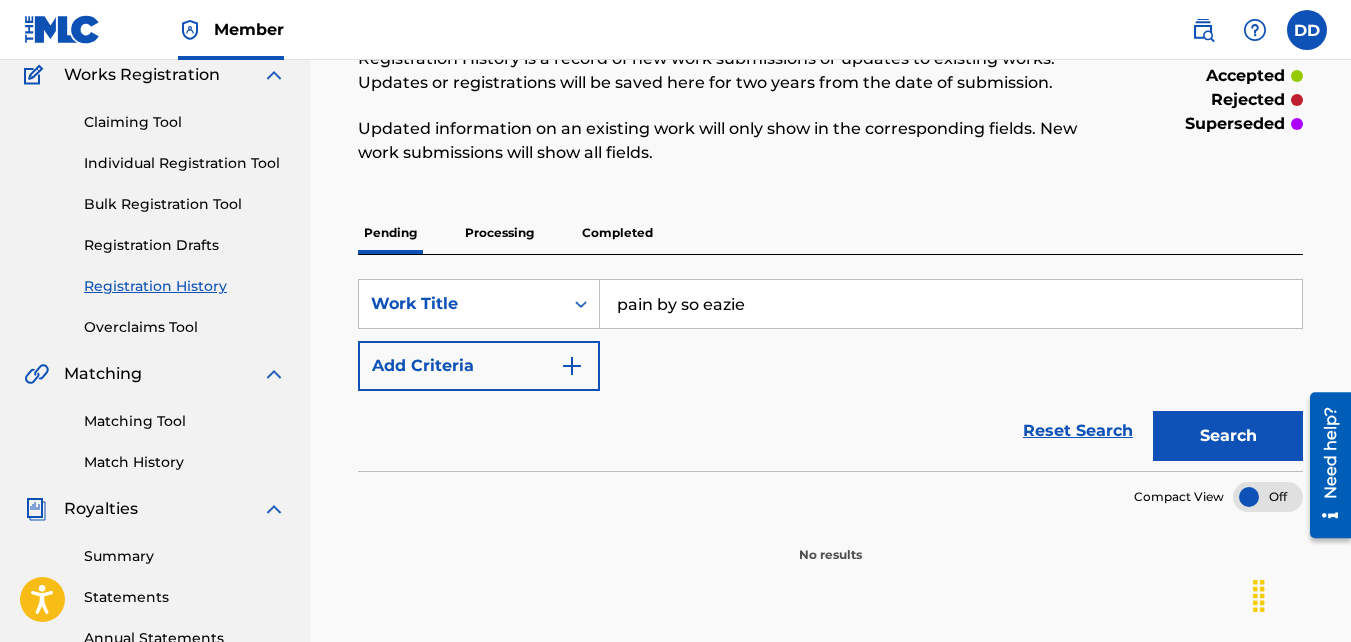 type on "pain by so eazie" 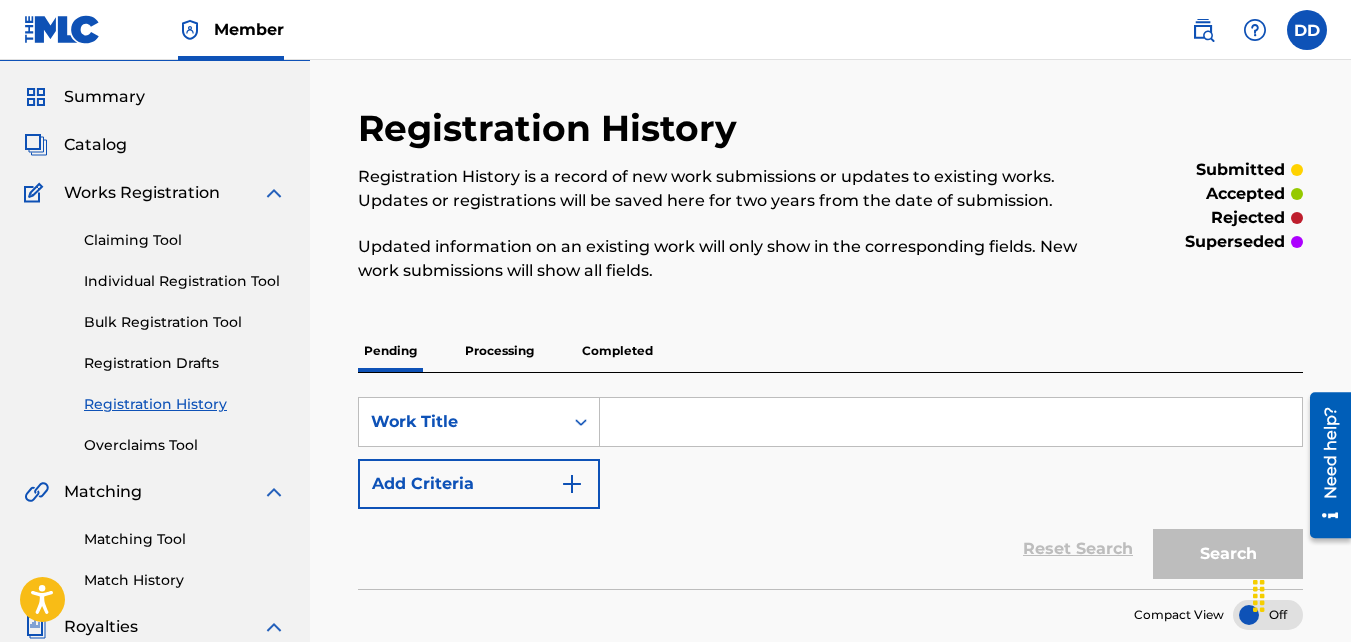 scroll, scrollTop: 123, scrollLeft: 0, axis: vertical 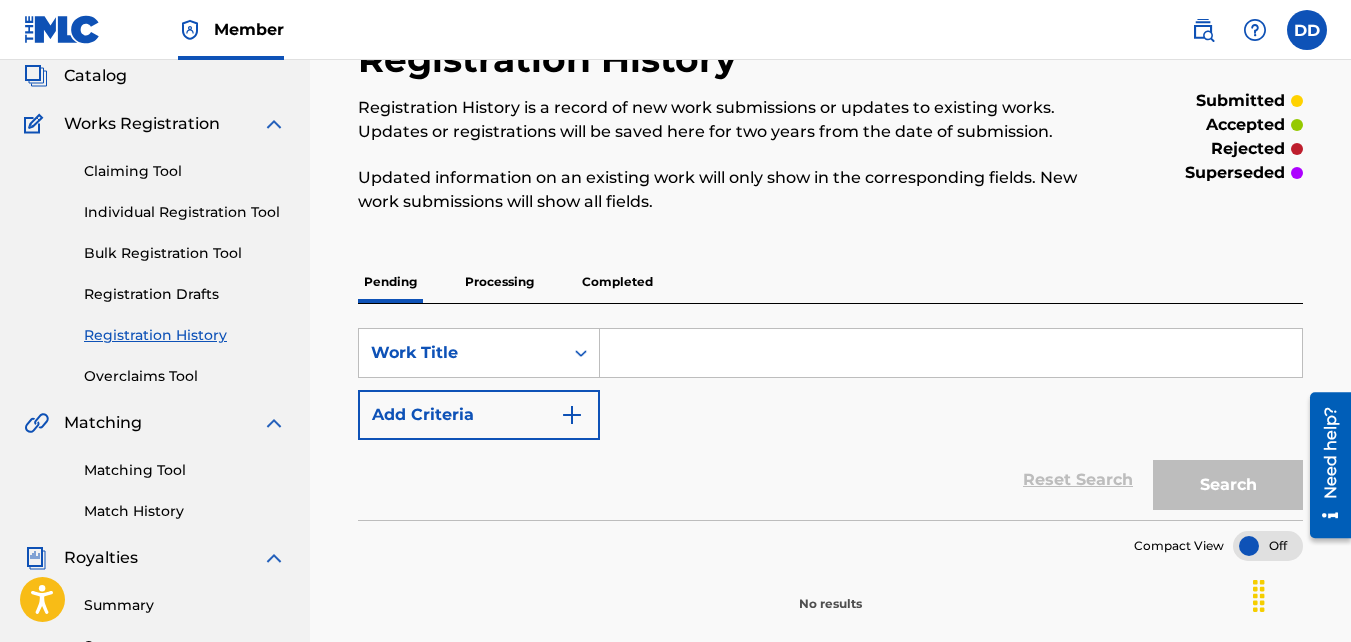 click at bounding box center [951, 353] 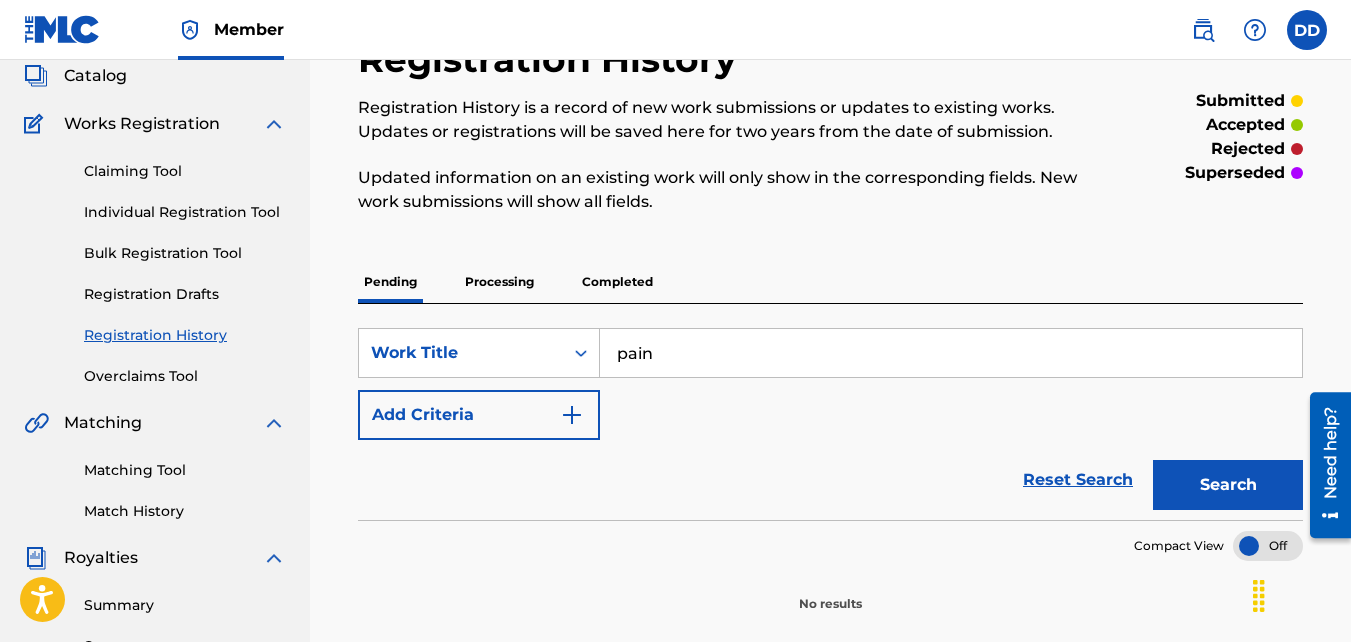 click on "pain" at bounding box center [951, 353] 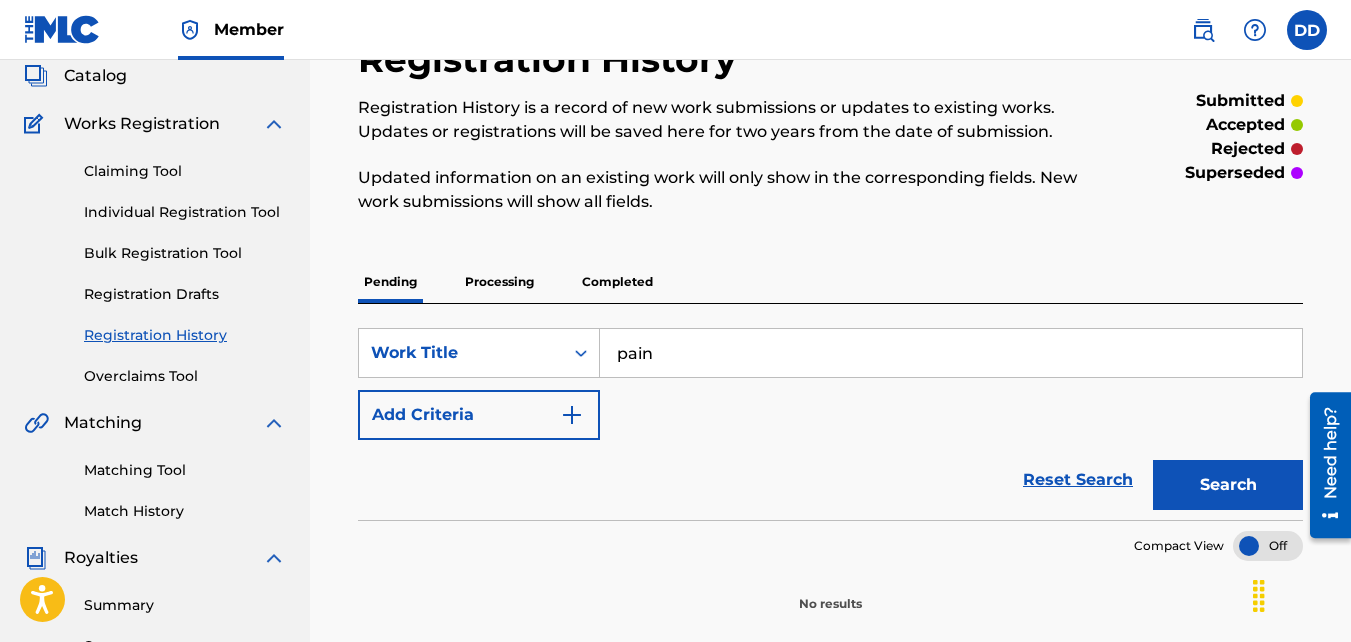 click on "Registration Drafts" at bounding box center [185, 294] 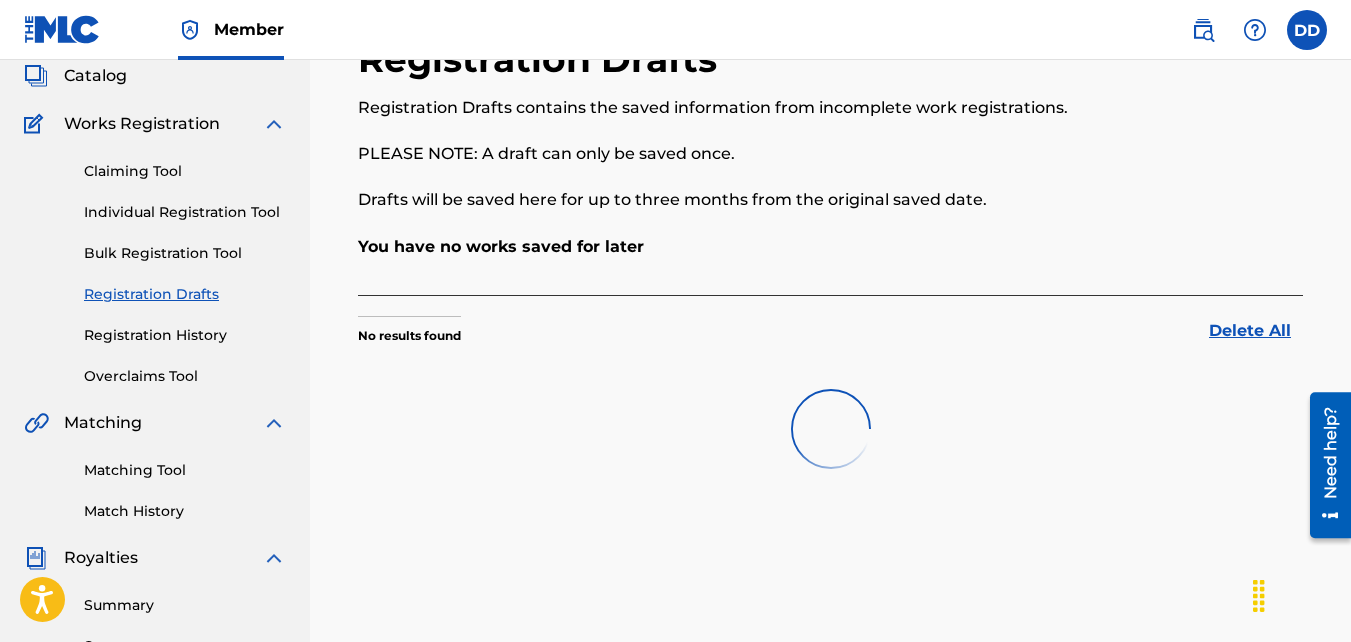 scroll, scrollTop: 0, scrollLeft: 0, axis: both 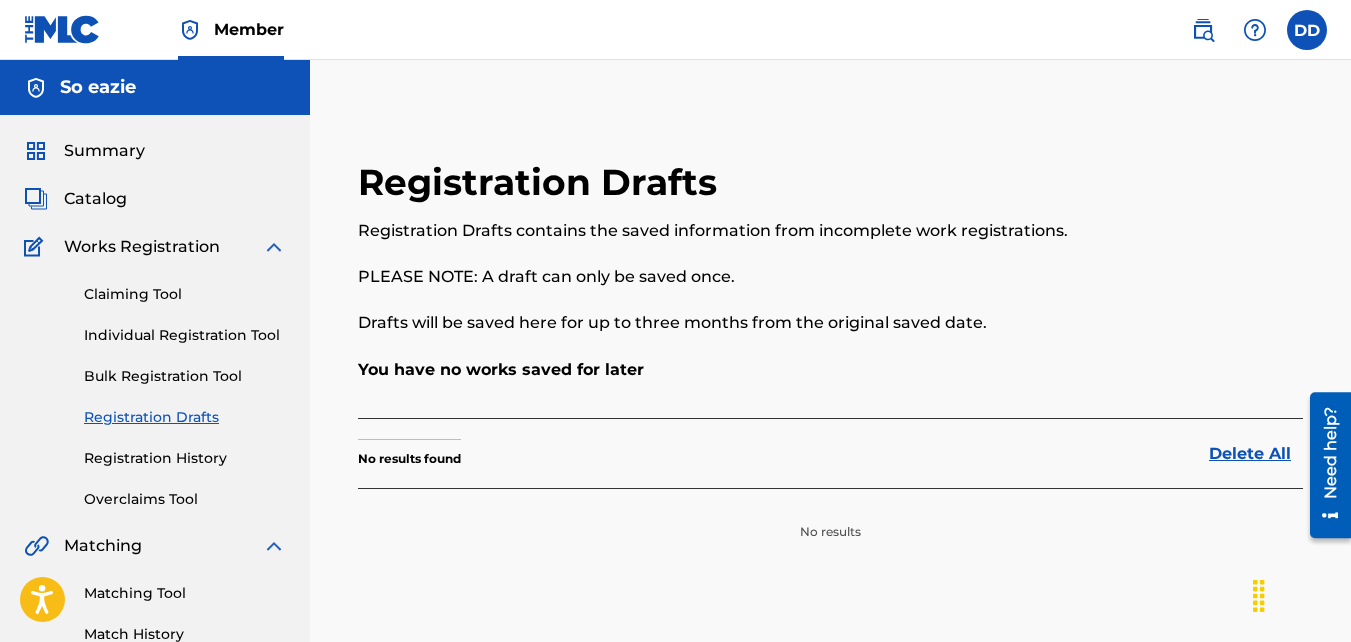 click on "Bulk Registration Tool" at bounding box center (185, 376) 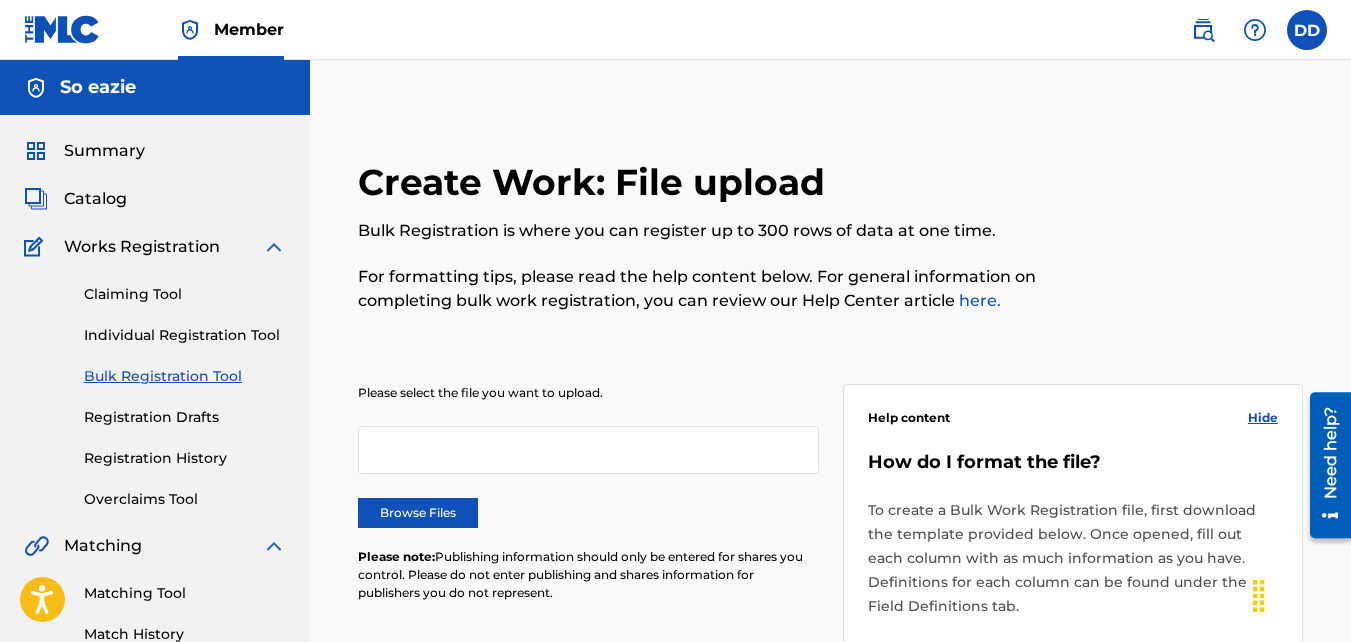 click on "Claiming Tool Individual Registration Tool Bulk Registration Tool Registration Drafts Registration History Overclaims Tool" at bounding box center (155, 384) 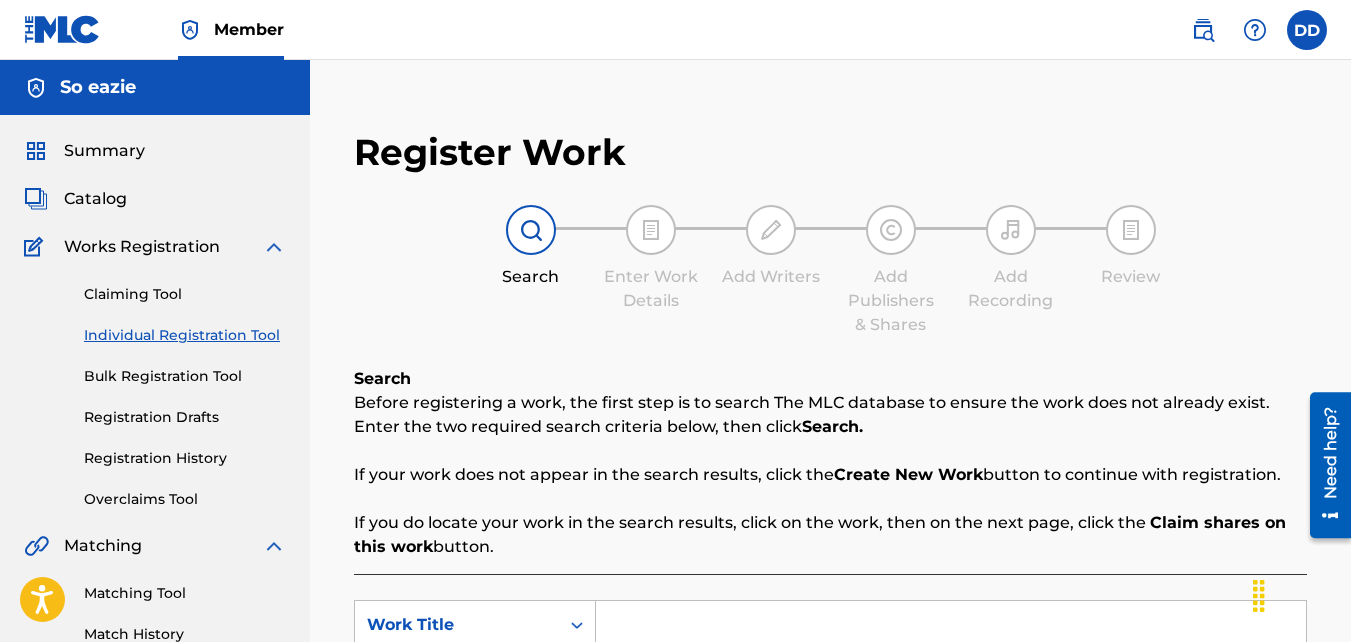 click on "Catalog" at bounding box center [95, 199] 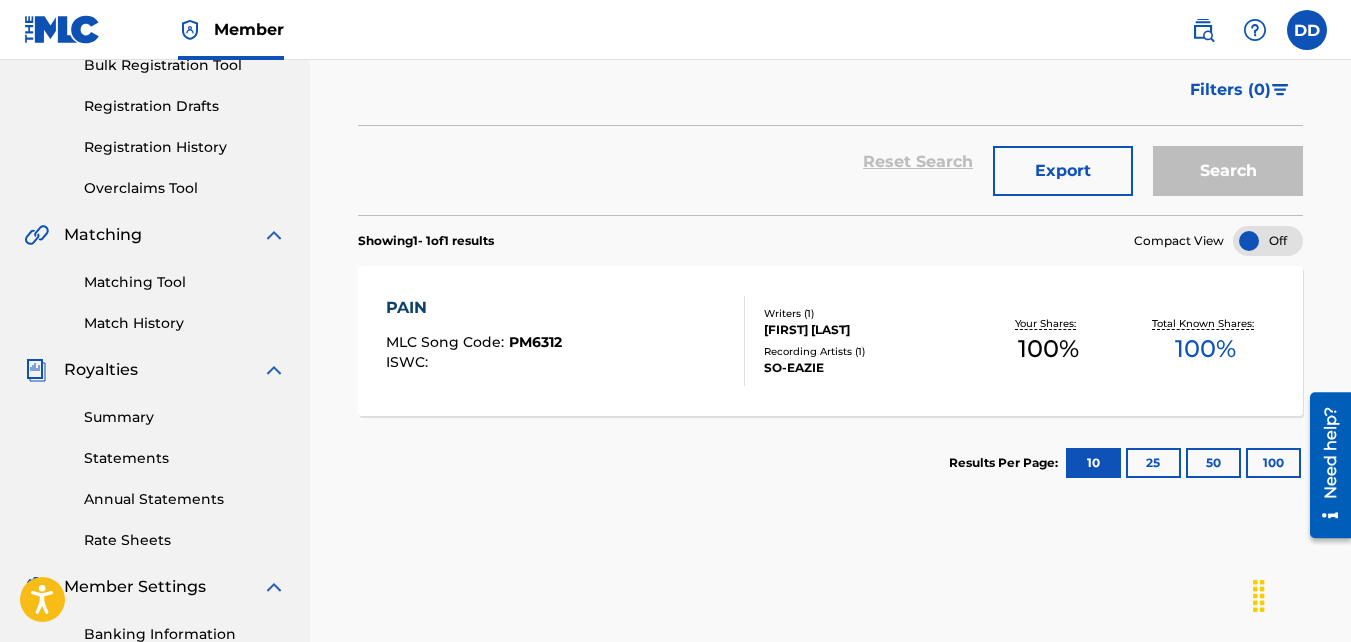 scroll, scrollTop: 317, scrollLeft: 0, axis: vertical 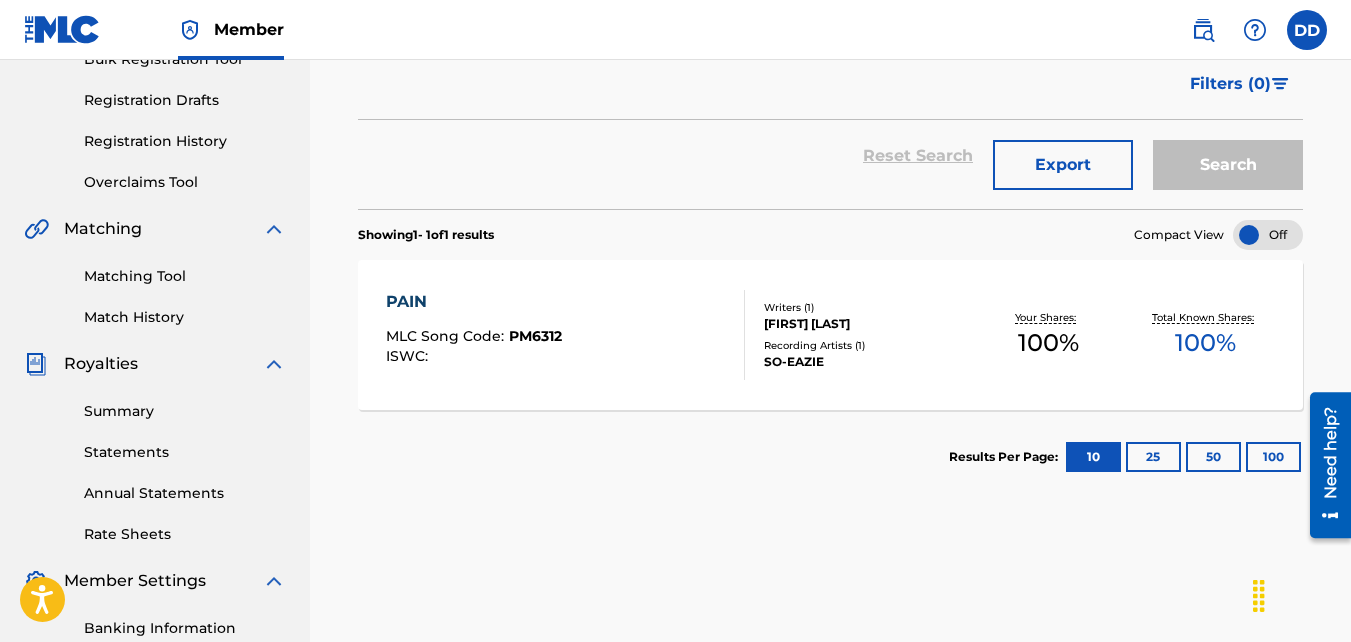 drag, startPoint x: 0, startPoint y: 505, endPoint x: 19, endPoint y: 475, distance: 35.510563 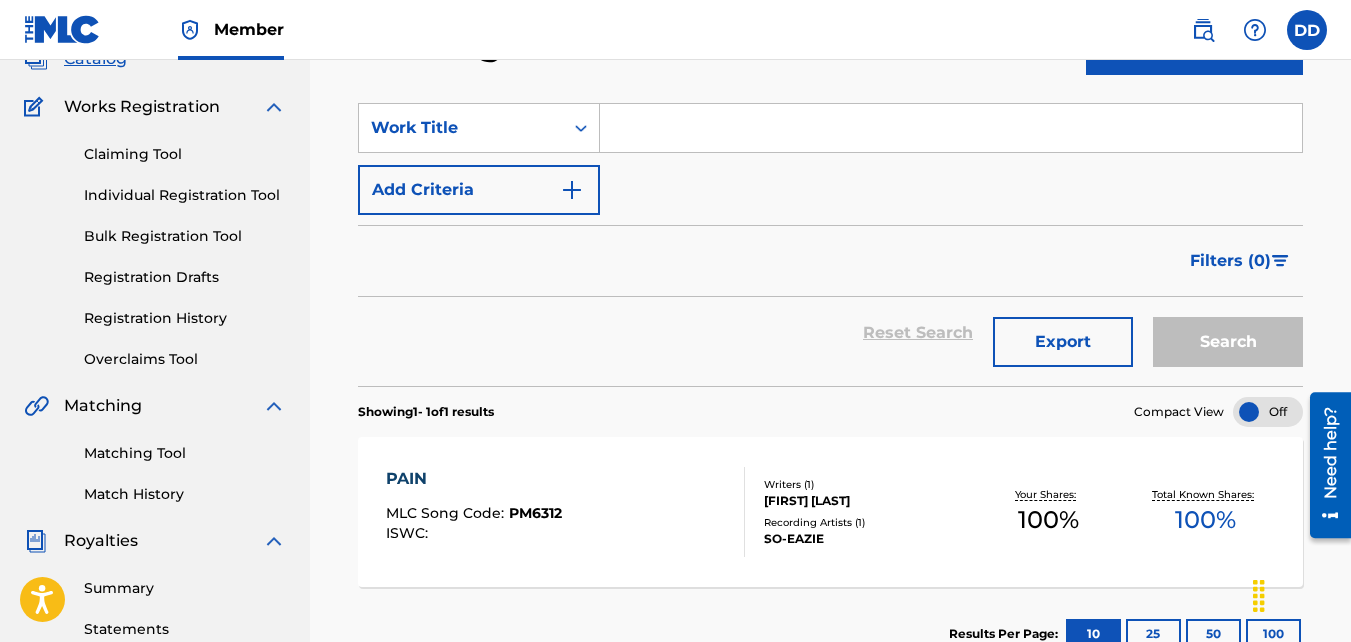 scroll, scrollTop: 135, scrollLeft: 0, axis: vertical 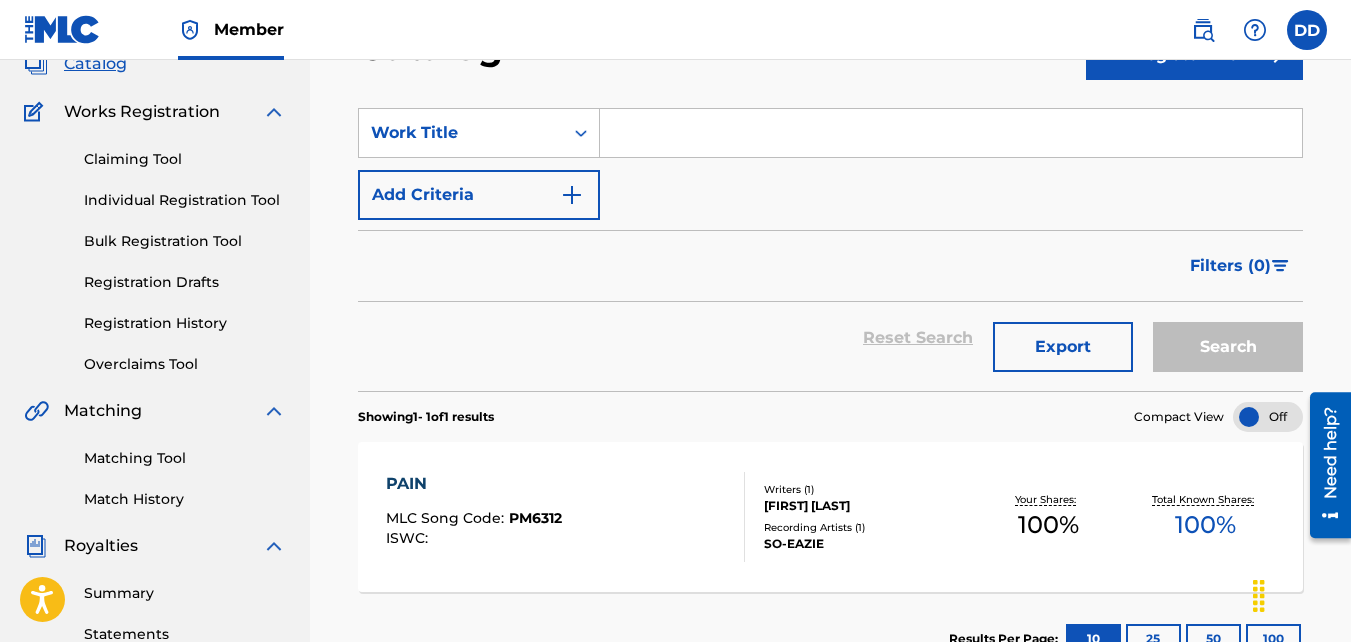 click at bounding box center (951, 133) 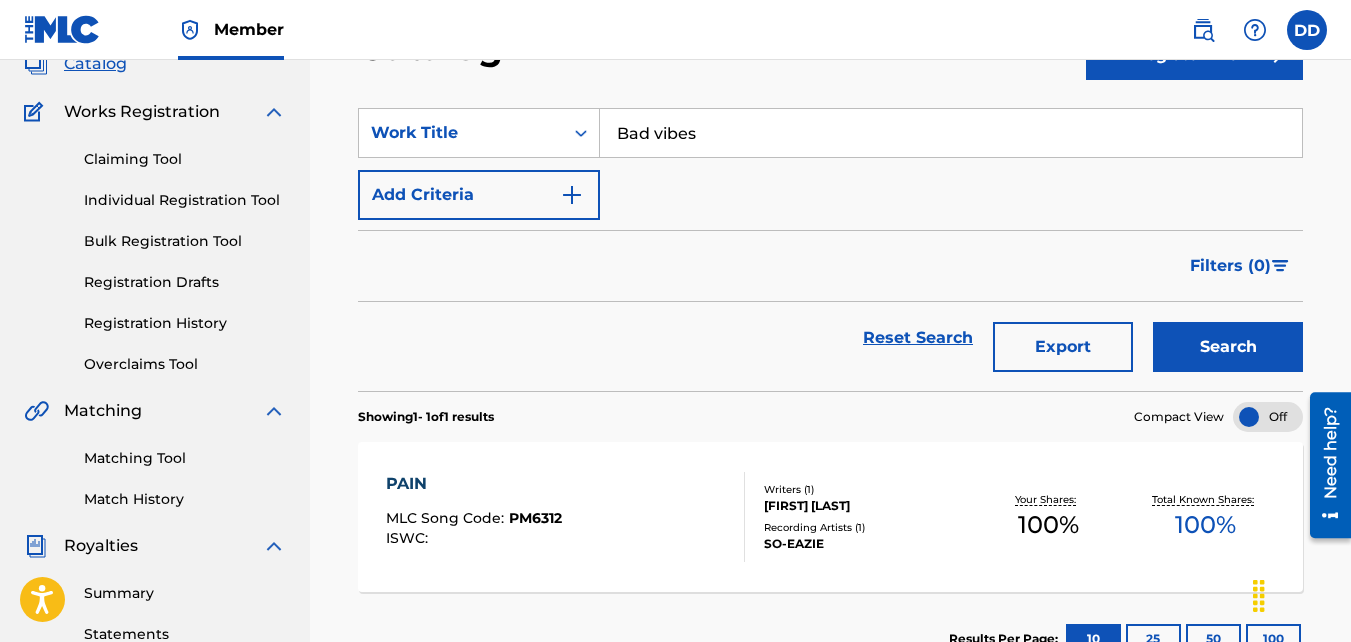 type on "Bad vibes" 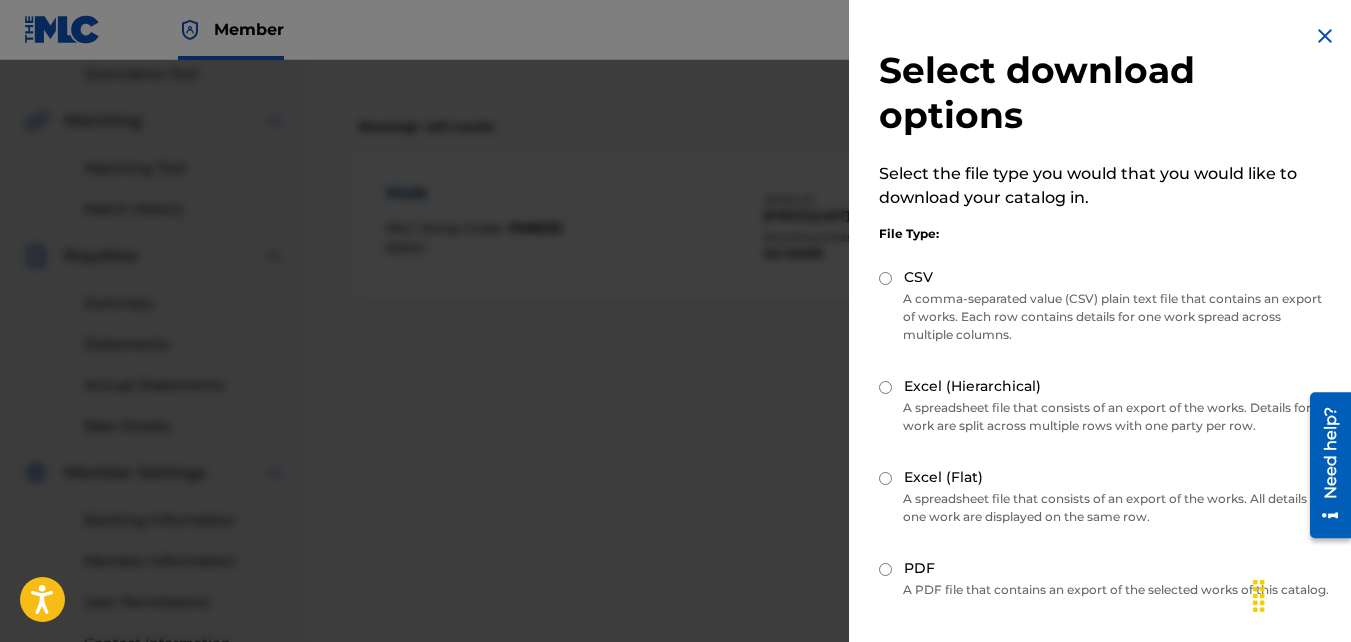 scroll, scrollTop: 422, scrollLeft: 0, axis: vertical 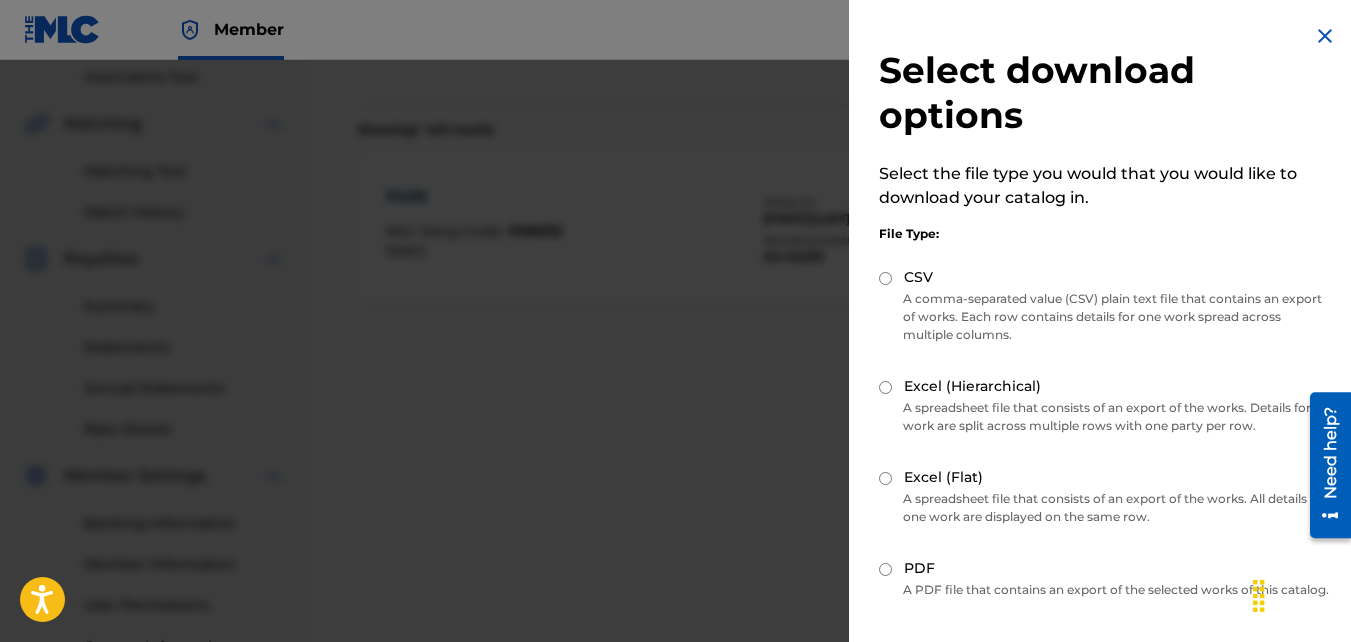 click at bounding box center (1325, 36) 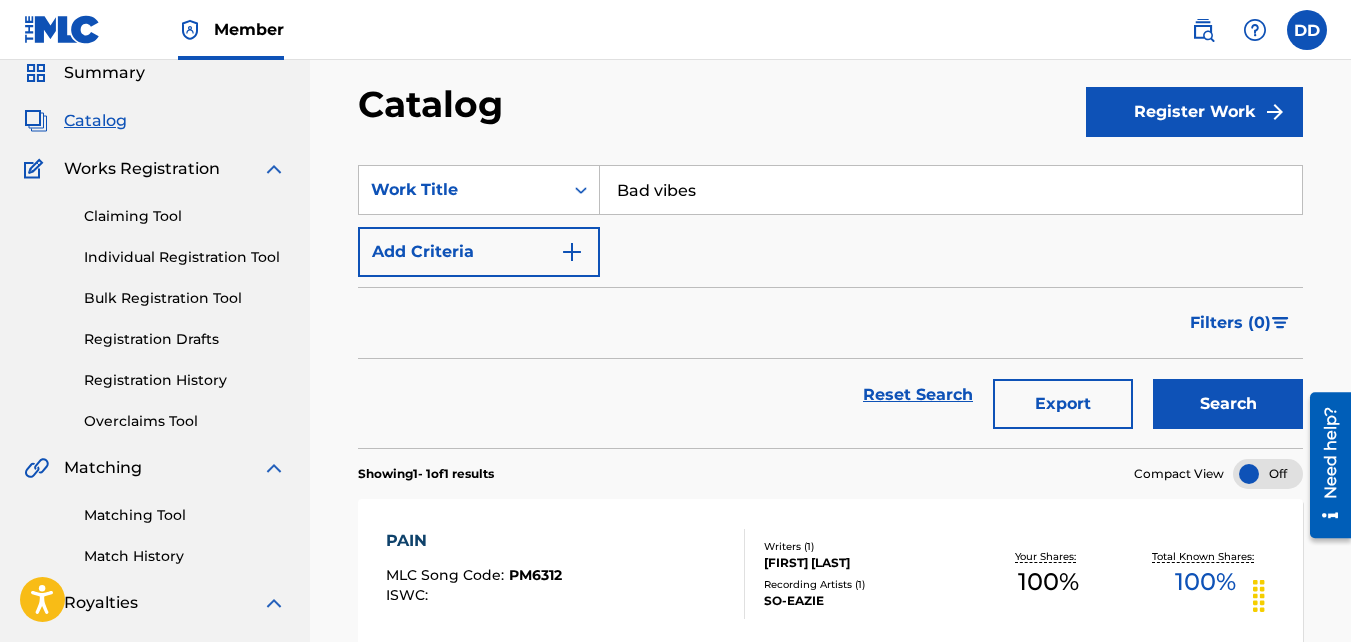 scroll, scrollTop: 75, scrollLeft: 0, axis: vertical 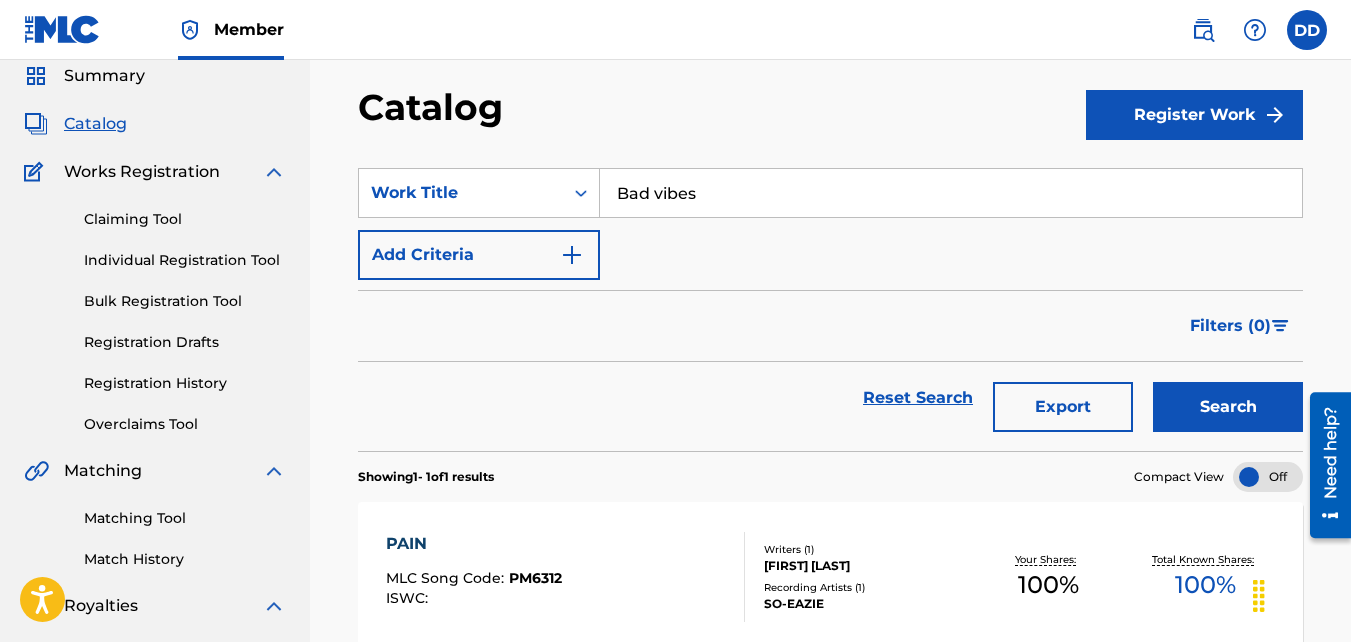 click on "Register Work" at bounding box center (1194, 115) 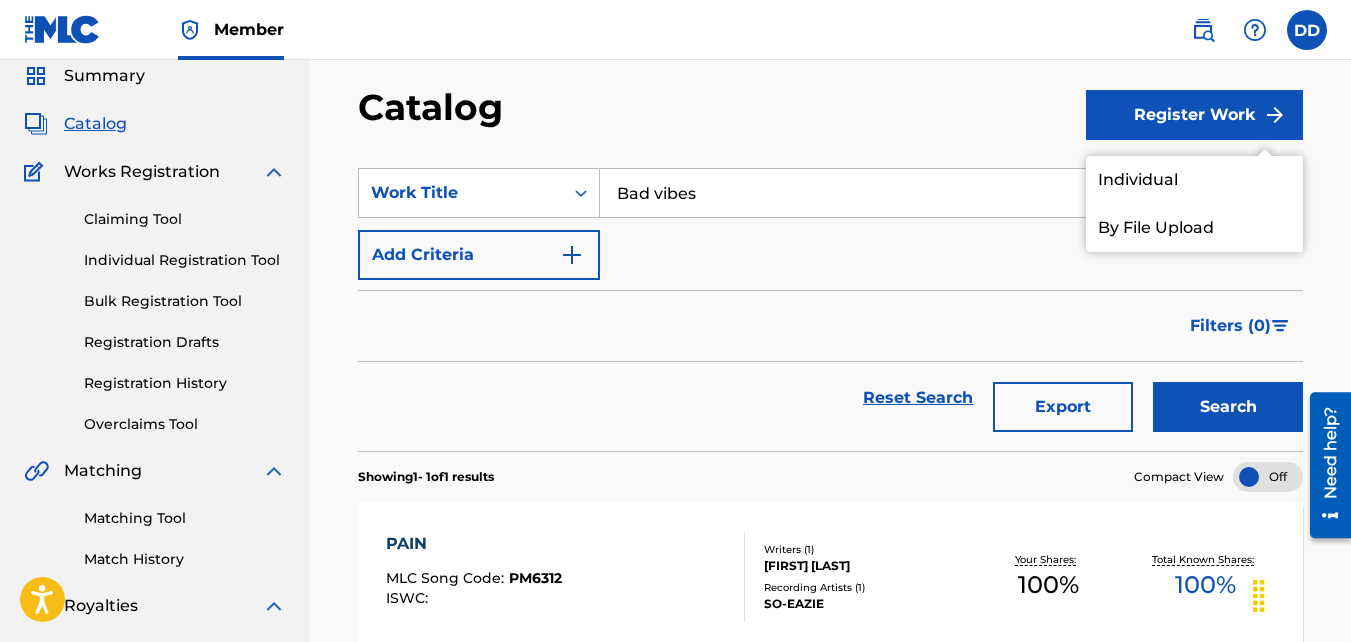 click on "Individual" at bounding box center [1194, 180] 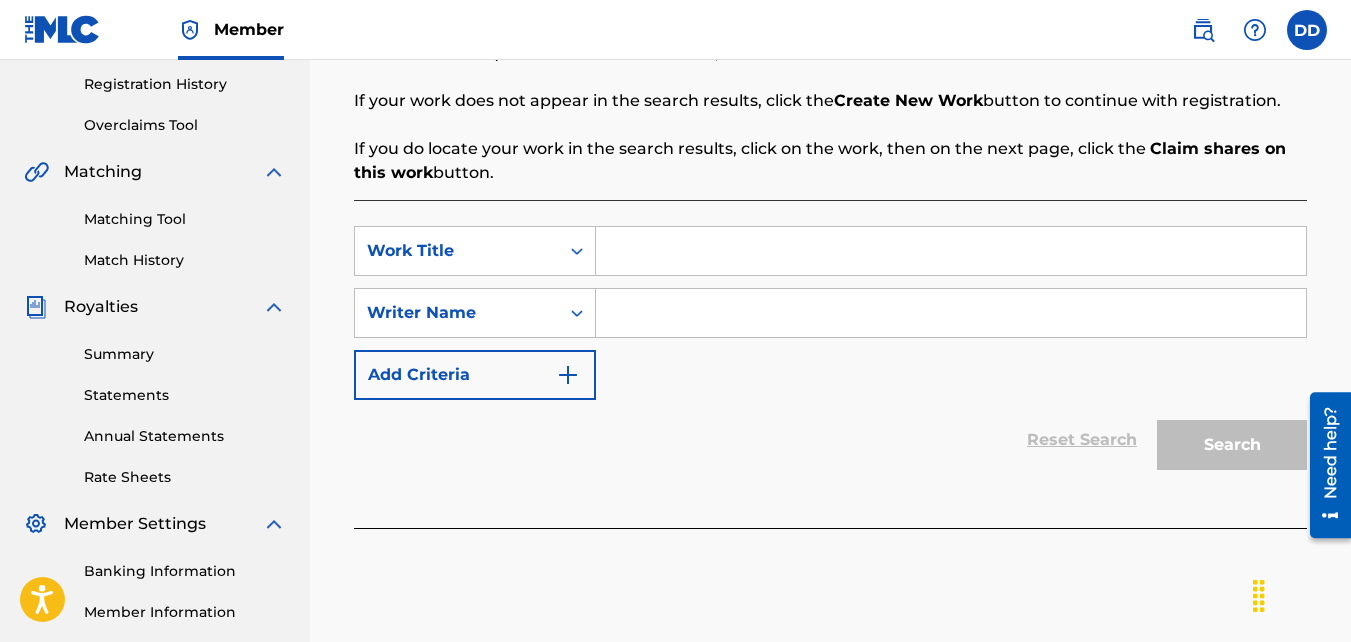 scroll, scrollTop: 370, scrollLeft: 0, axis: vertical 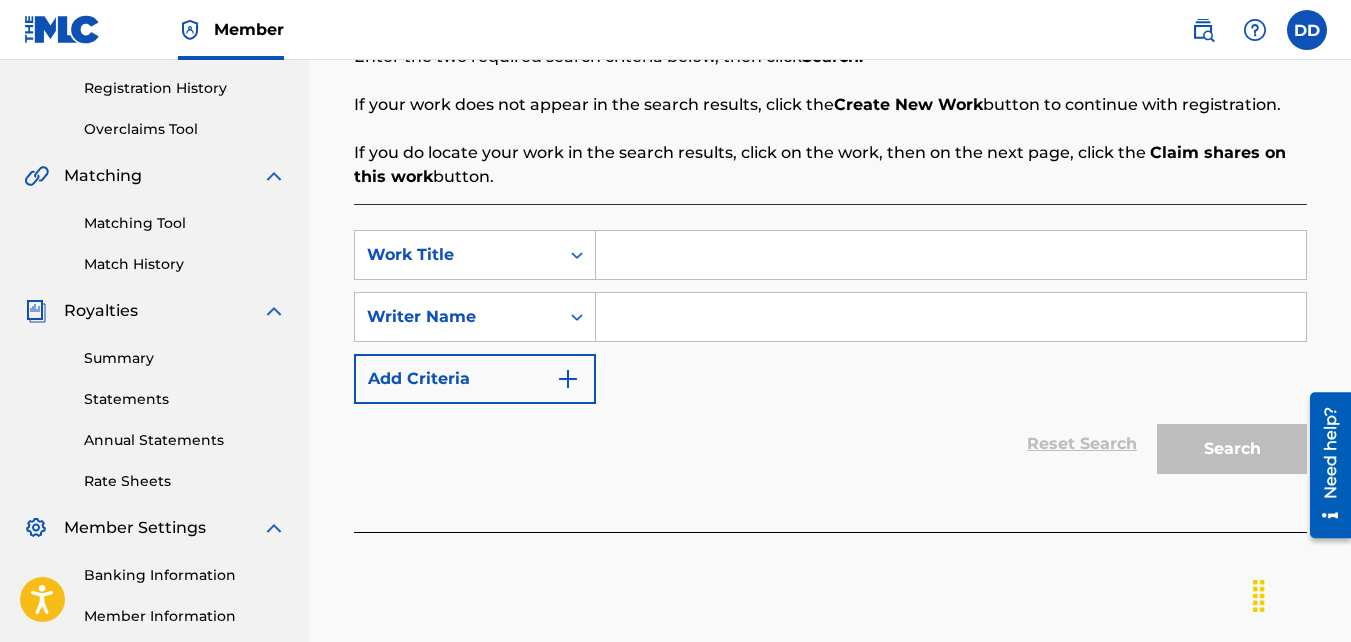click at bounding box center [951, 255] 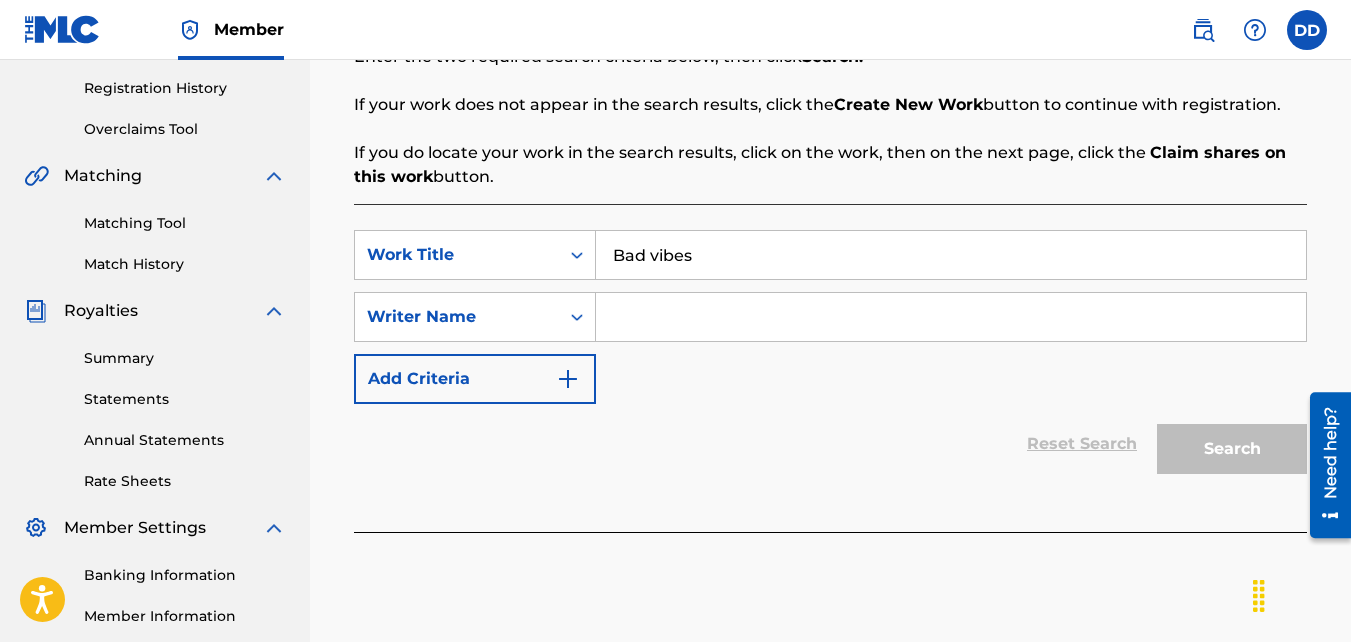 type on "Bad vibes" 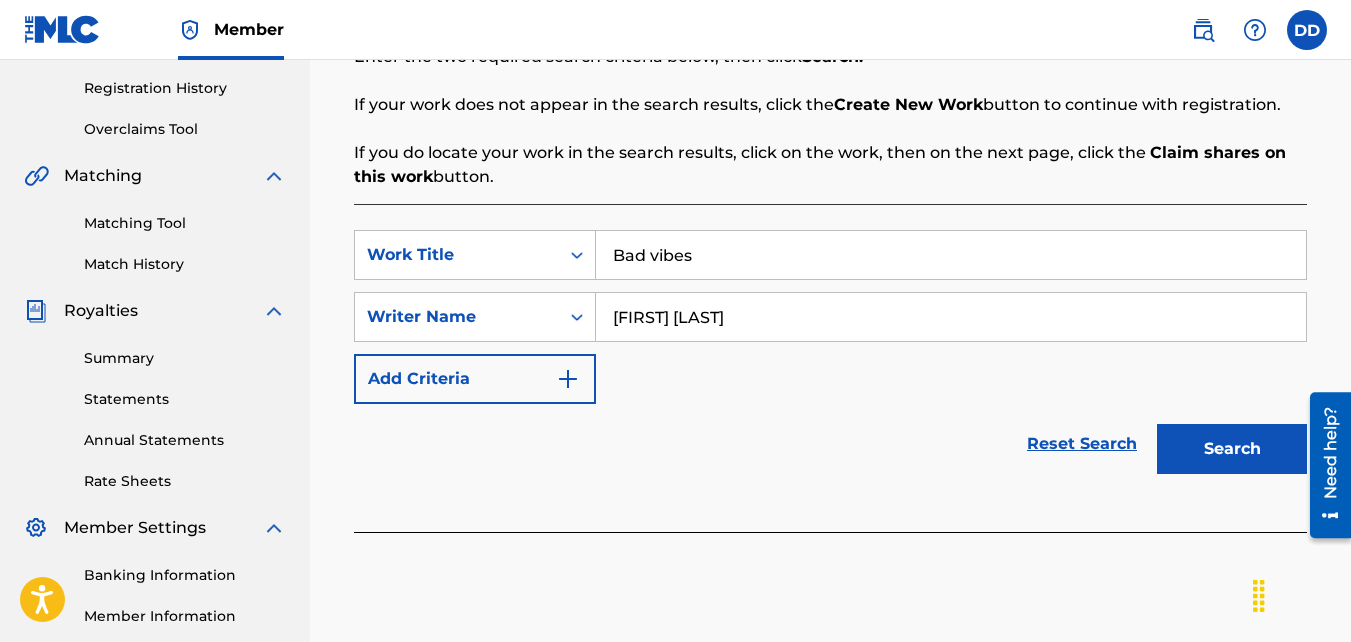 type on "[FIRST] [LAST]" 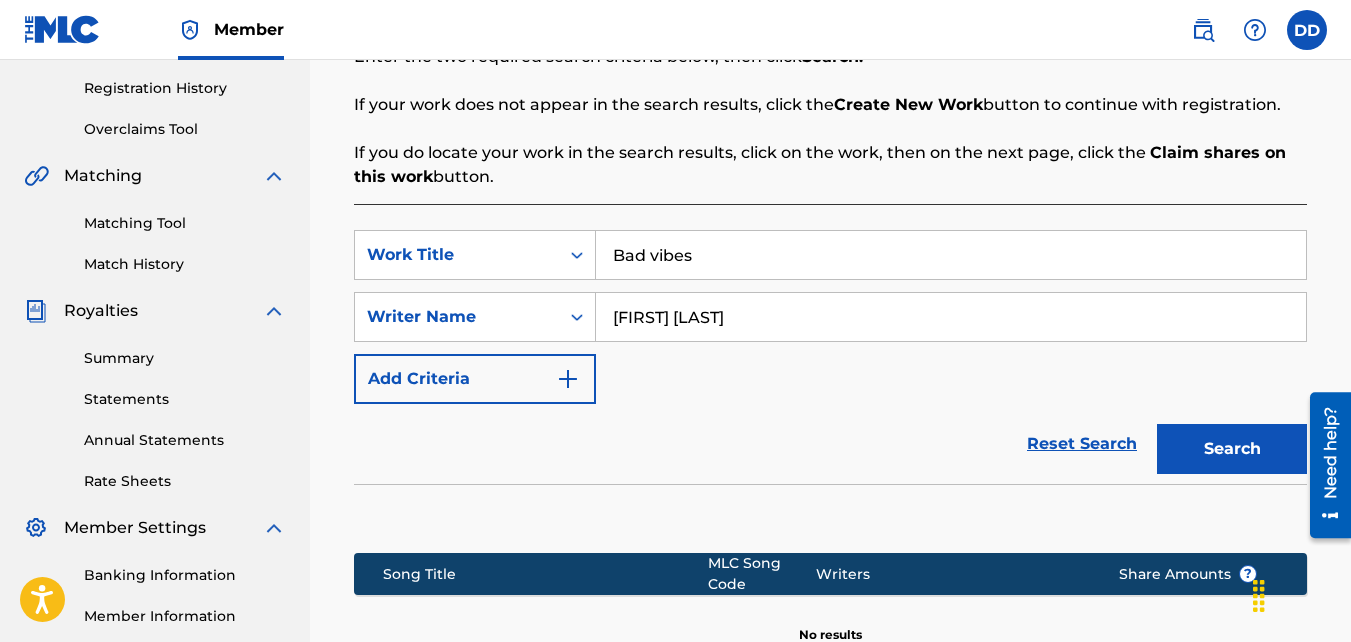 drag, startPoint x: 1349, startPoint y: 350, endPoint x: 1328, endPoint y: 373, distance: 31.144823 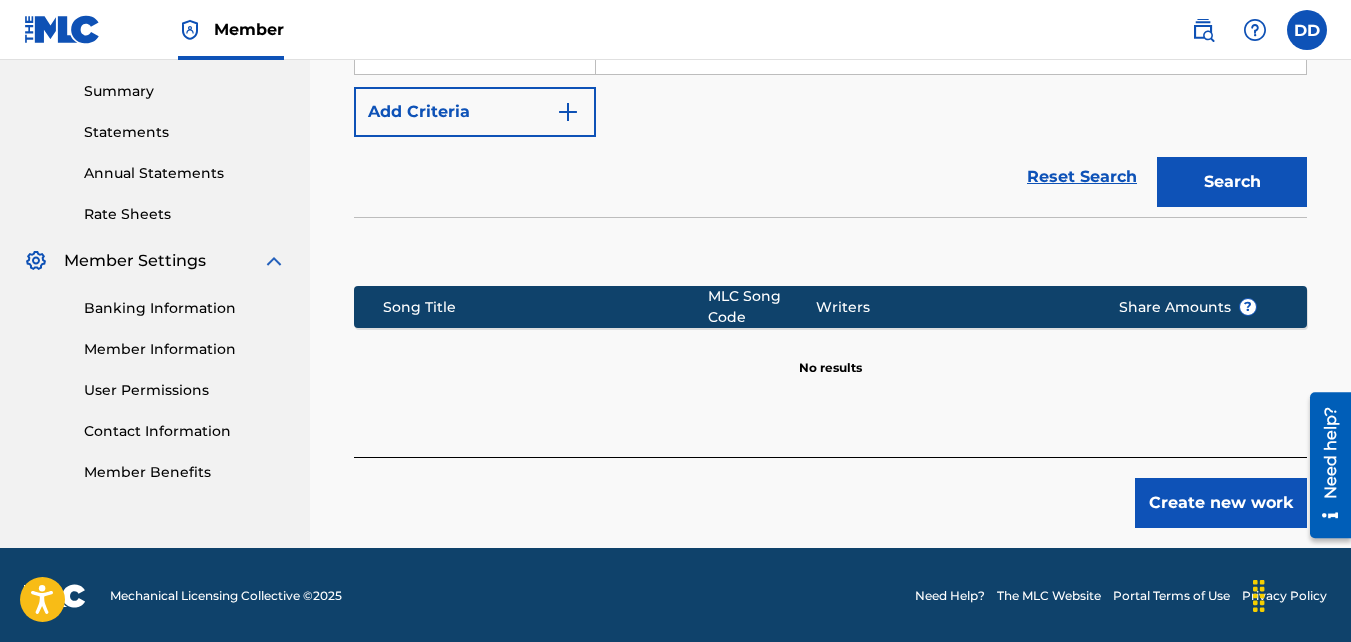 scroll, scrollTop: 639, scrollLeft: 0, axis: vertical 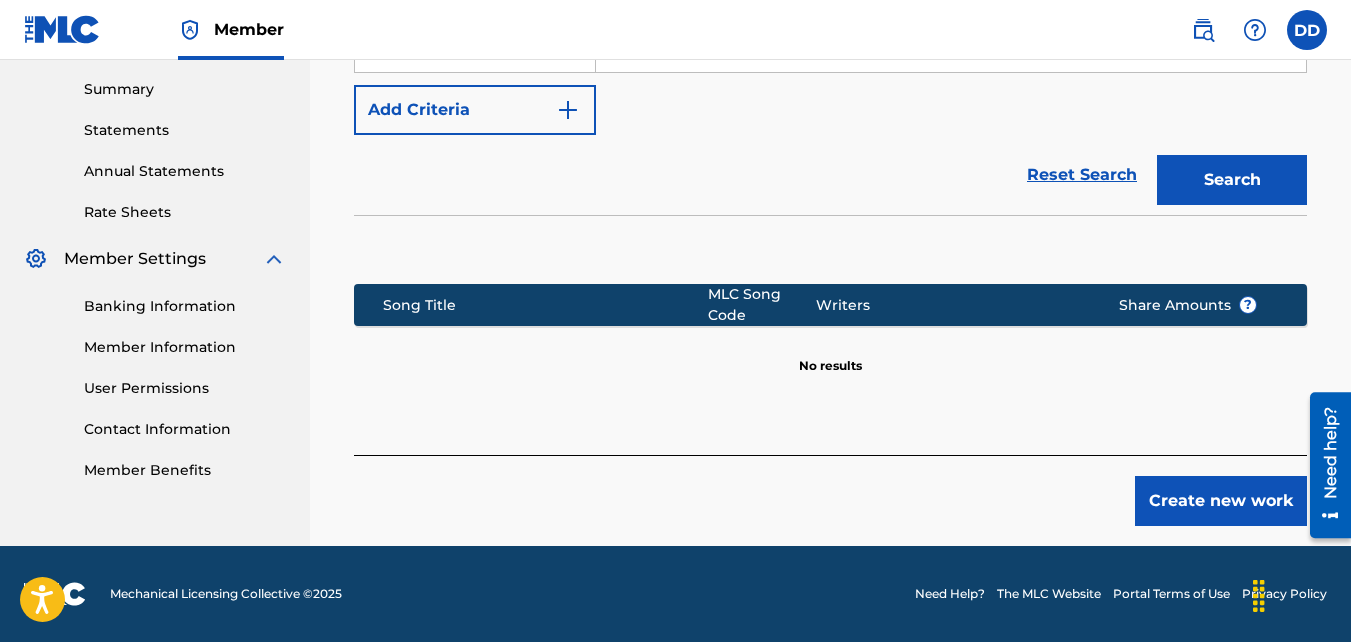 click on "Create new work" at bounding box center (1221, 501) 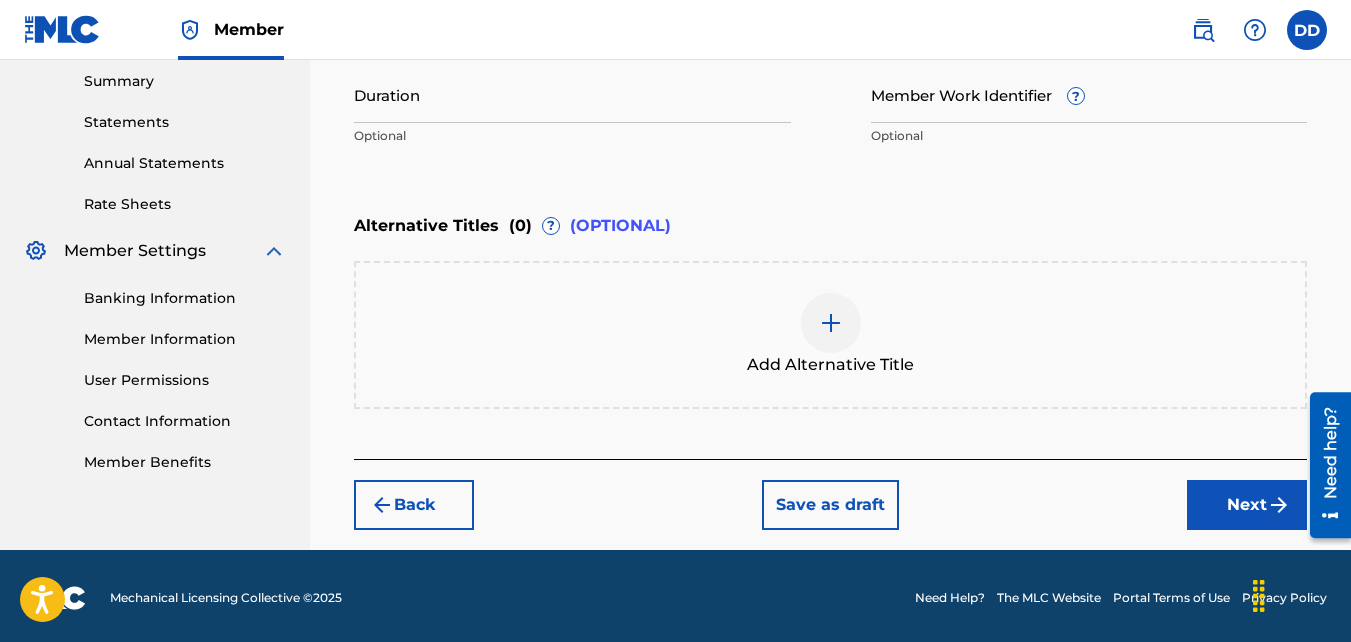 scroll, scrollTop: 651, scrollLeft: 0, axis: vertical 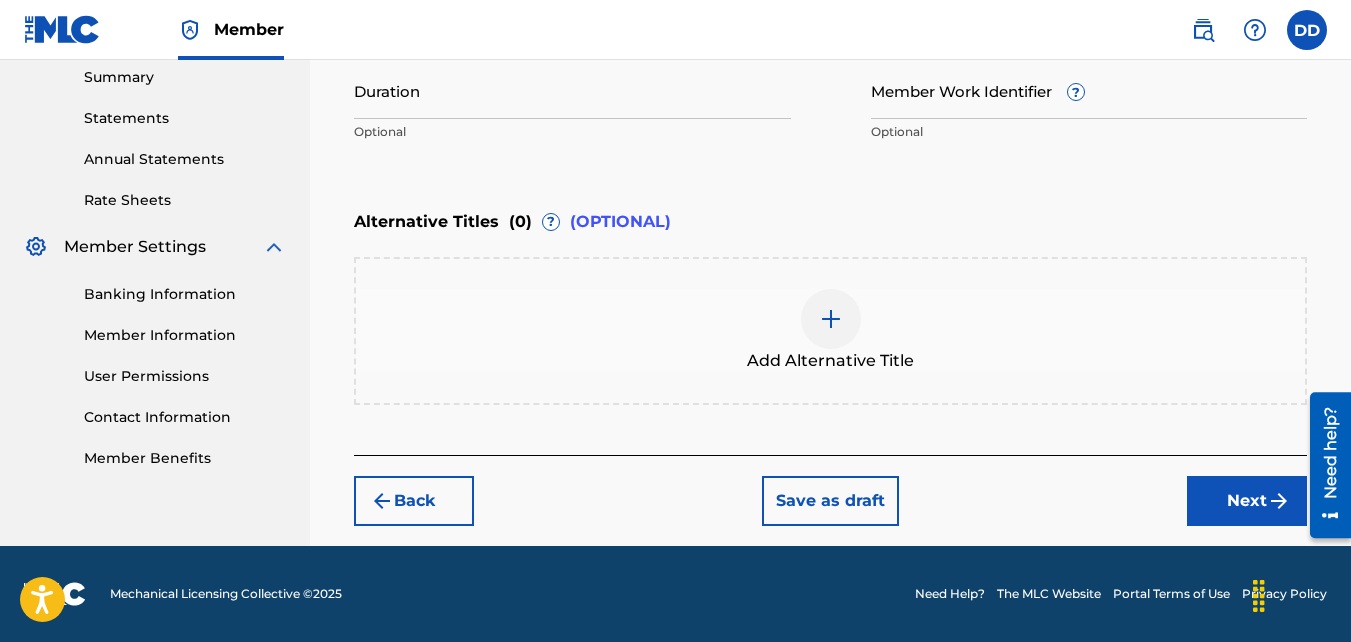 click on "Next" at bounding box center [1247, 501] 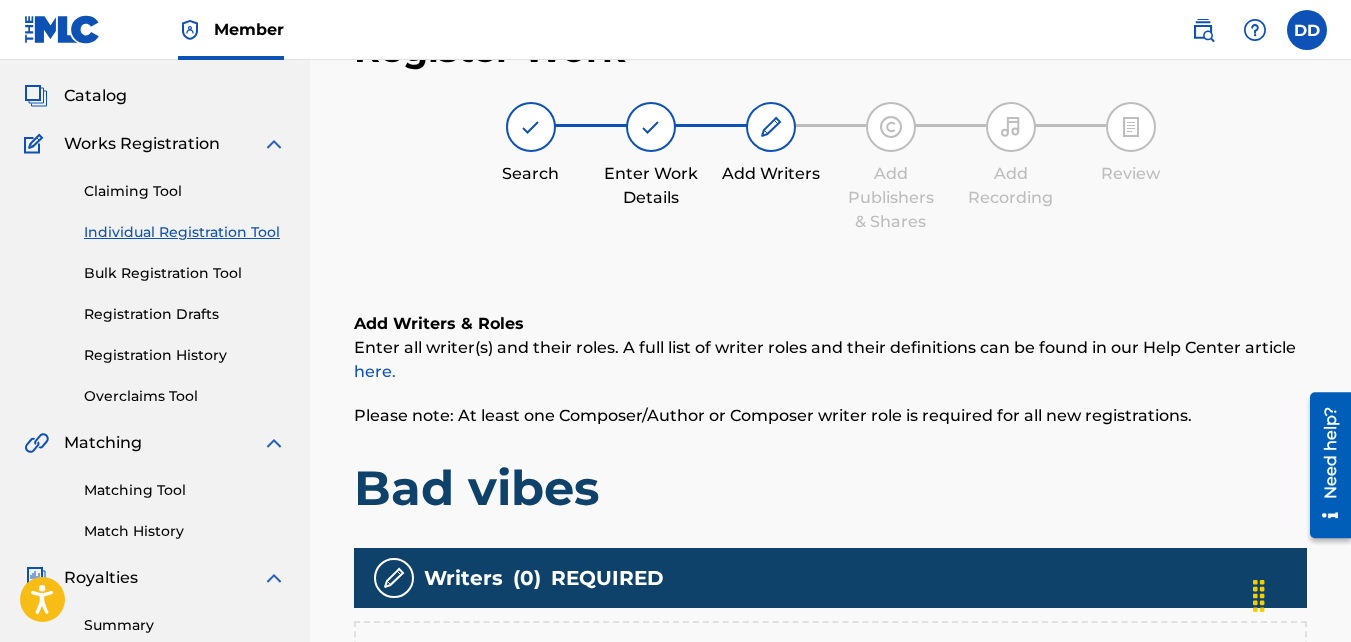 scroll, scrollTop: 90, scrollLeft: 0, axis: vertical 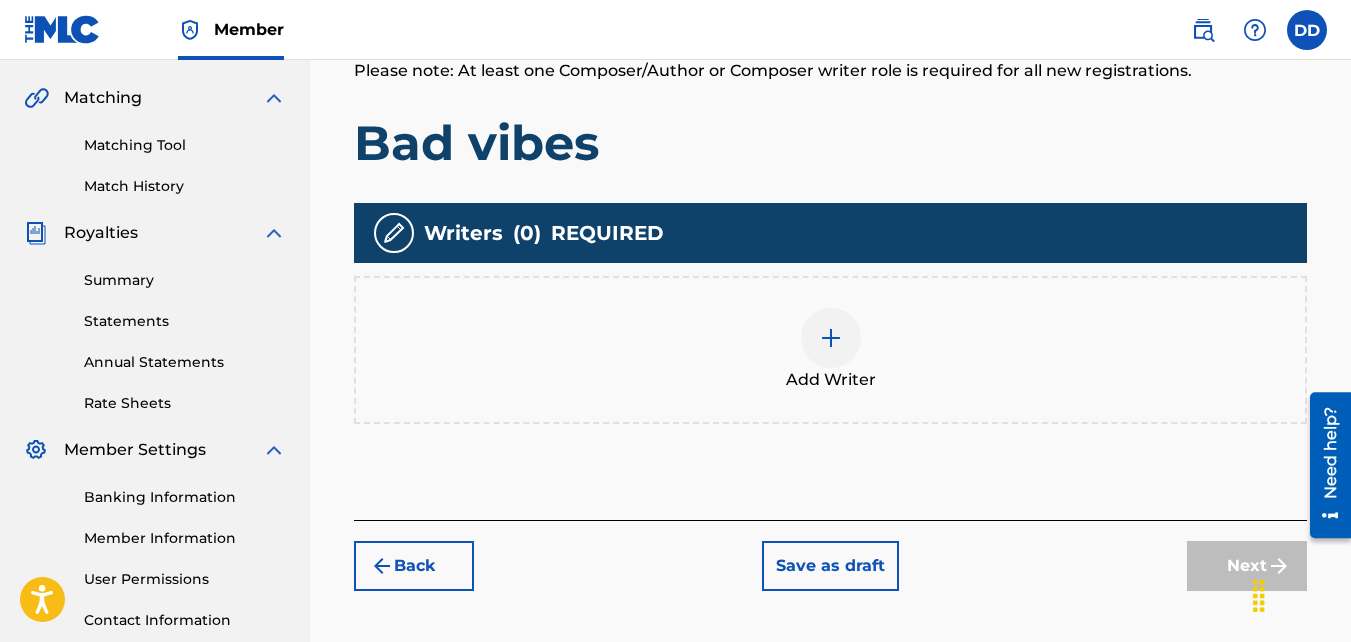 click on "Add Writer" at bounding box center (831, 380) 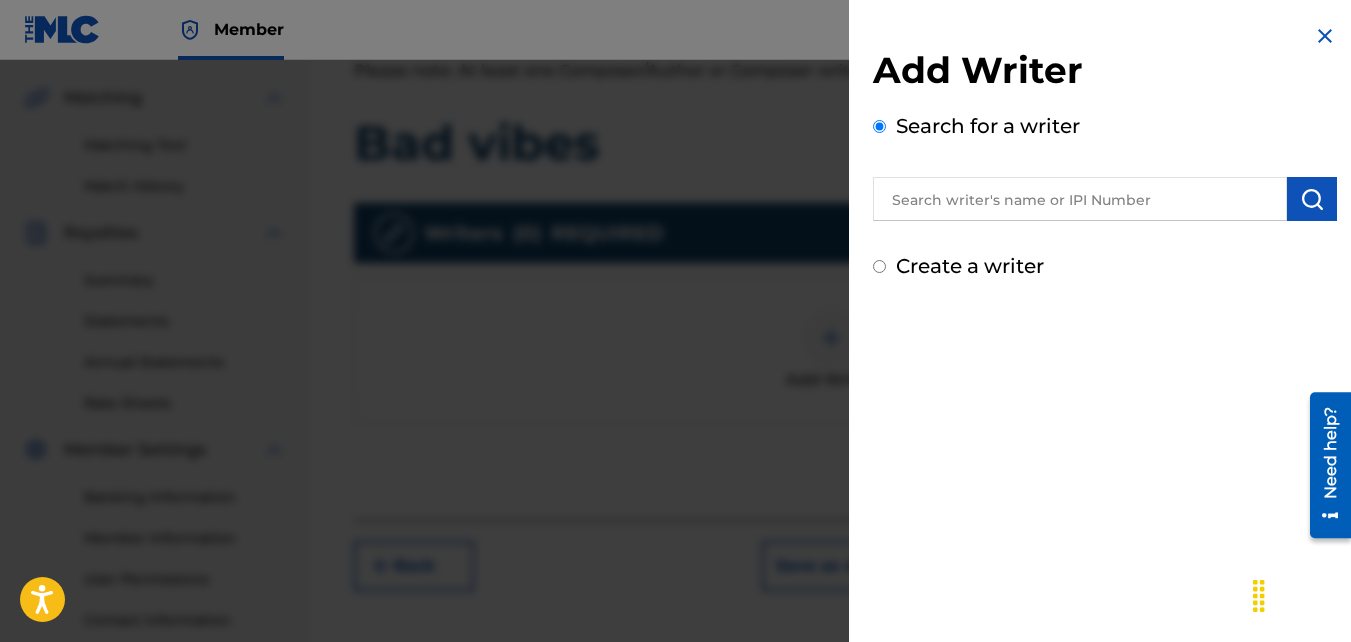 click at bounding box center (1080, 199) 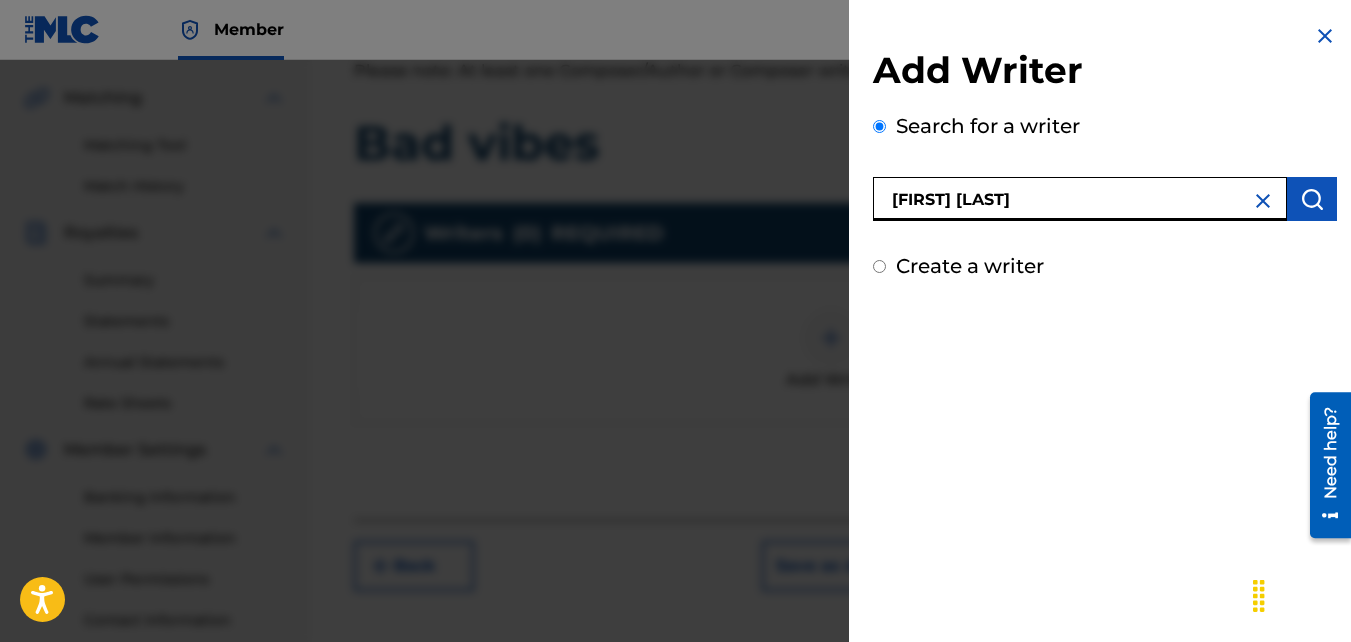 type on "[FIRST] [LAST]" 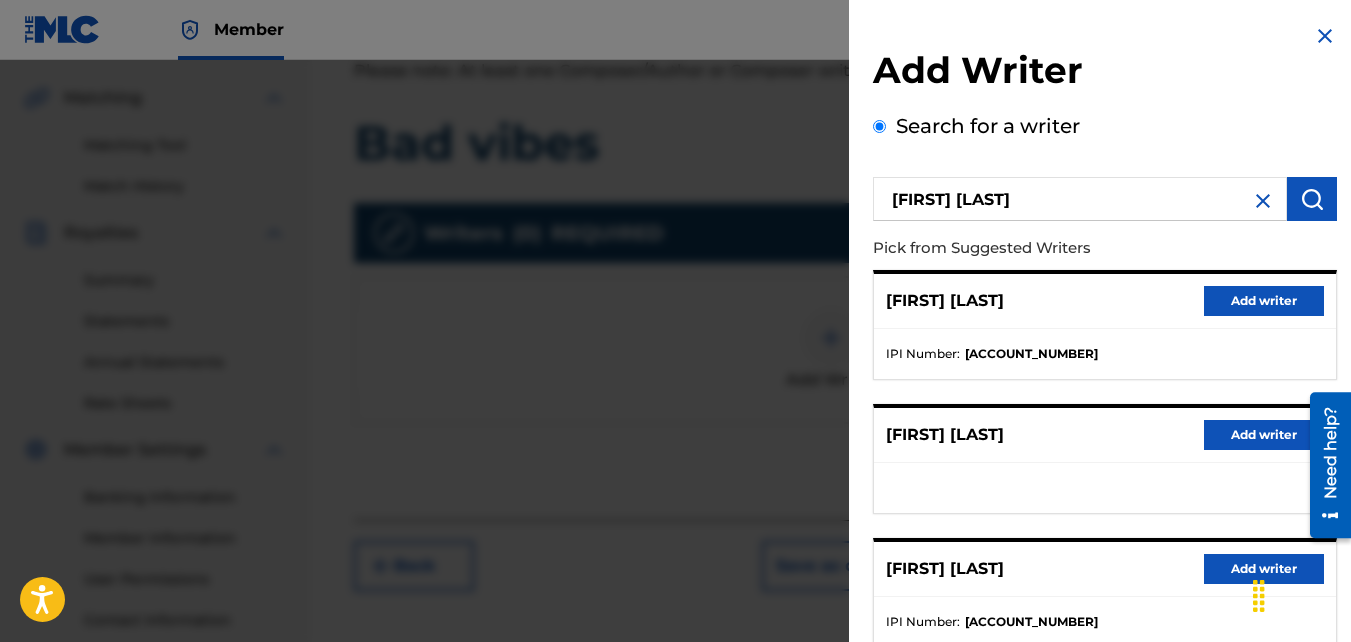 scroll, scrollTop: 550, scrollLeft: 0, axis: vertical 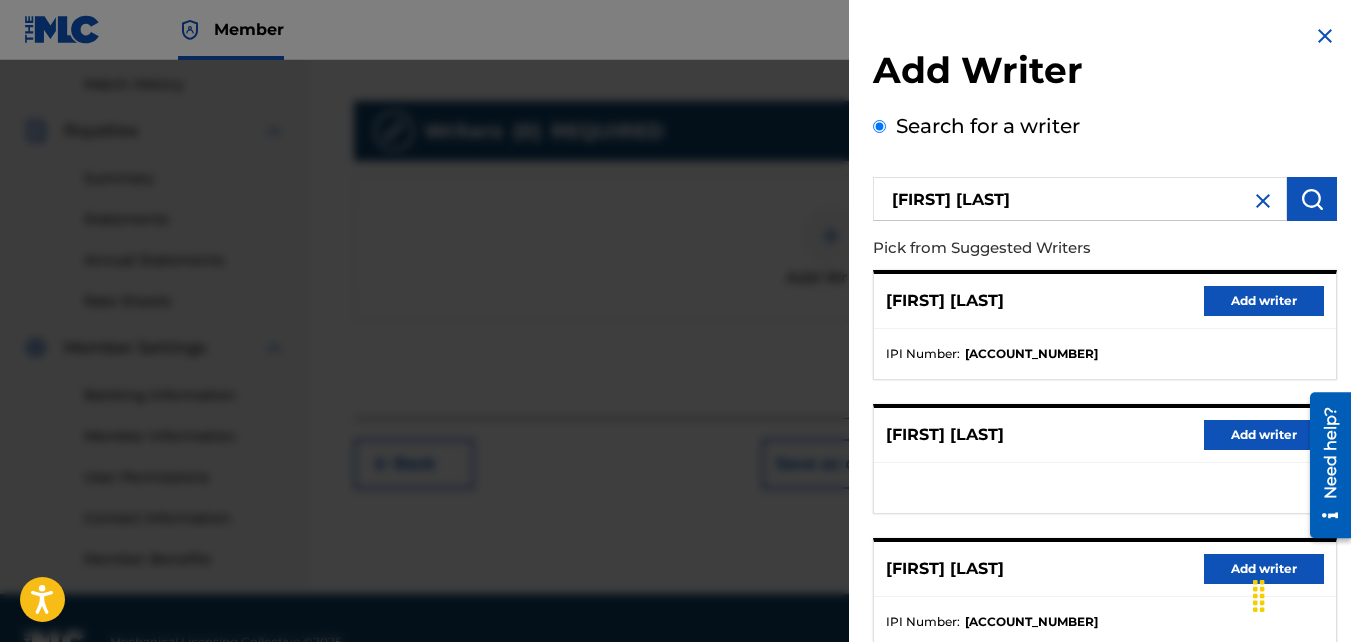 drag, startPoint x: 1349, startPoint y: 396, endPoint x: 2647, endPoint y: 734, distance: 1341.286 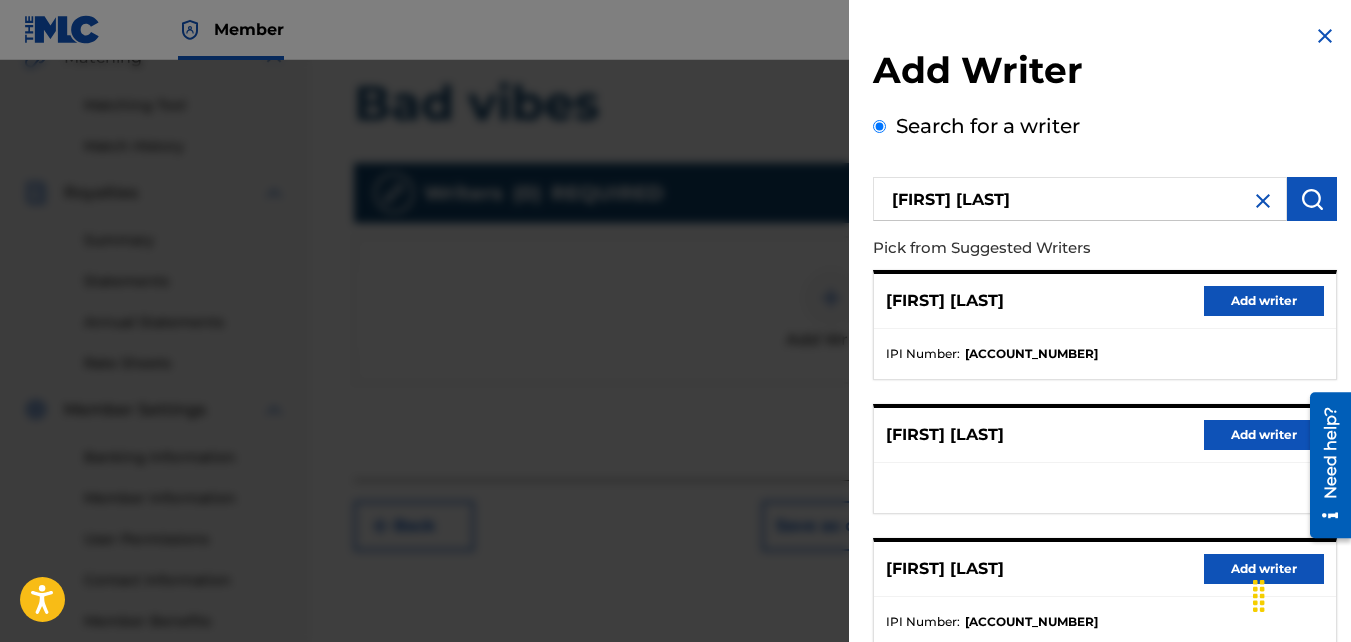 scroll, scrollTop: 482, scrollLeft: 0, axis: vertical 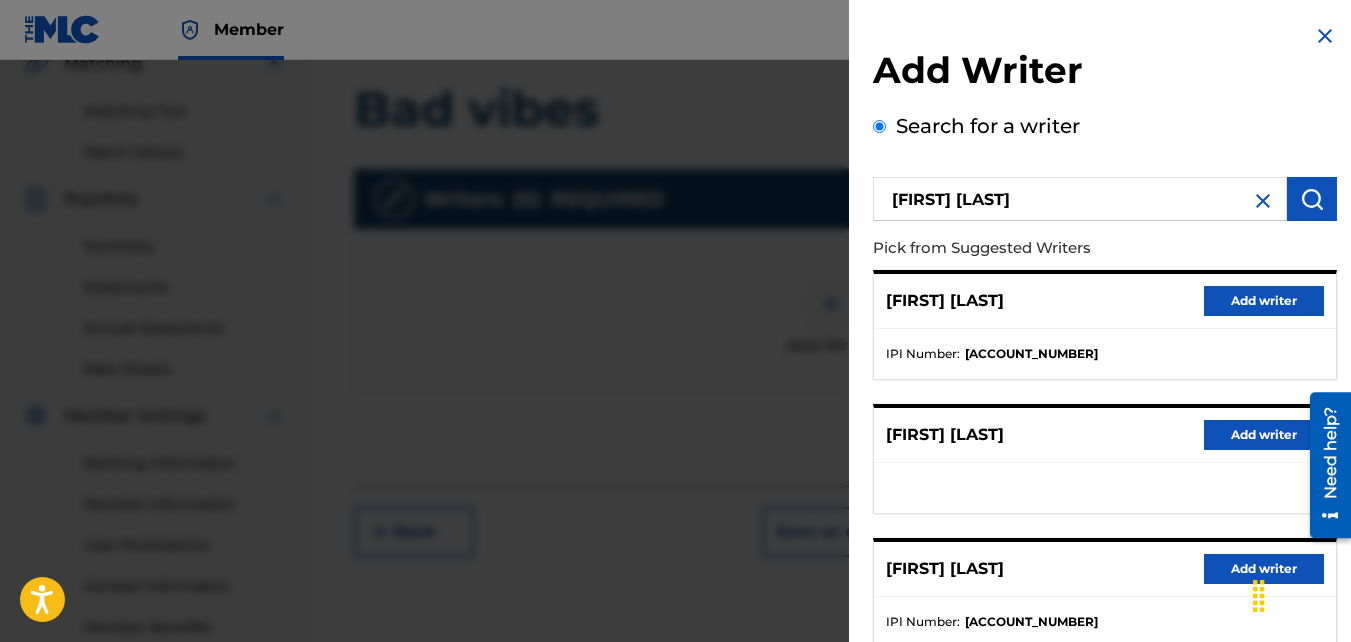 click at bounding box center [1263, 201] 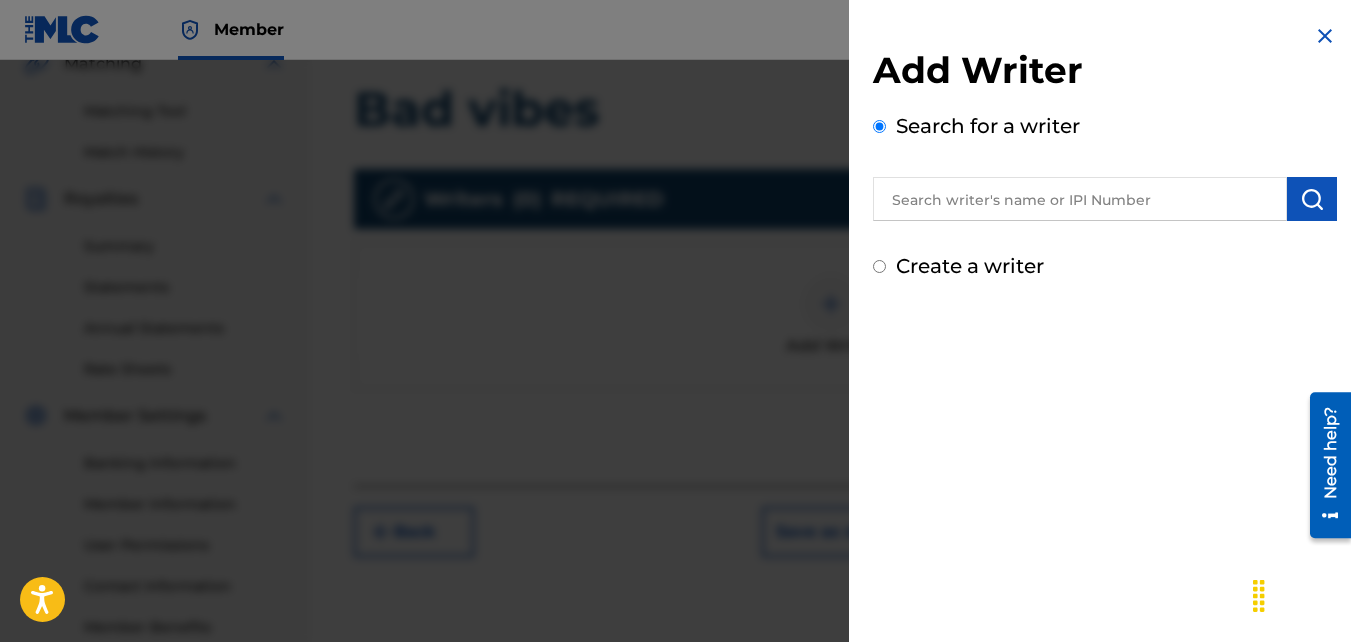 click on "Create a writer" at bounding box center (970, 266) 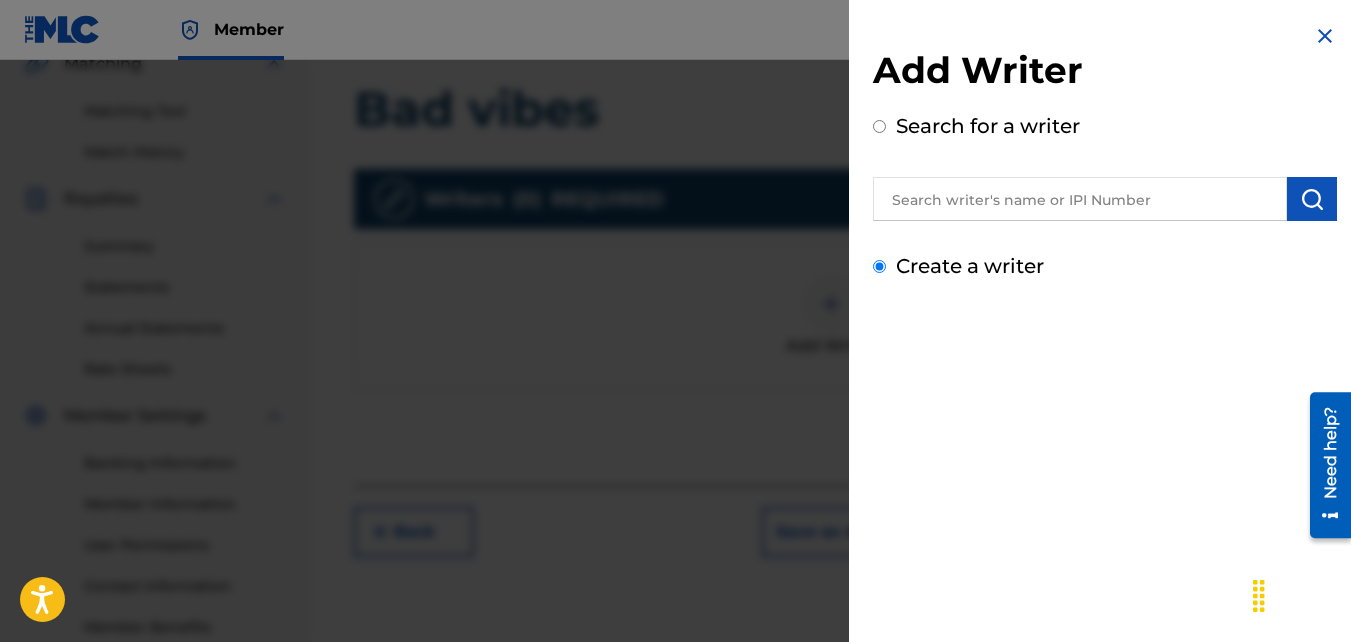click on "Create a writer" at bounding box center (879, 266) 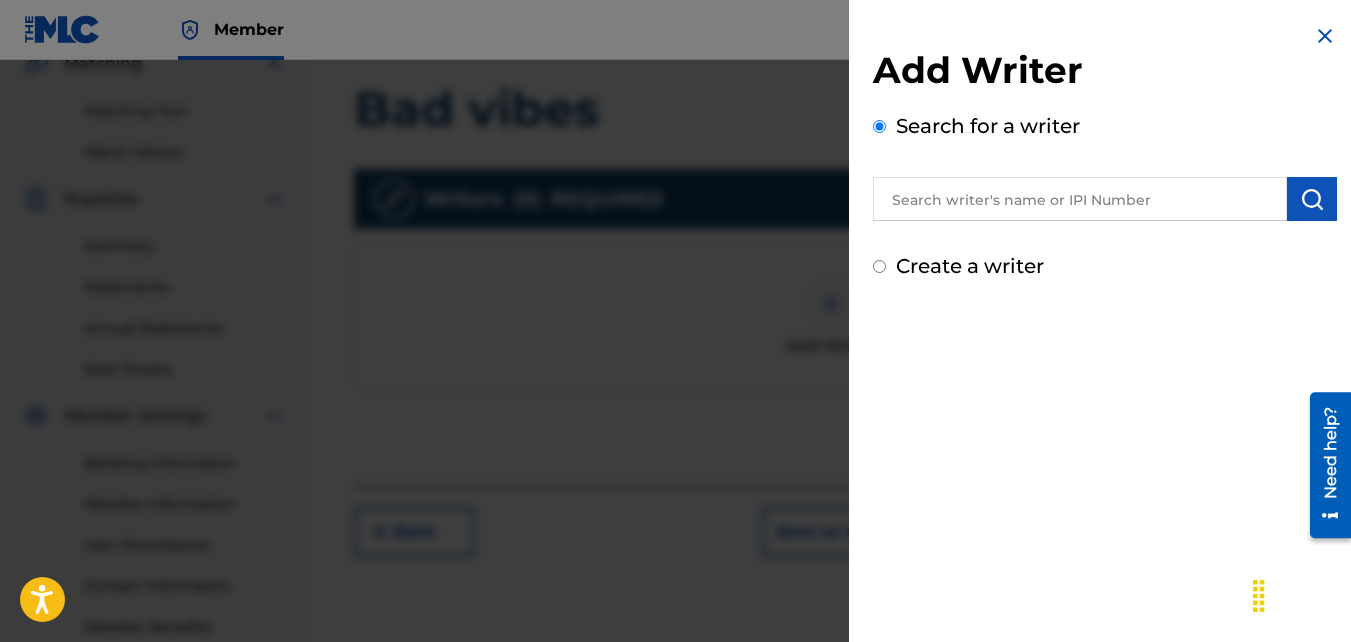 radio on "false" 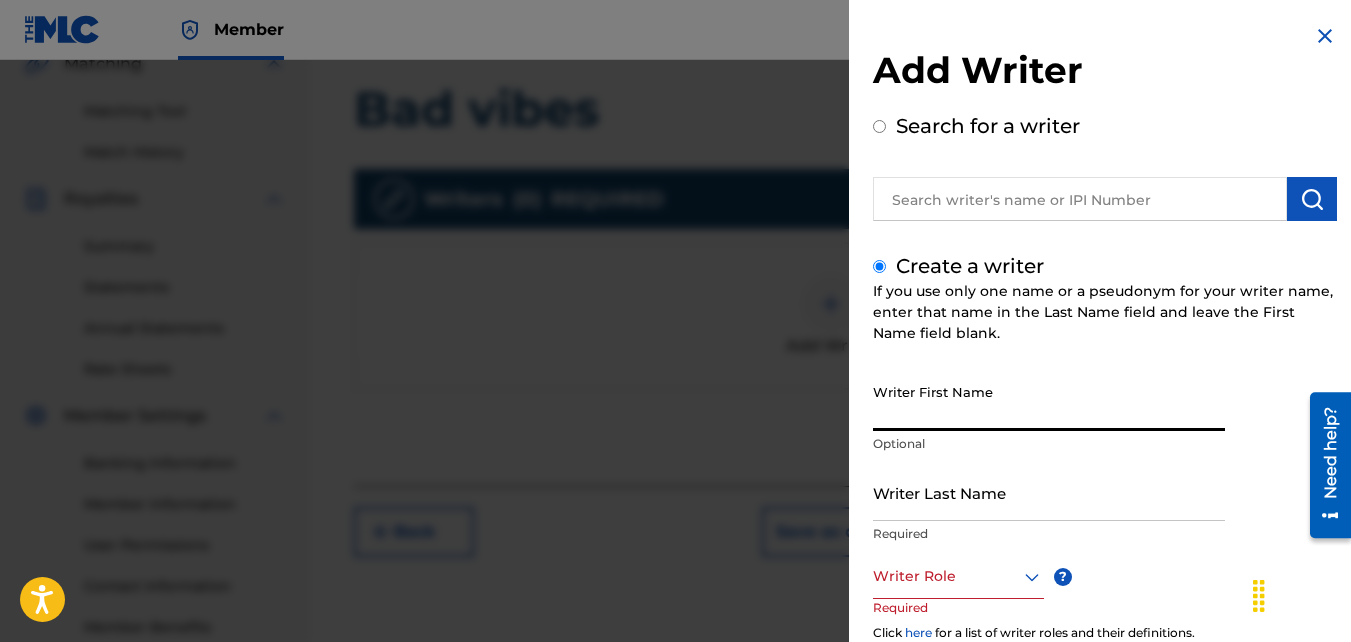 click on "Writer First Name" at bounding box center [1049, 402] 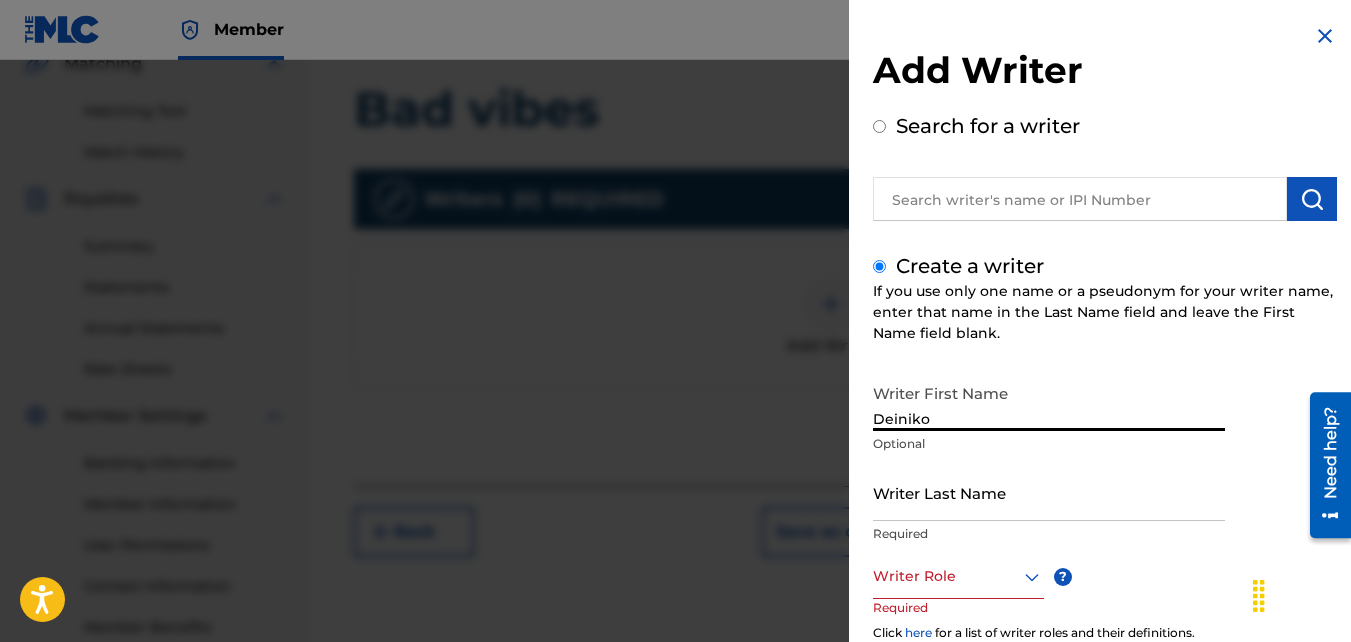 type on "Deiniko" 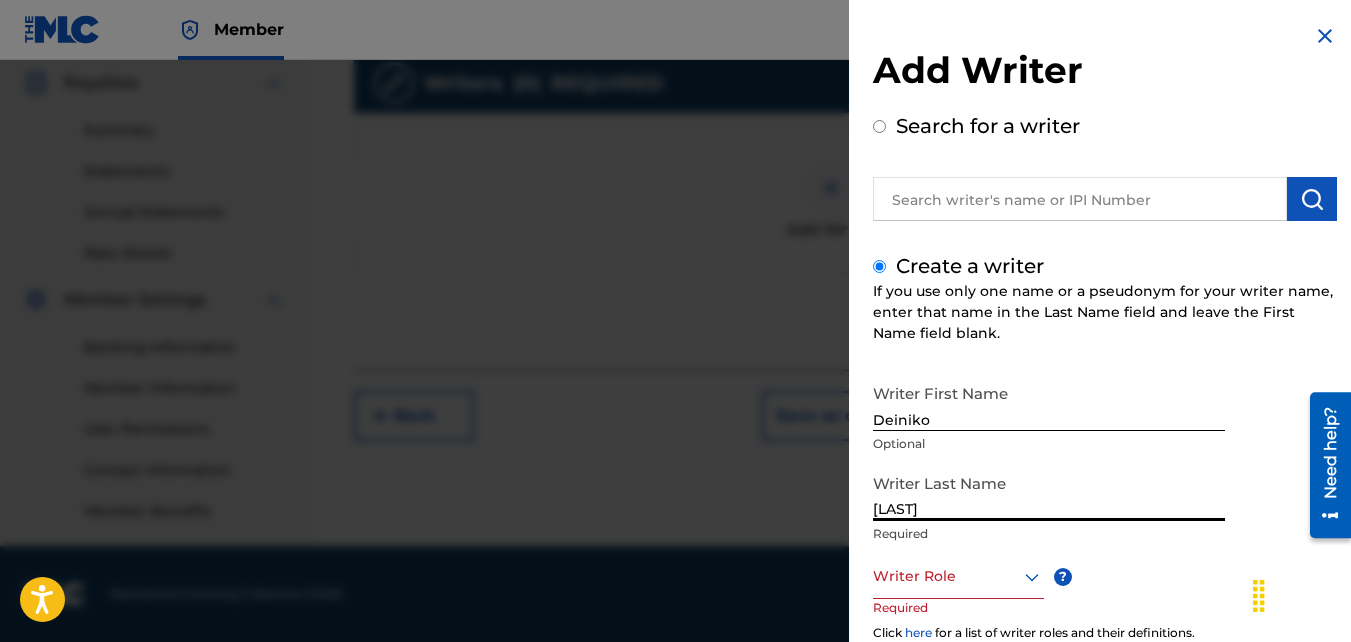 scroll, scrollTop: 542, scrollLeft: 0, axis: vertical 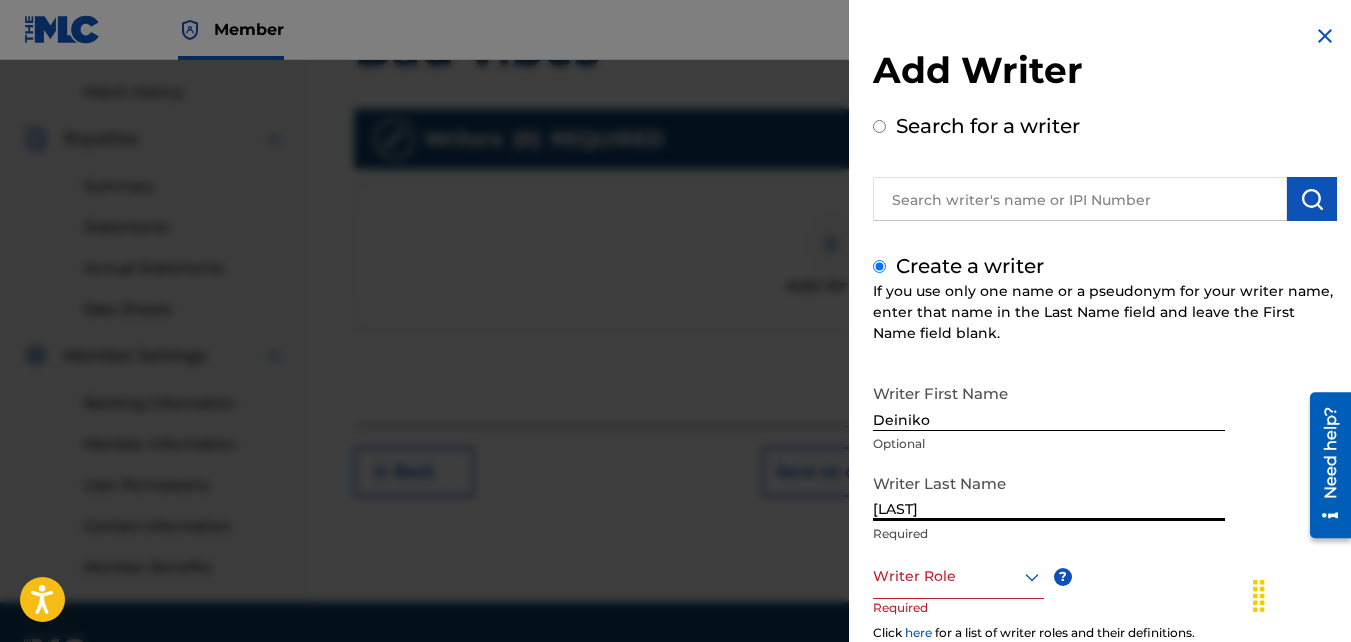 type on "[LAST]" 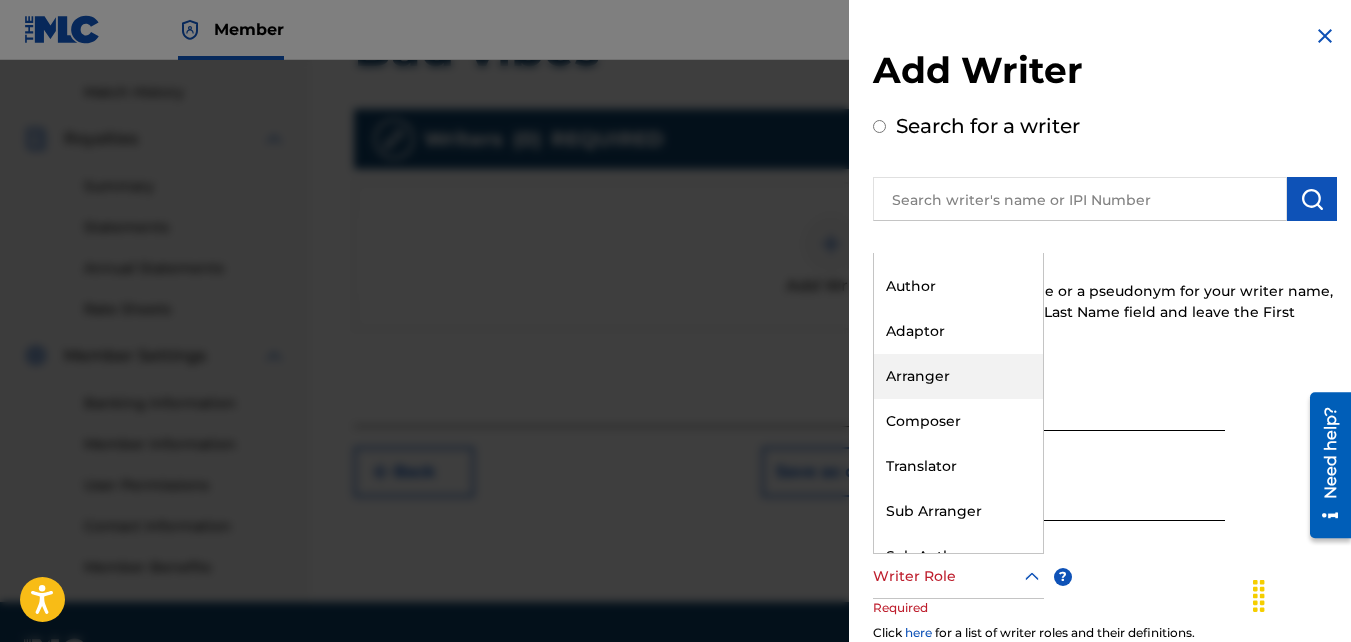 scroll, scrollTop: 0, scrollLeft: 0, axis: both 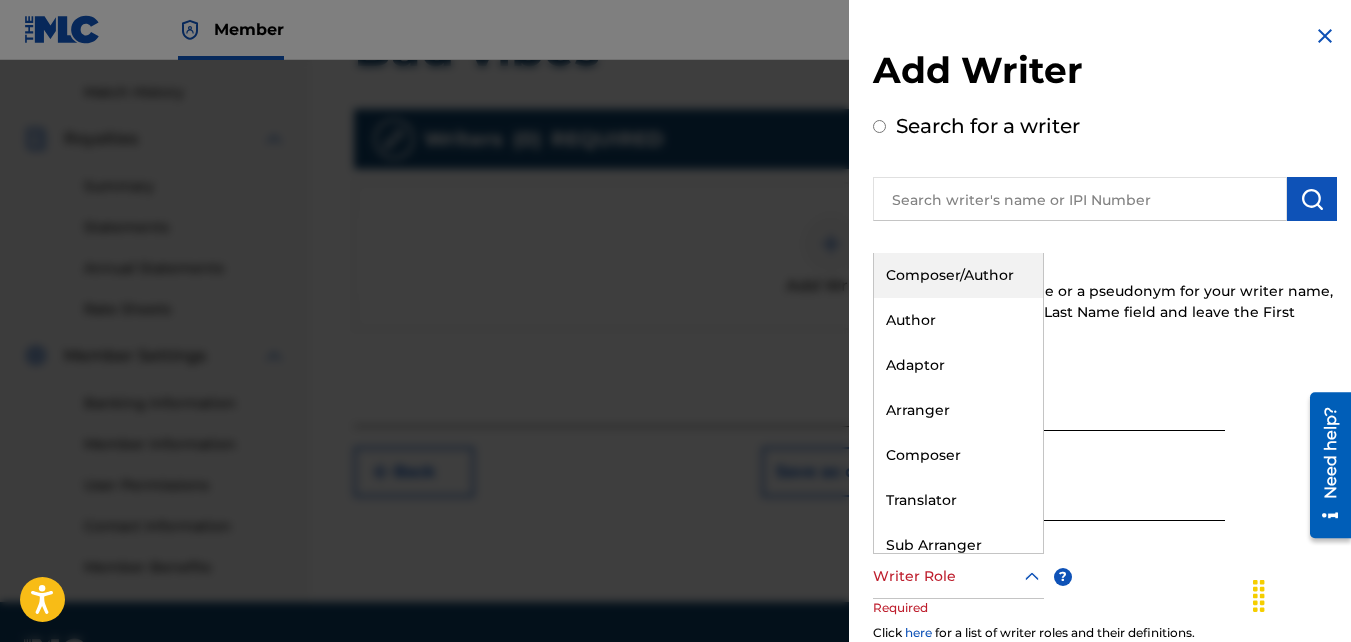 click on "Composer/Author" at bounding box center (958, 275) 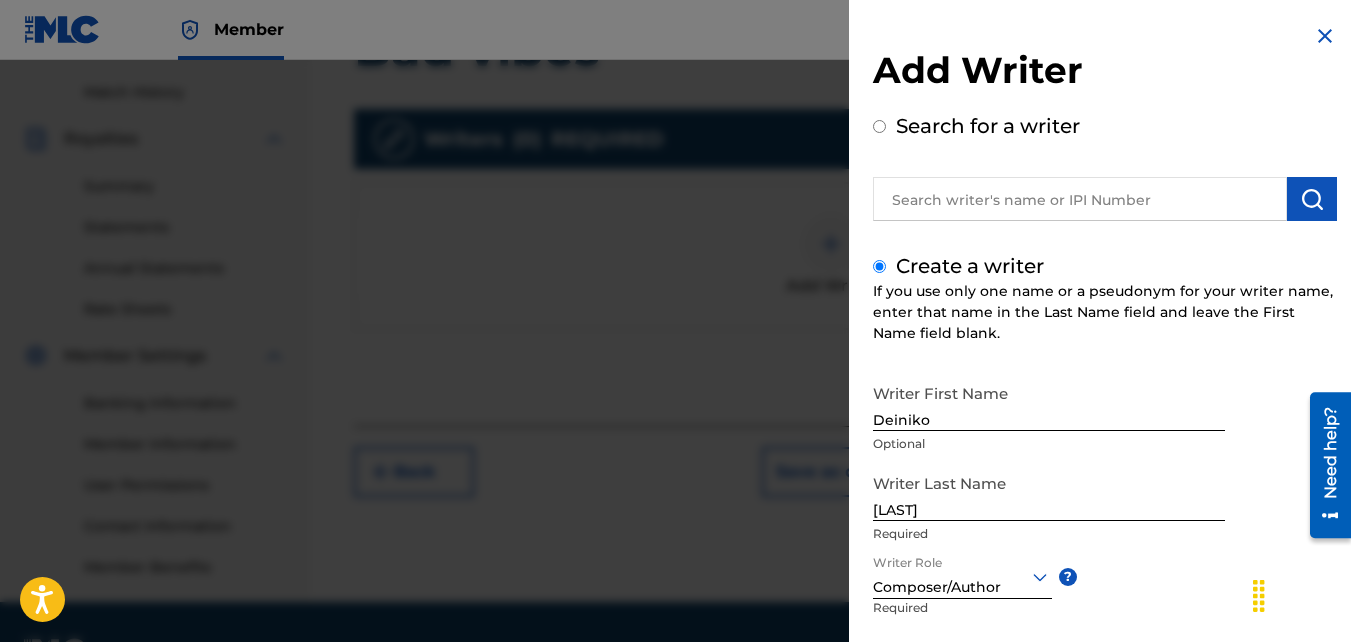 scroll, scrollTop: 598, scrollLeft: 0, axis: vertical 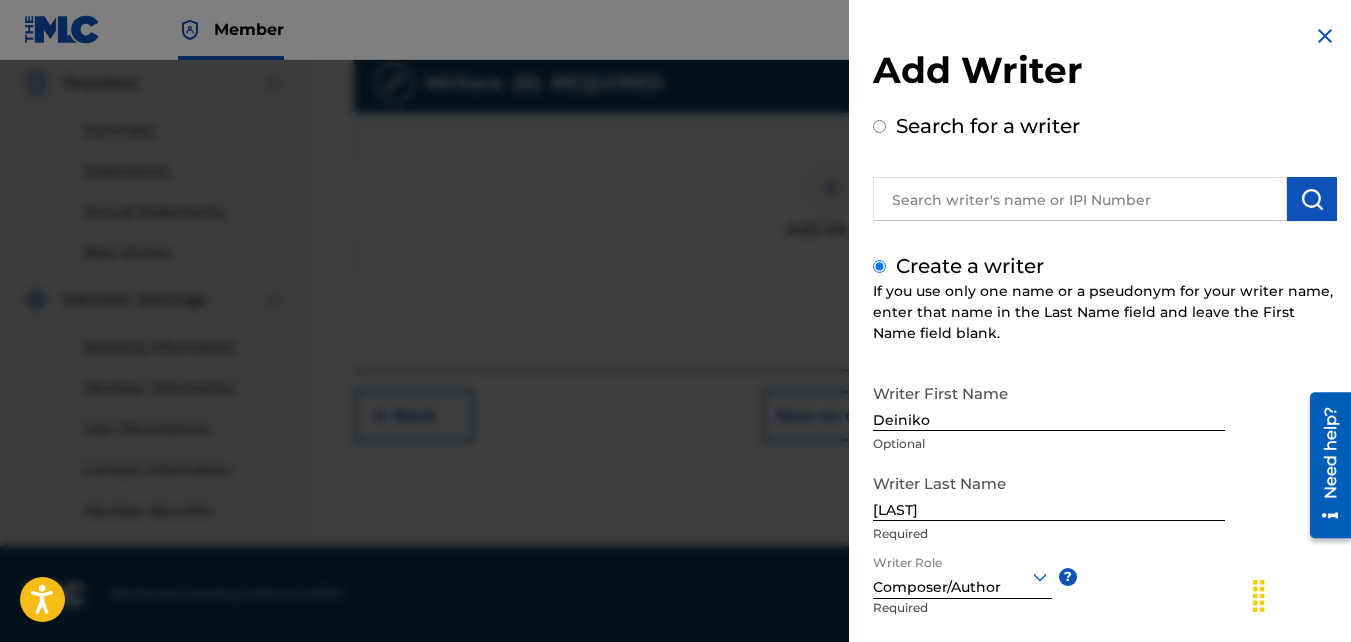 click at bounding box center (1325, 36) 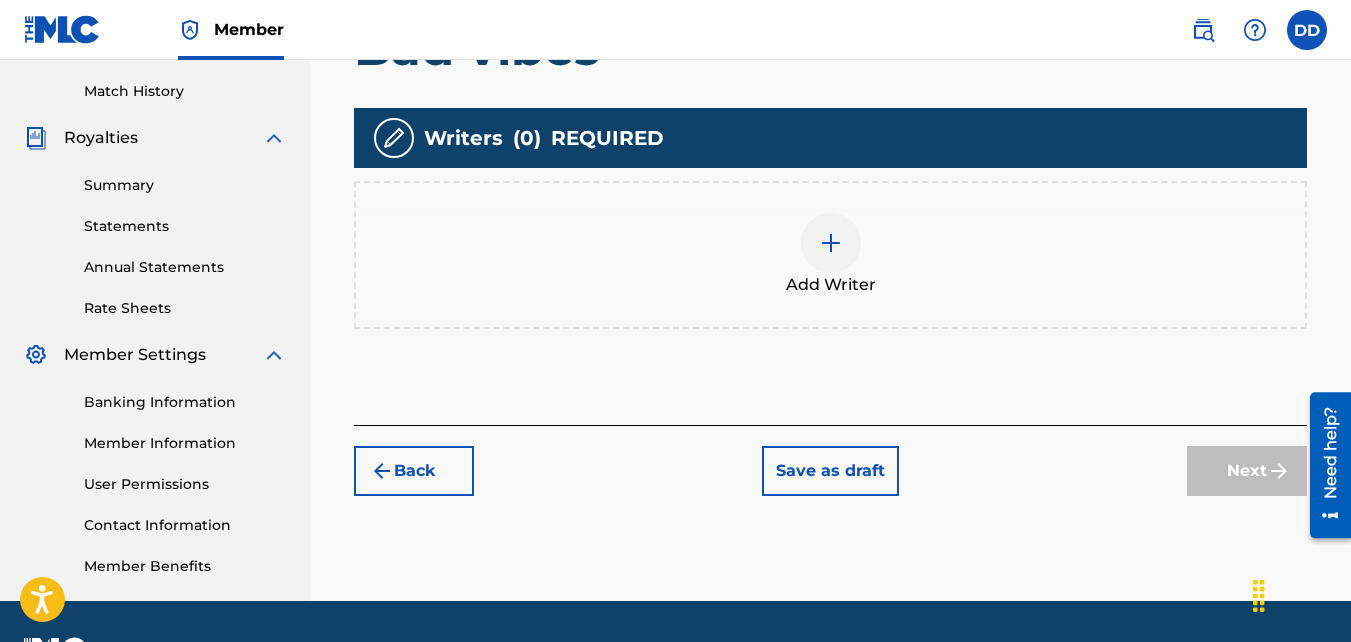 scroll, scrollTop: 544, scrollLeft: 0, axis: vertical 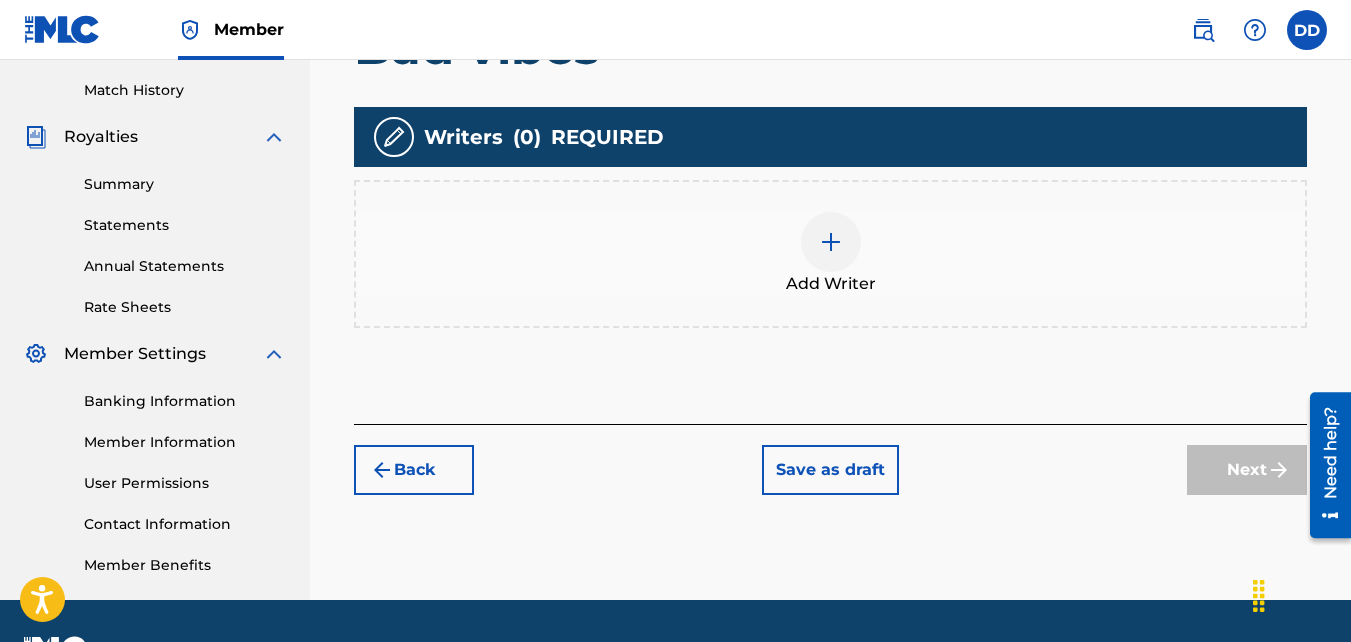 click at bounding box center (831, 242) 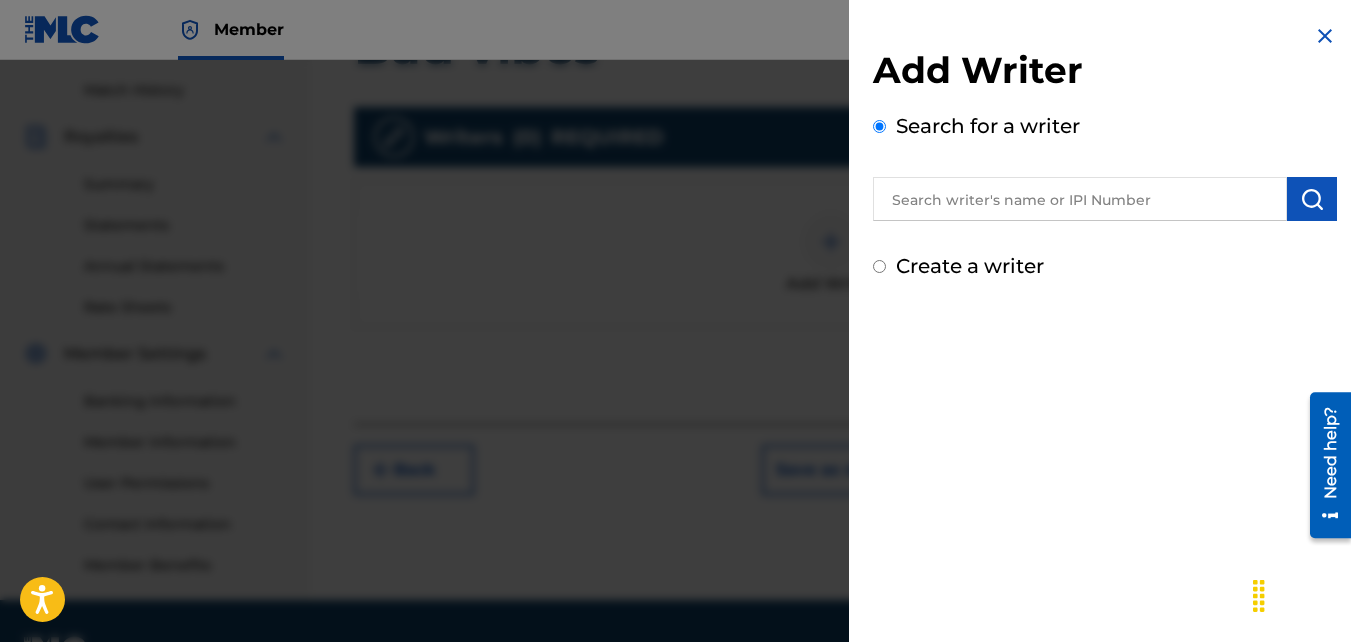click at bounding box center (1080, 199) 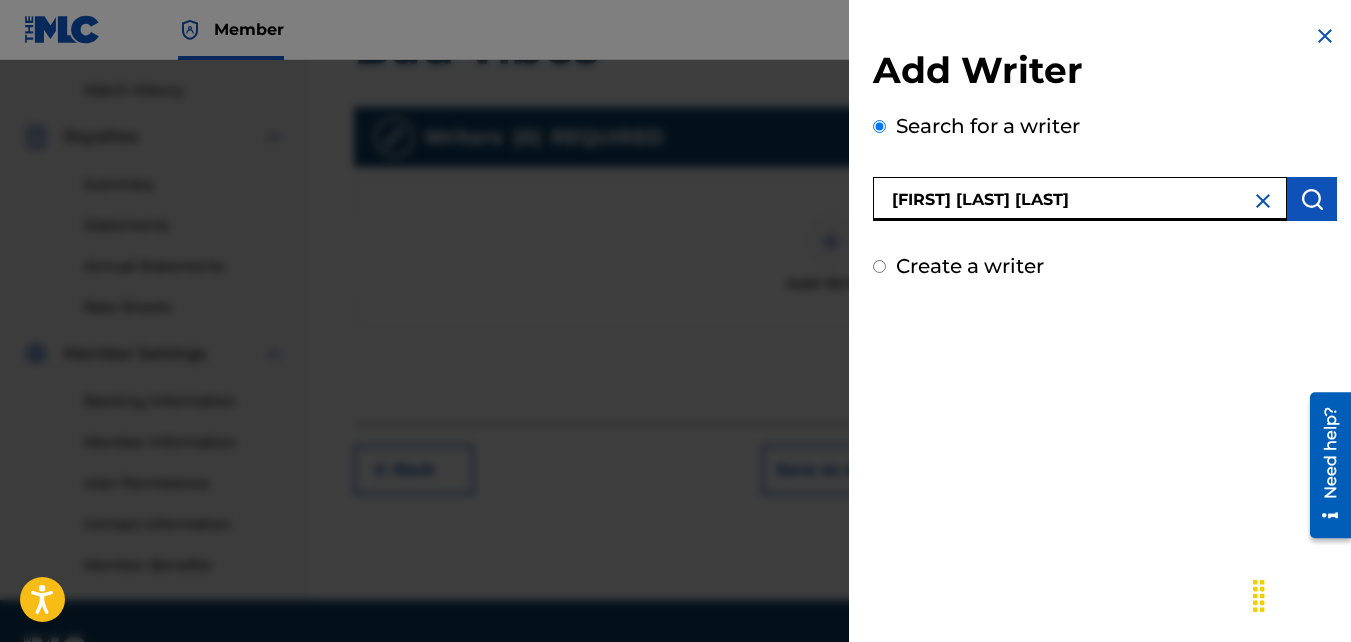 type on "[FIRST] [LAST] [LAST]" 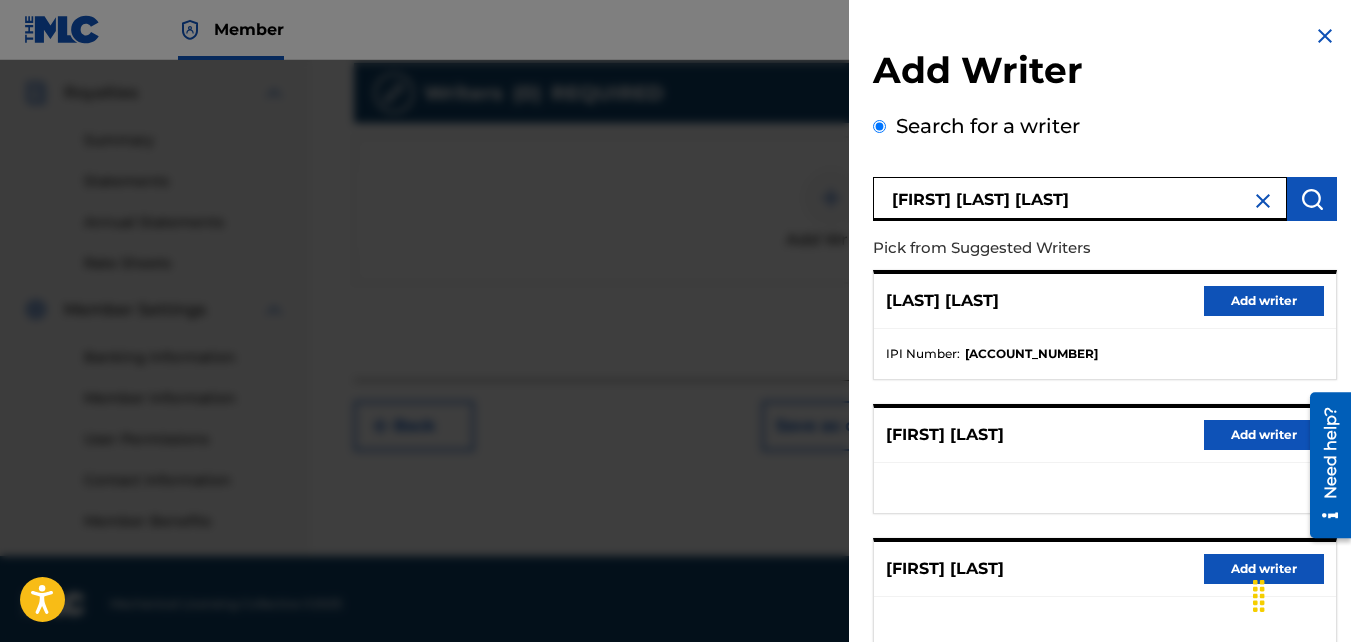 scroll, scrollTop: 578, scrollLeft: 0, axis: vertical 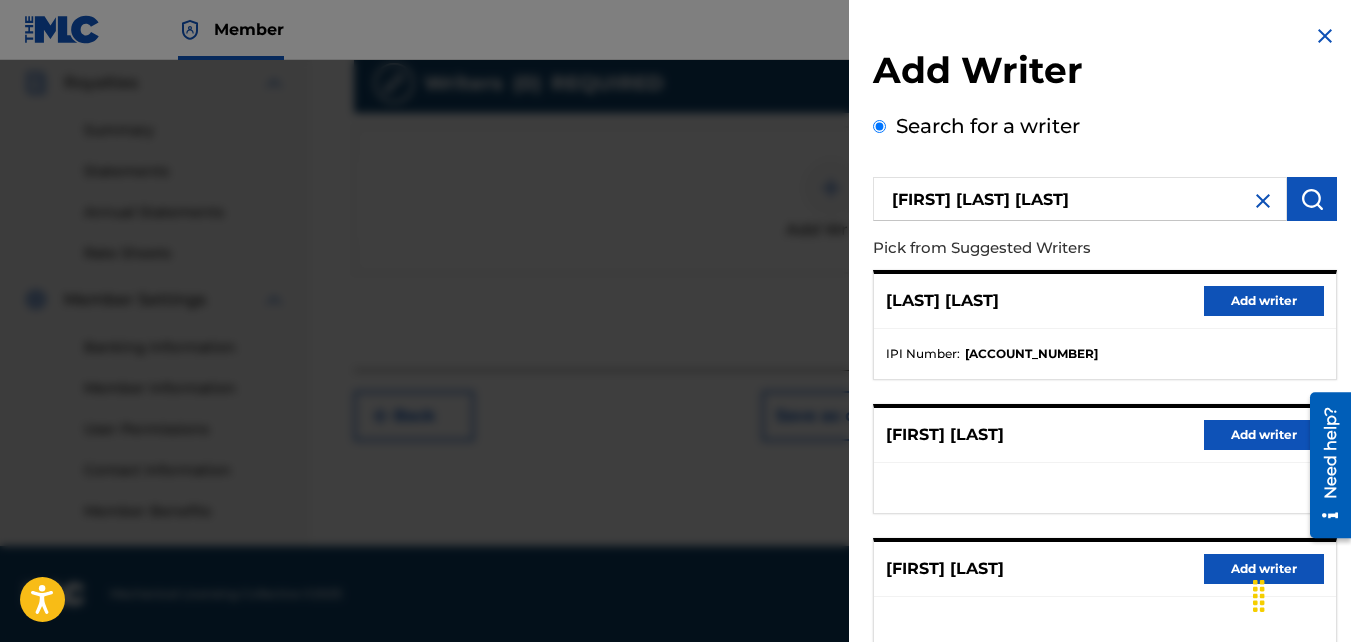 click on "Search for a writer" at bounding box center [879, 126] 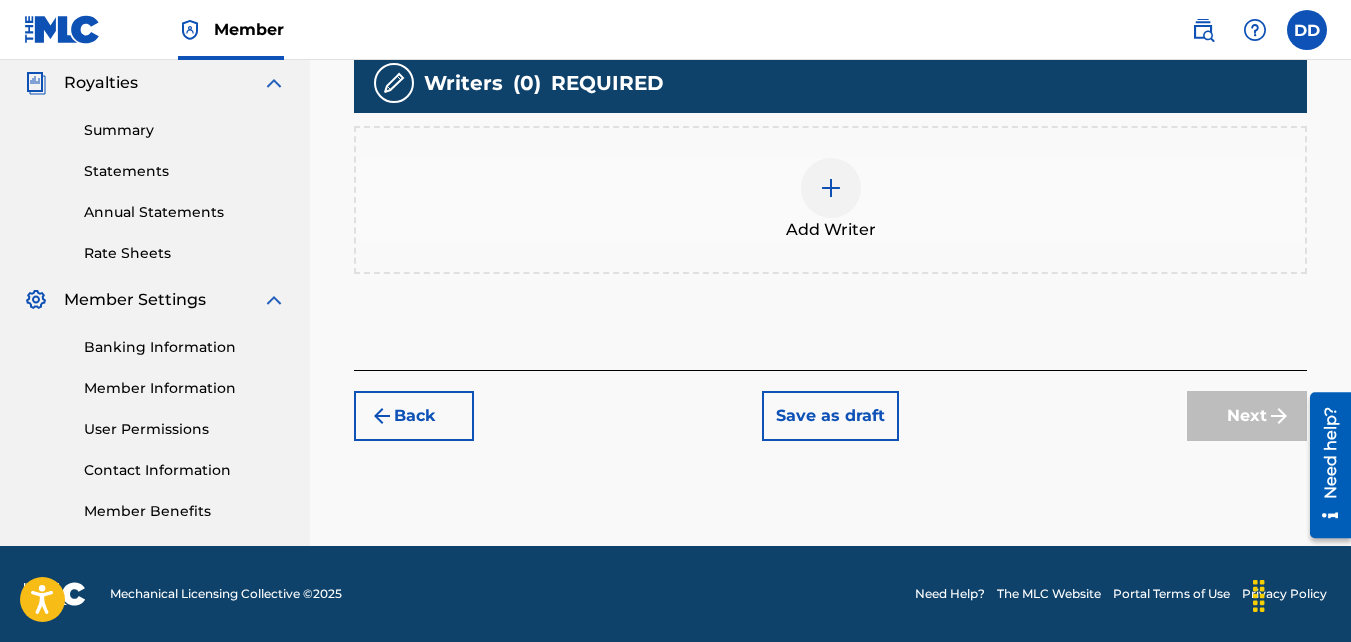 click on "Add Writer" at bounding box center (830, 200) 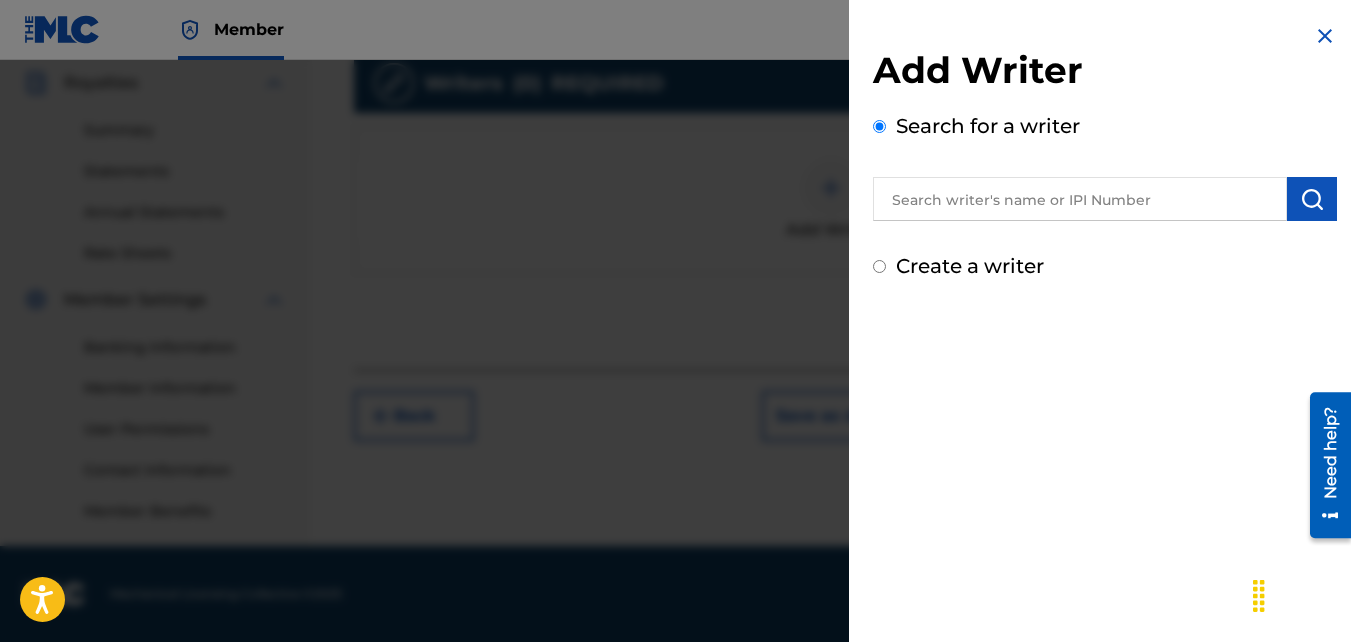 click on "Create a writer" at bounding box center (879, 266) 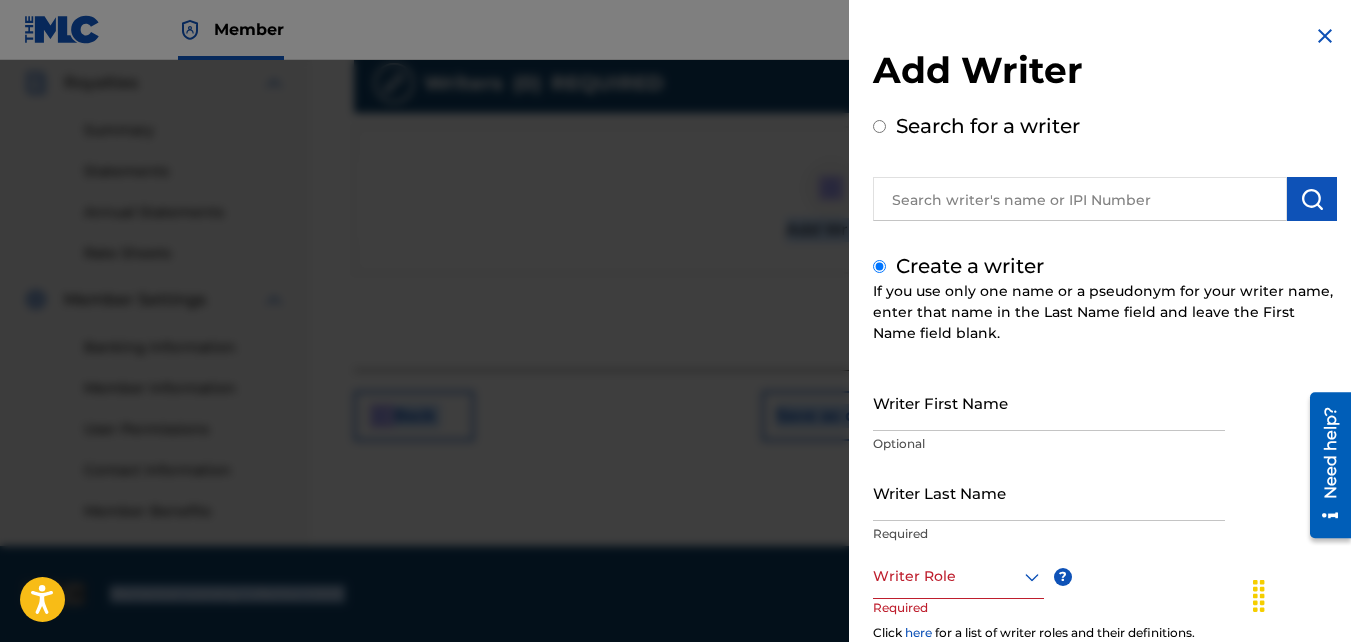 drag, startPoint x: 629, startPoint y: 223, endPoint x: 1358, endPoint y: 70, distance: 744.88257 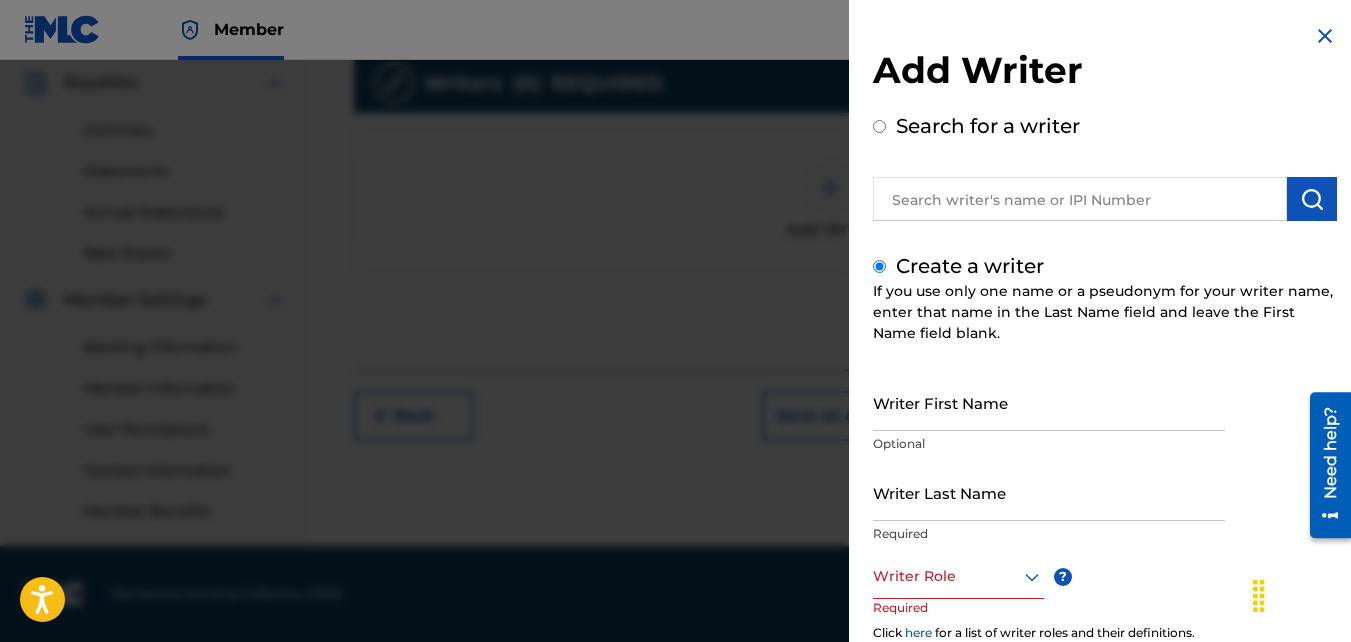 click on "Add Writer" at bounding box center [1105, 73] 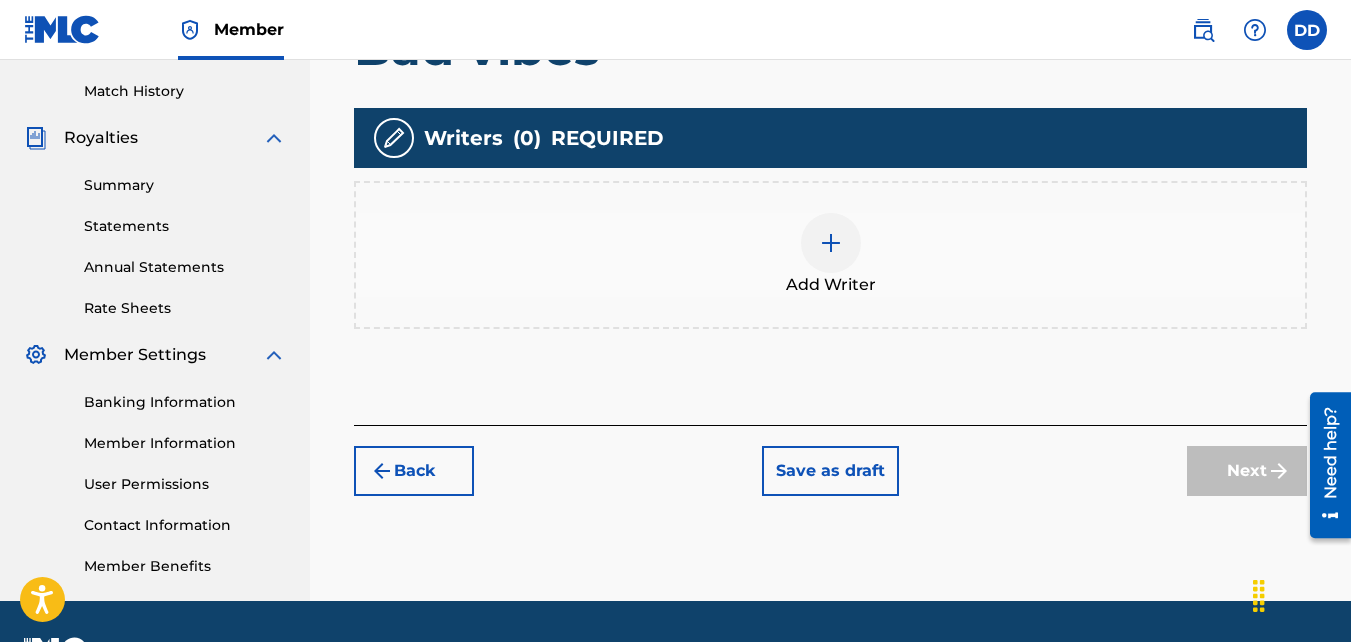 scroll, scrollTop: 552, scrollLeft: 0, axis: vertical 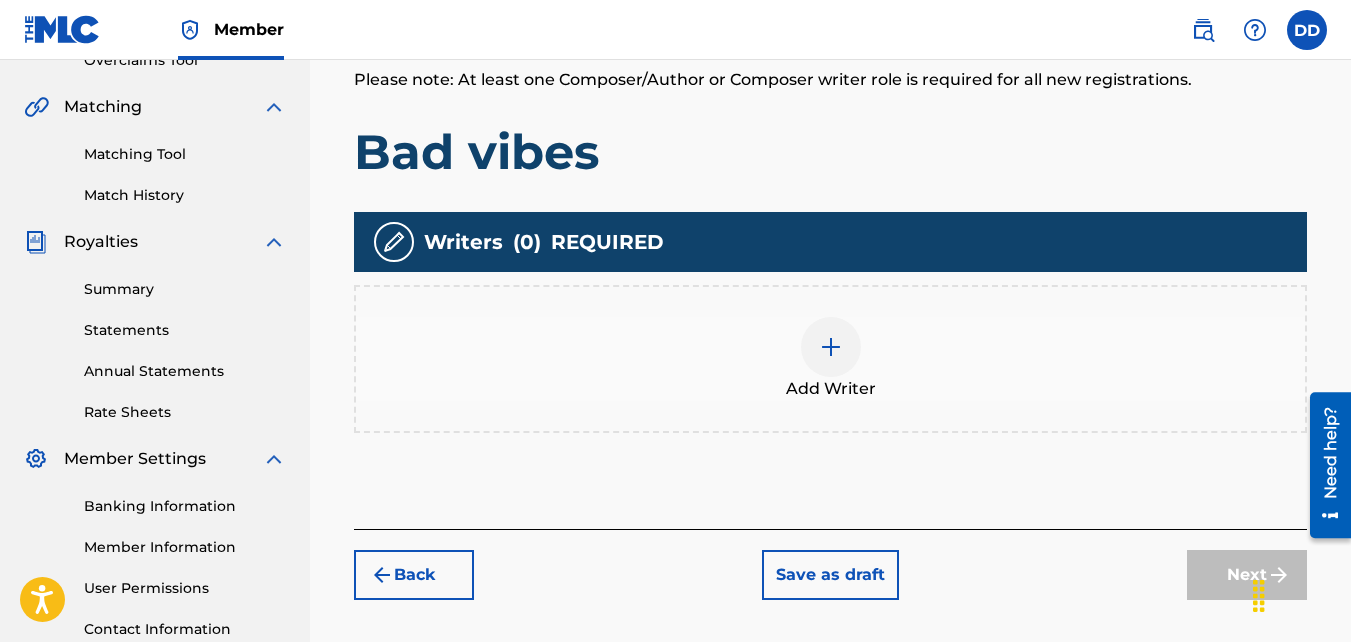 click on "Add Writer" at bounding box center (830, 359) 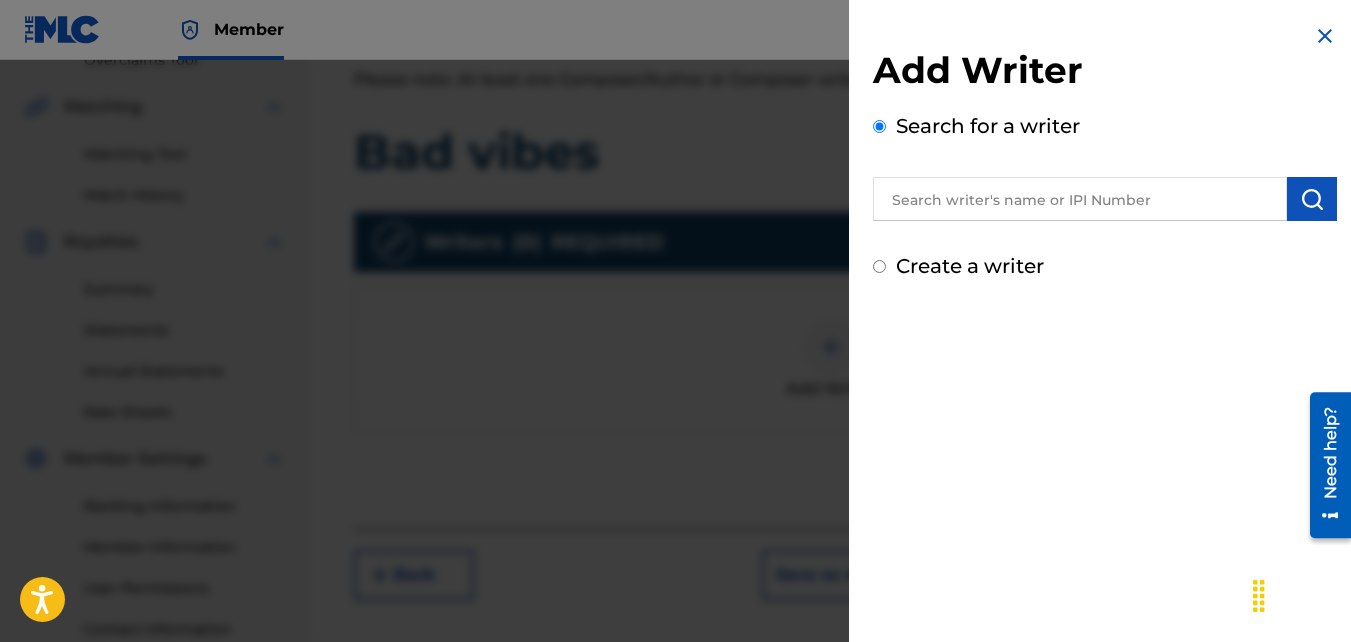 click on "Create a writer" at bounding box center (879, 266) 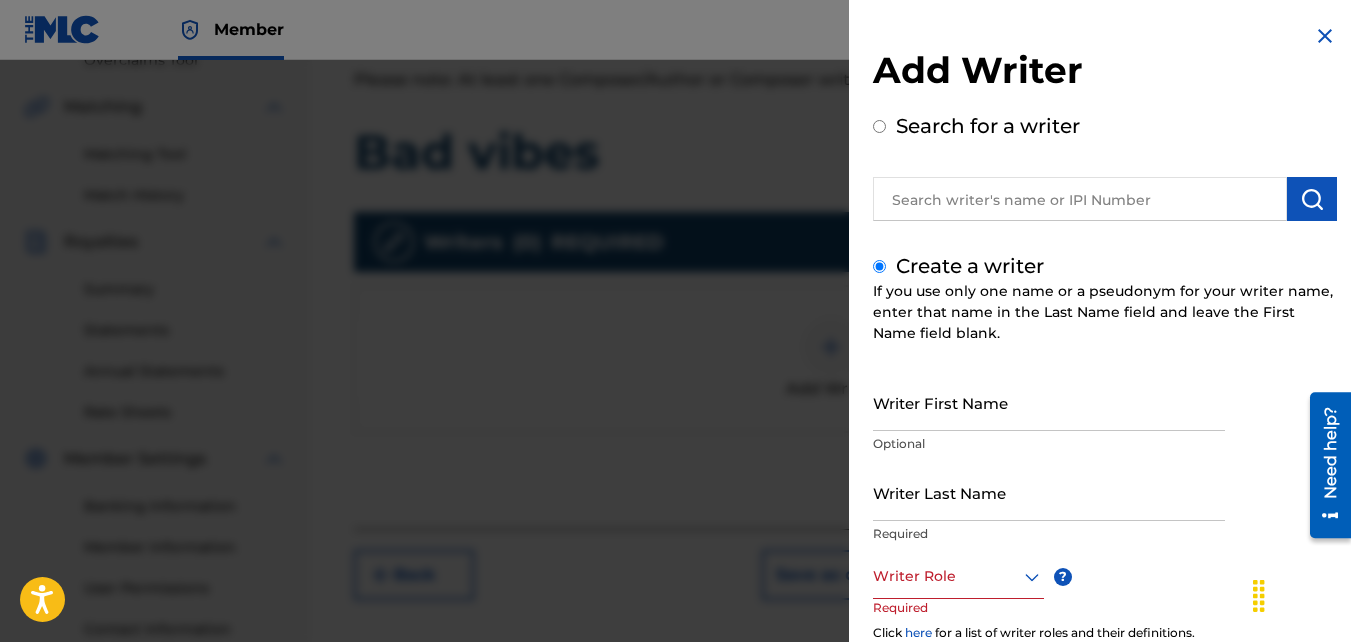 scroll, scrollTop: 598, scrollLeft: 0, axis: vertical 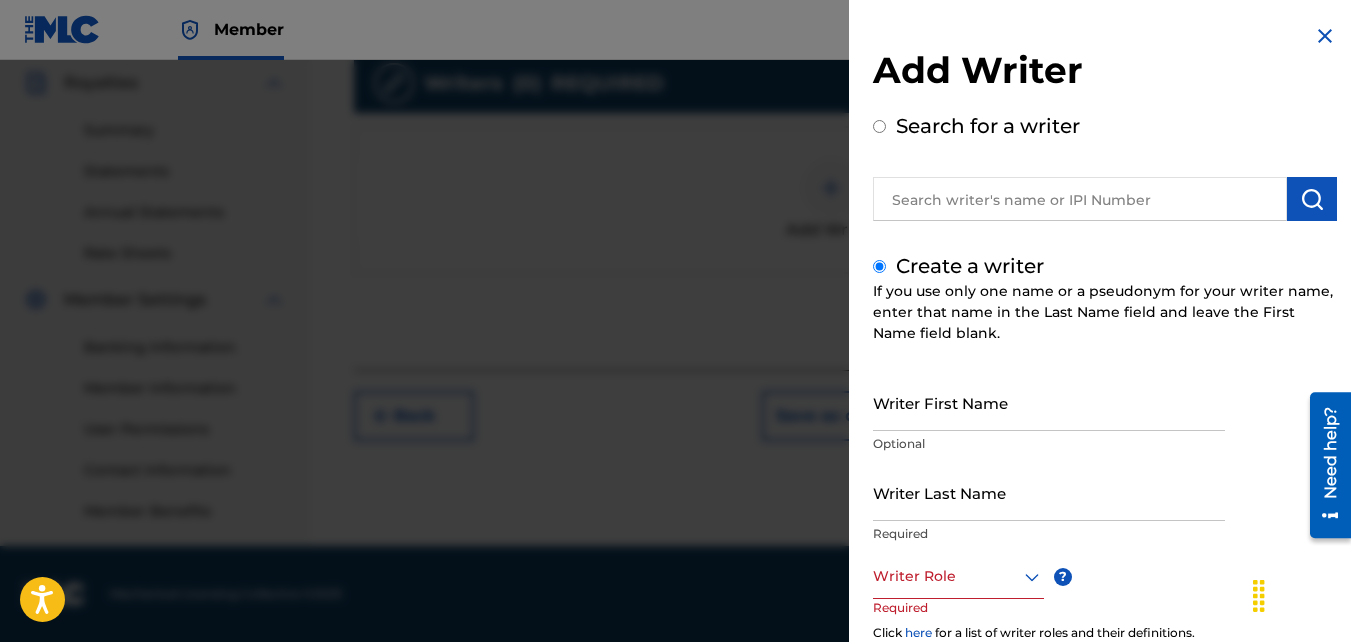 click on "Writer First Name" at bounding box center (1049, 402) 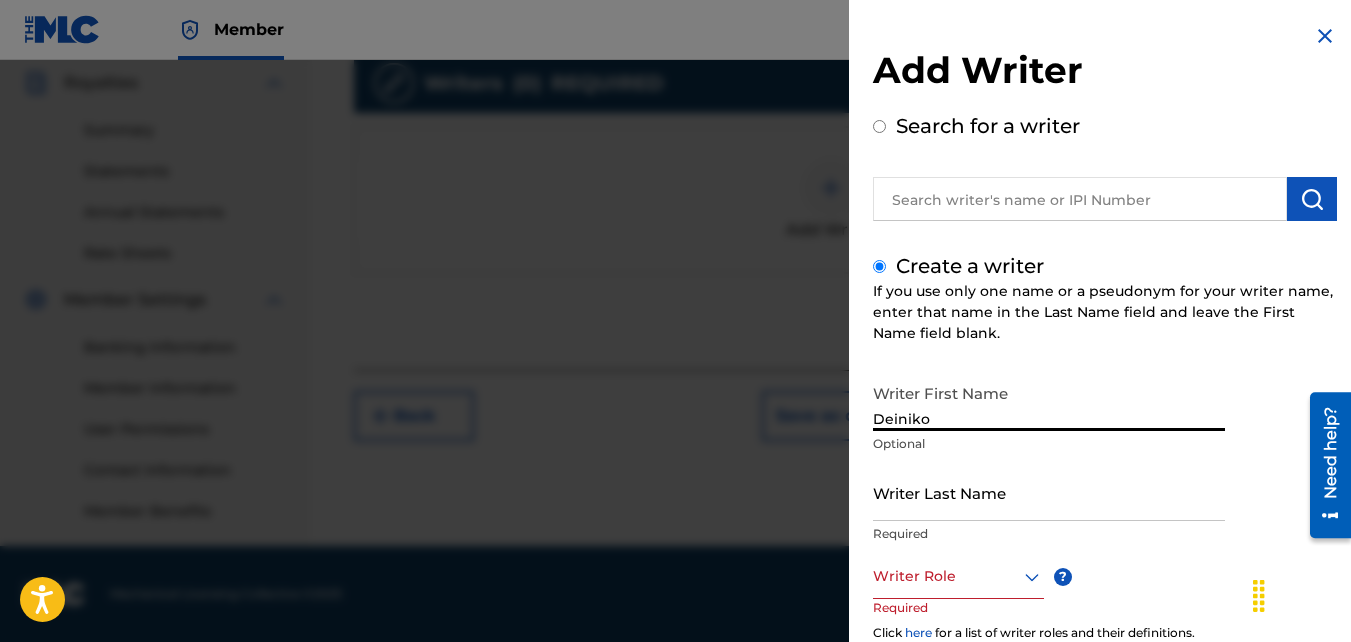 type on "Deiniko" 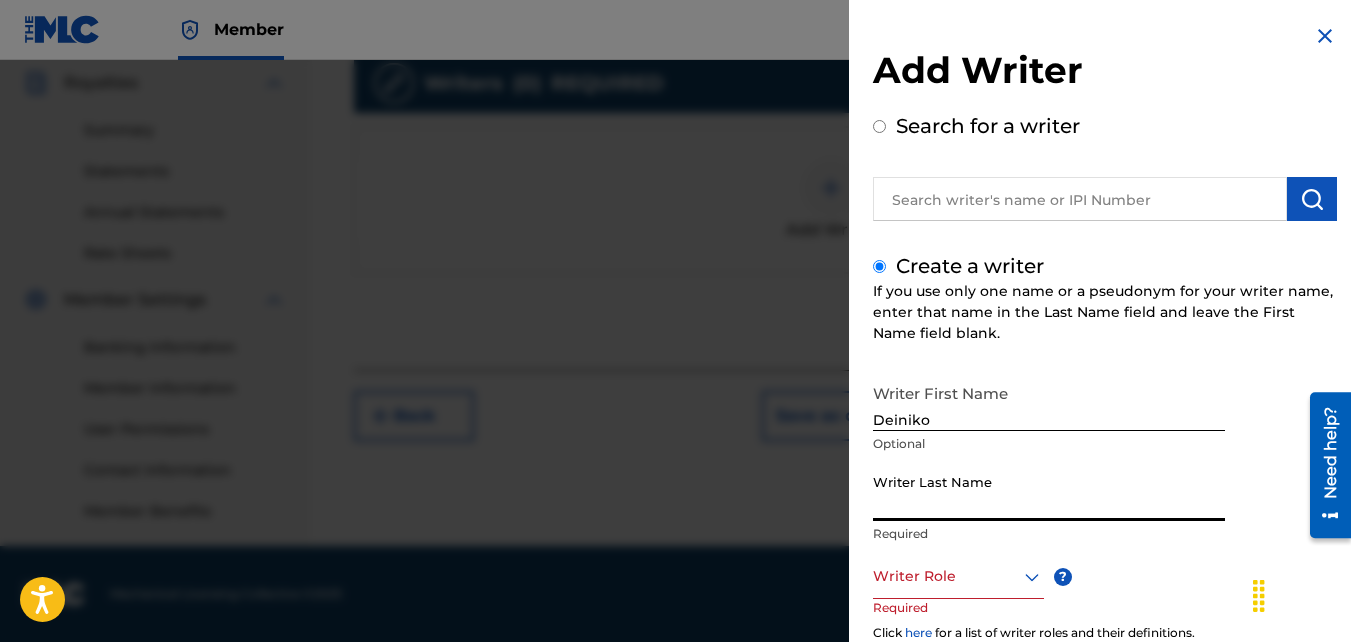 click on "Writer Last Name" at bounding box center (1049, 492) 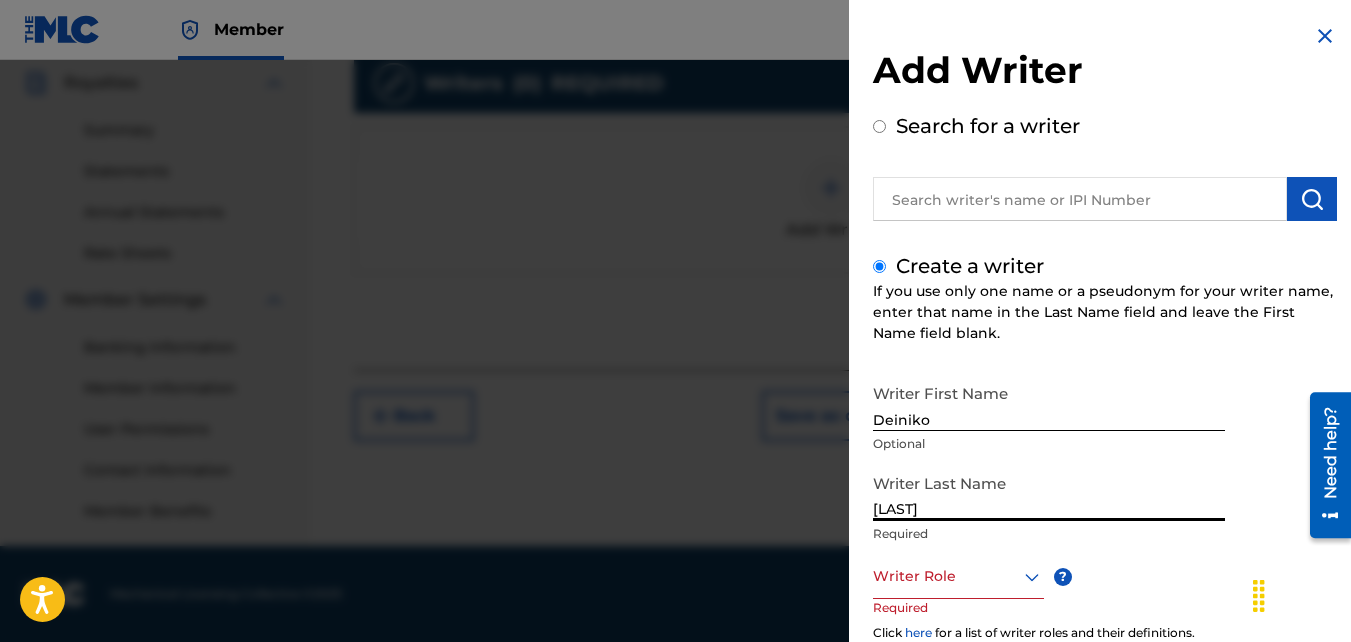 type on "[LAST]" 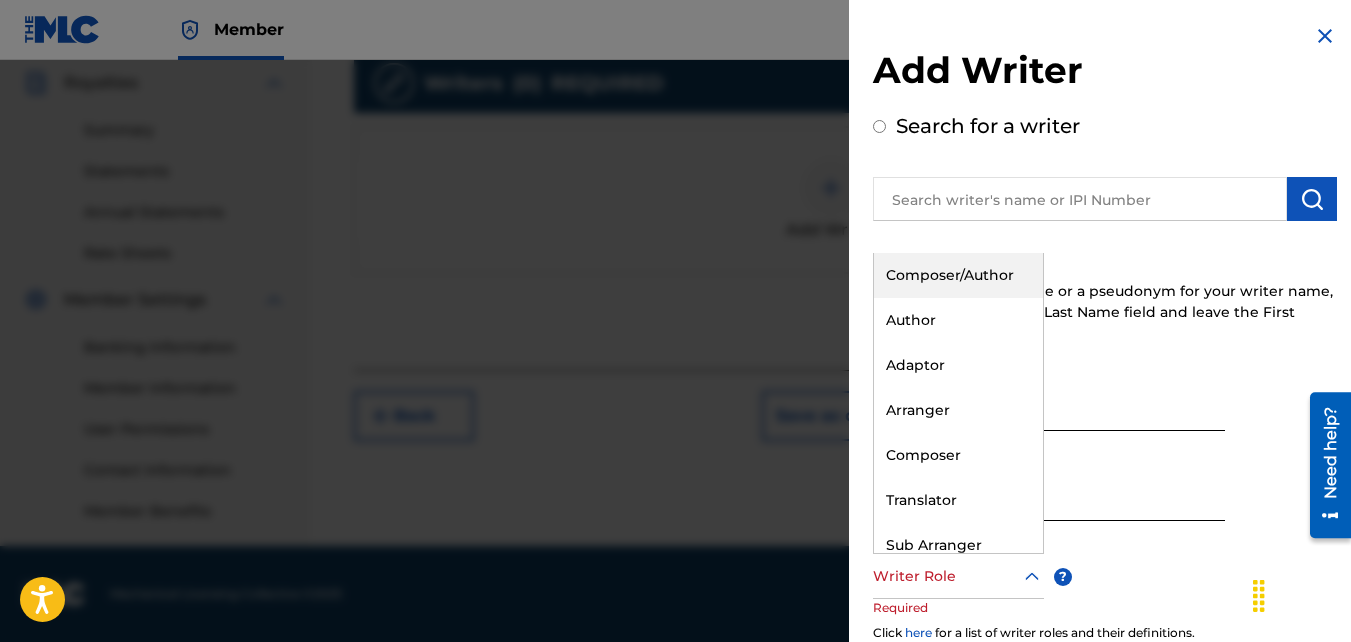 click on "Composer/Author" at bounding box center (958, 275) 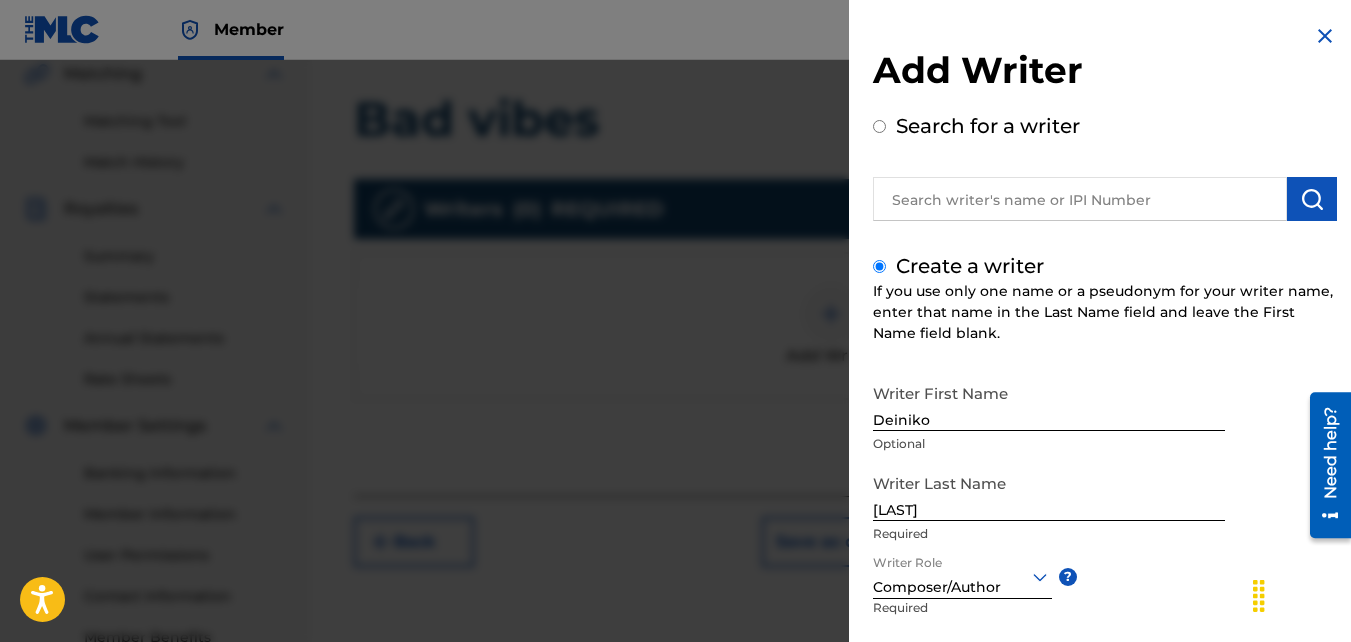 scroll, scrollTop: 484, scrollLeft: 0, axis: vertical 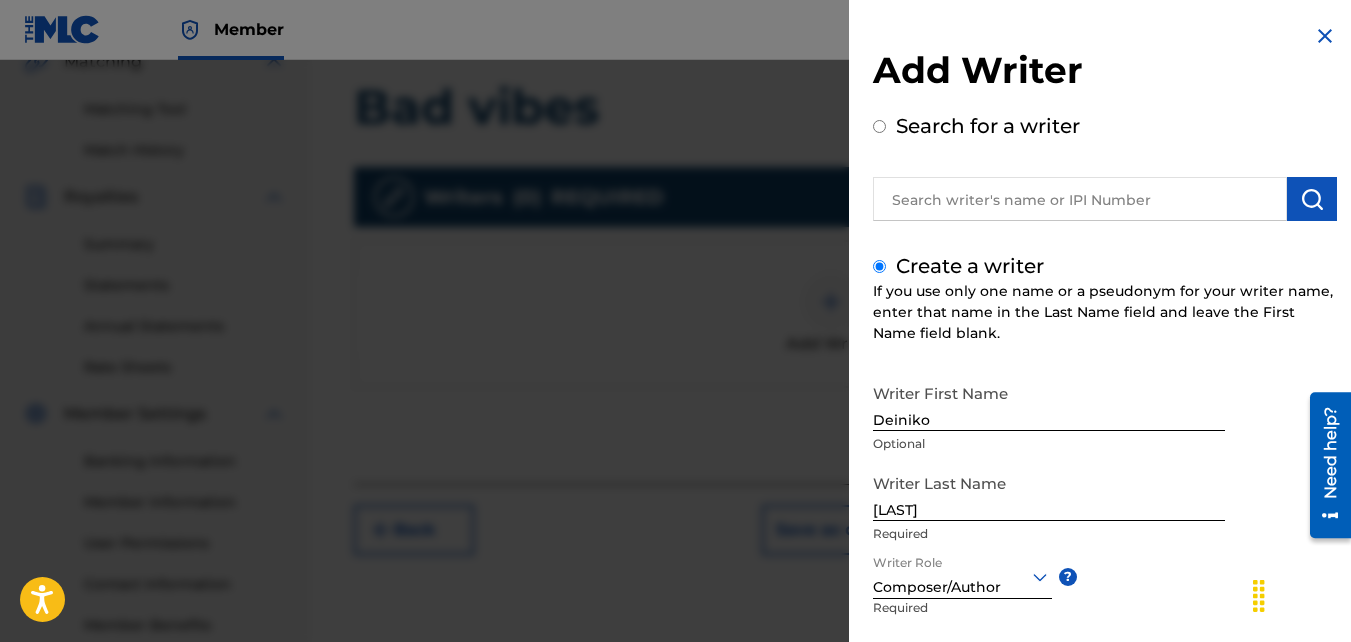 click on "Writer First Name   [FIRST] Optional Writer Last Name   [LAST] Required Writer Role option Composer/Author, selected. Composer/Author ? Required IPI   Optional Save & Add Another Writer Continue" at bounding box center [1105, 594] 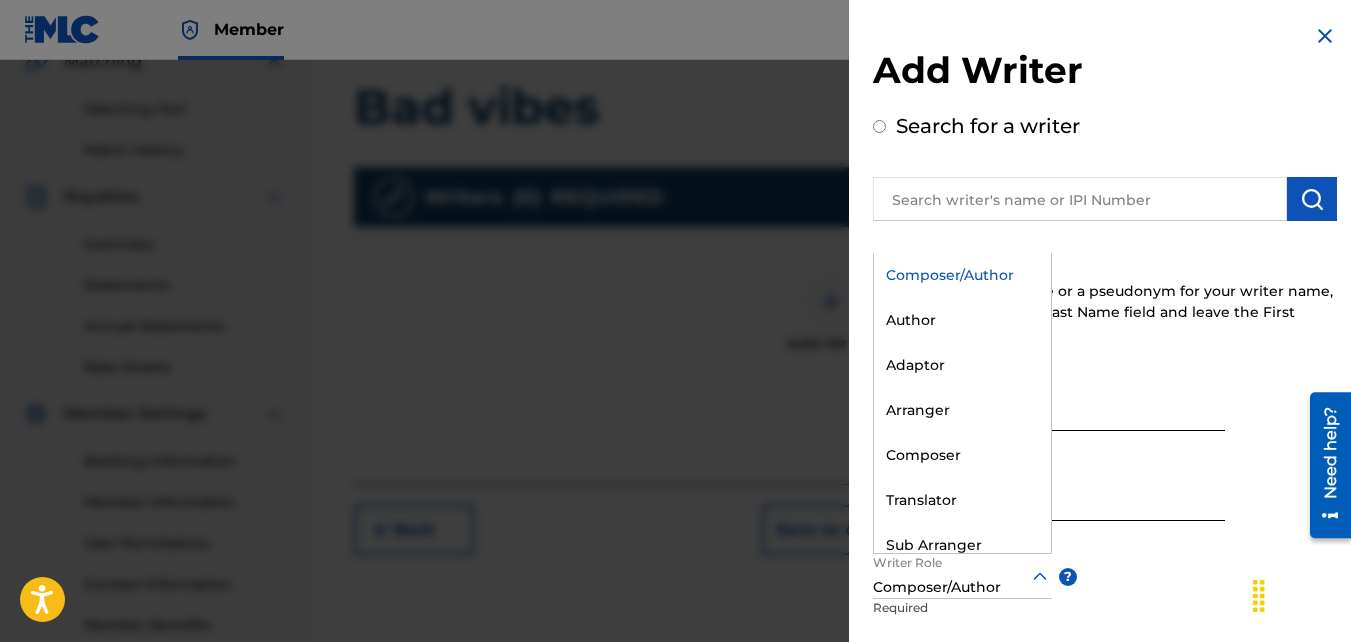 click on "Composer/Author" at bounding box center [962, 587] 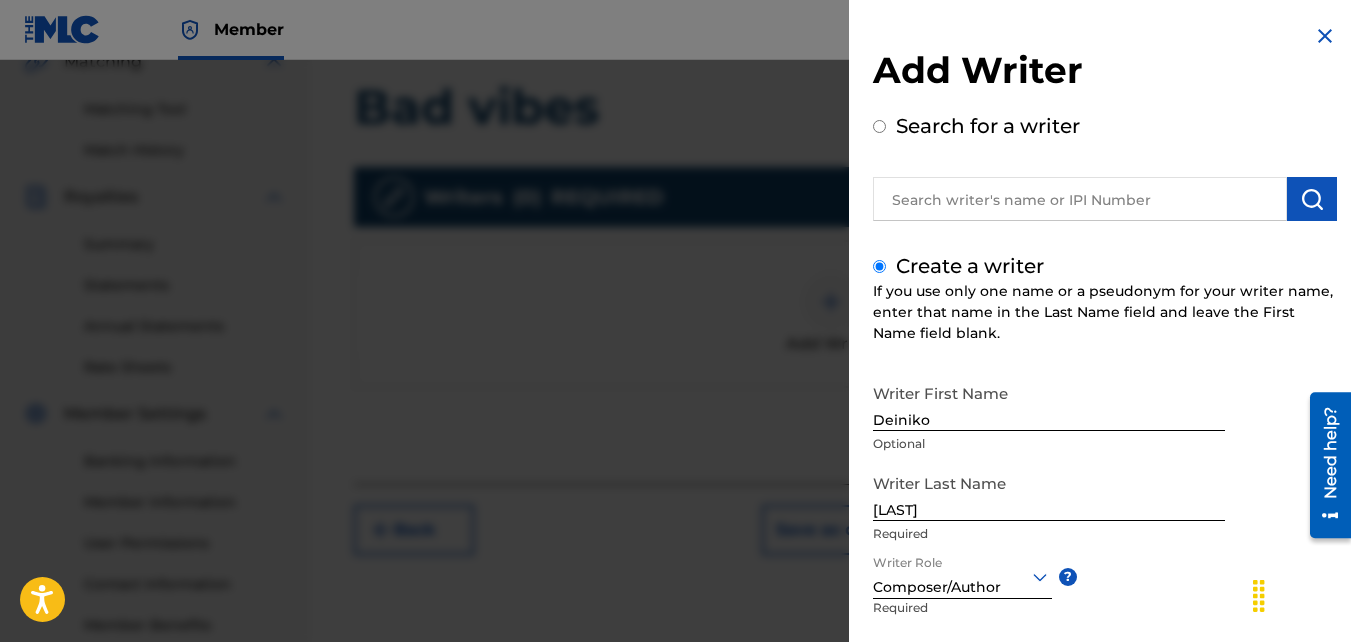 click on "Writer First Name   [FIRST] Optional Writer Last Name   [LAST] Required Writer Role option Composer/Author, selected. Select is focused ,type to refine list, press Down to open the menu,  Composer/Author ? Required IPI   Optional Save & Add Another Writer Continue" at bounding box center (1105, 594) 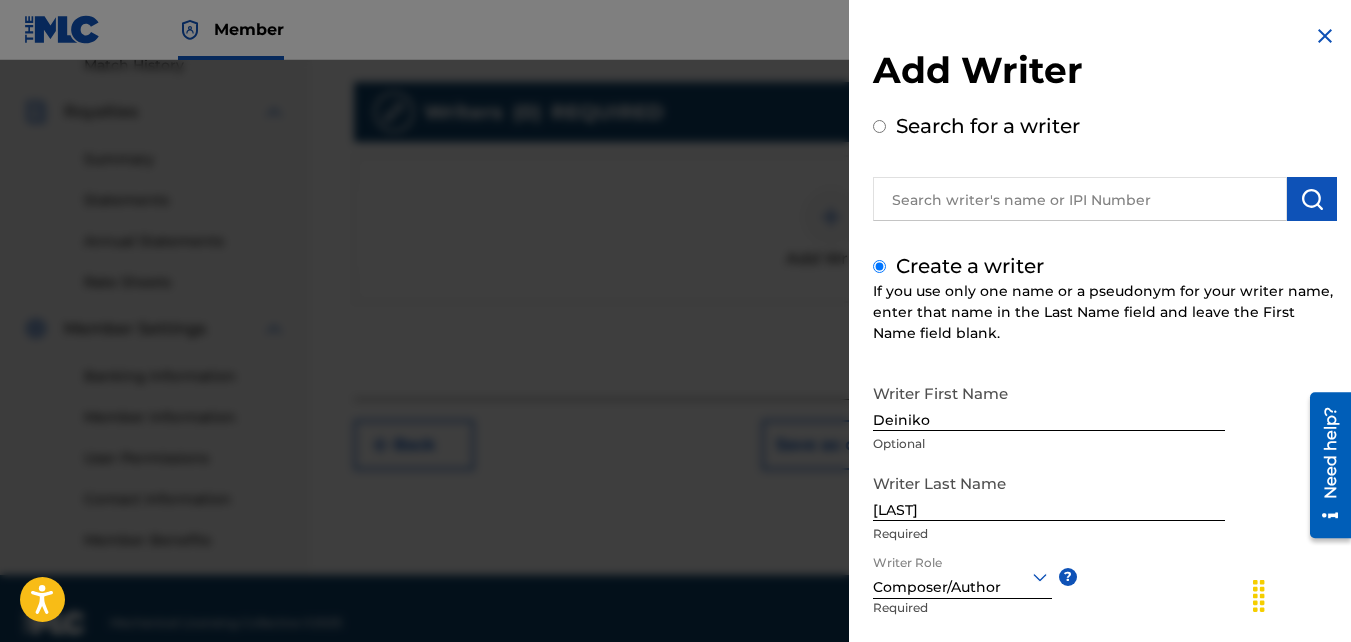 scroll, scrollTop: 598, scrollLeft: 0, axis: vertical 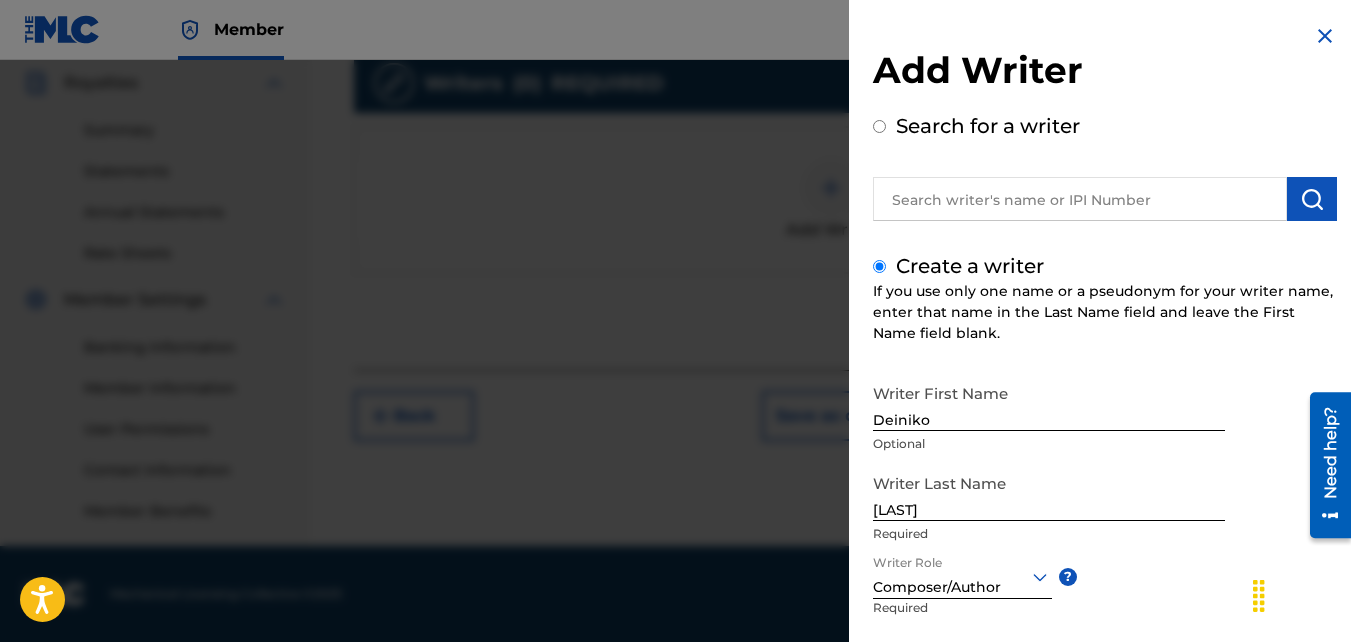 click on "Writer First Name   [FIRST] Optional Writer Last Name   [LAST] Required Writer Role Composer/Author ? Required IPI   Optional Save & Add Another Writer Continue" at bounding box center [1105, 594] 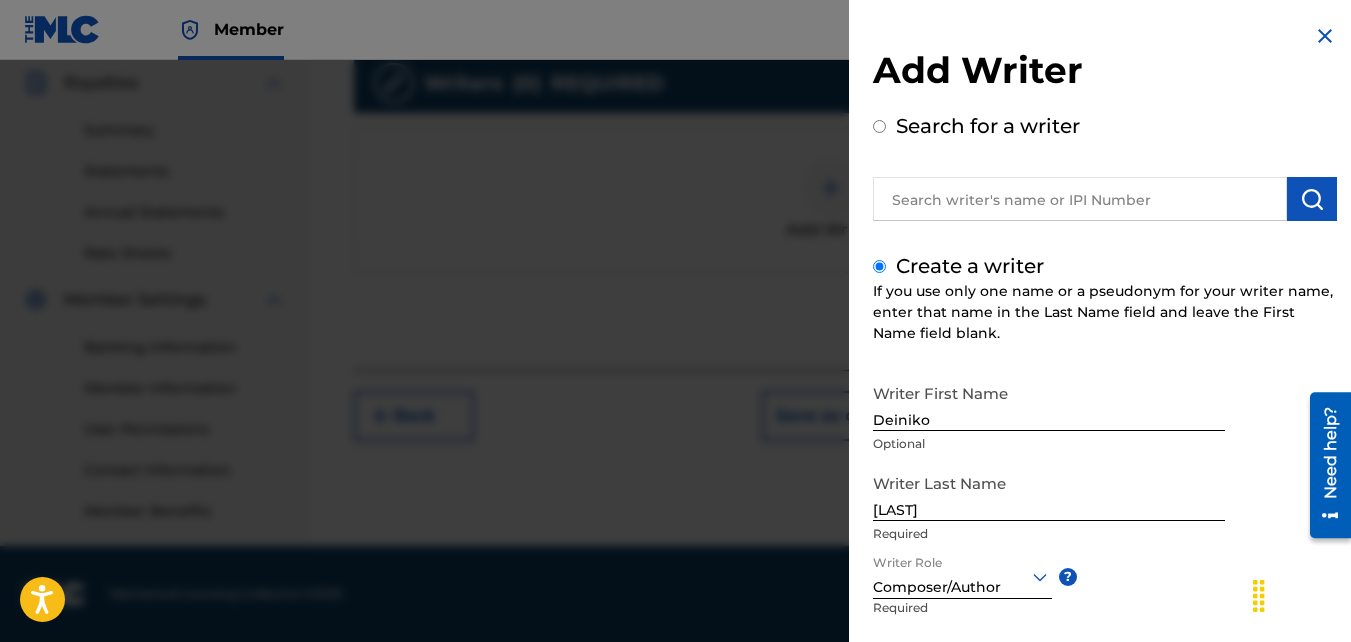 click on "Writer First Name   [FIRST] Optional Writer Last Name   [LAST] Required Writer Role Composer/Author ? Required IPI   Optional Save & Add Another Writer Continue" at bounding box center [1105, 594] 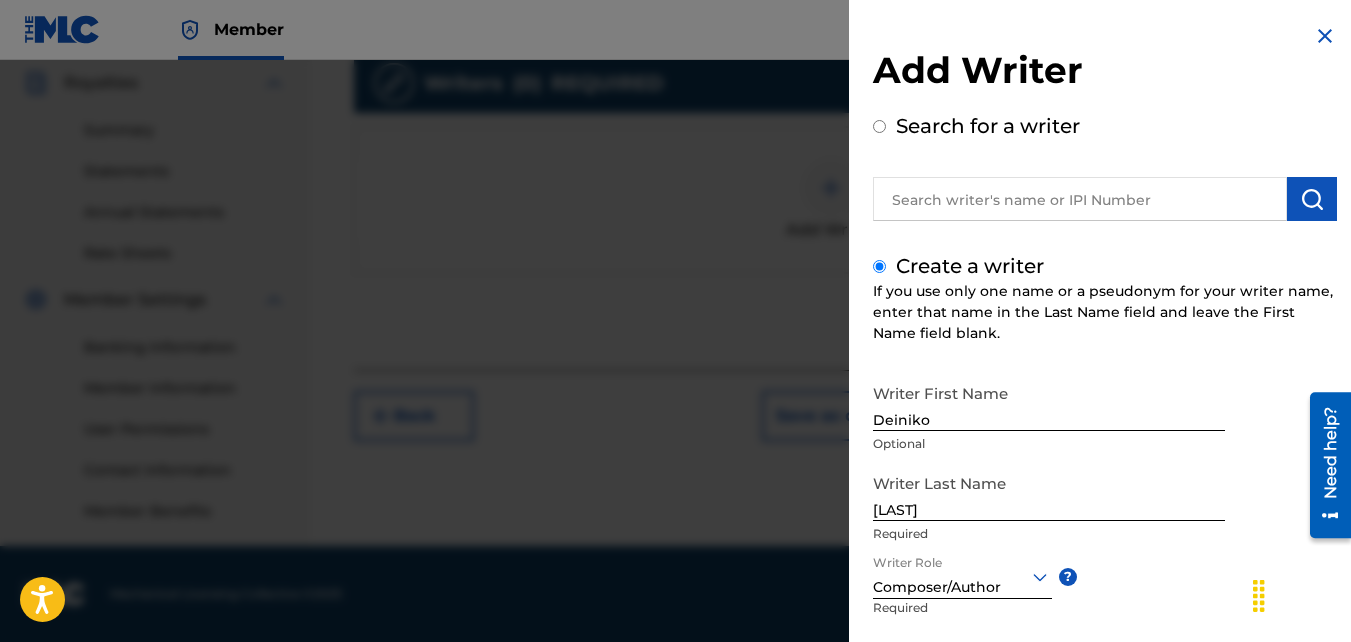 click at bounding box center (1325, 36) 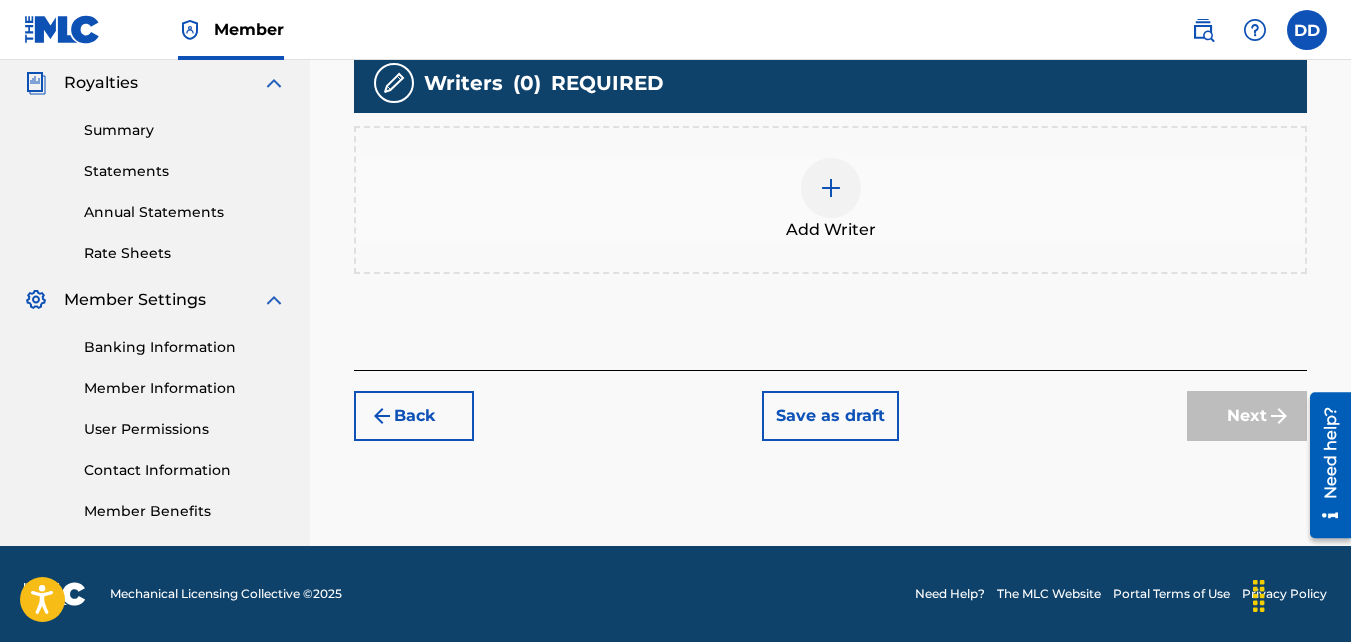 click on "Register Work Search Enter Work Details Add Writers Add Publishers & Shares Add Recording Review Add Writers & Roles Enter all writer(s) and their roles. A full list of writer roles and their definitions can be found in our Help Center article   here. Please note: At least one Composer/Author or Composer writer role is required for all new registrations. Bad vibes Writers ( 0 ) REQUIRED Add Writer Back Save as draft Next" at bounding box center [830, 29] 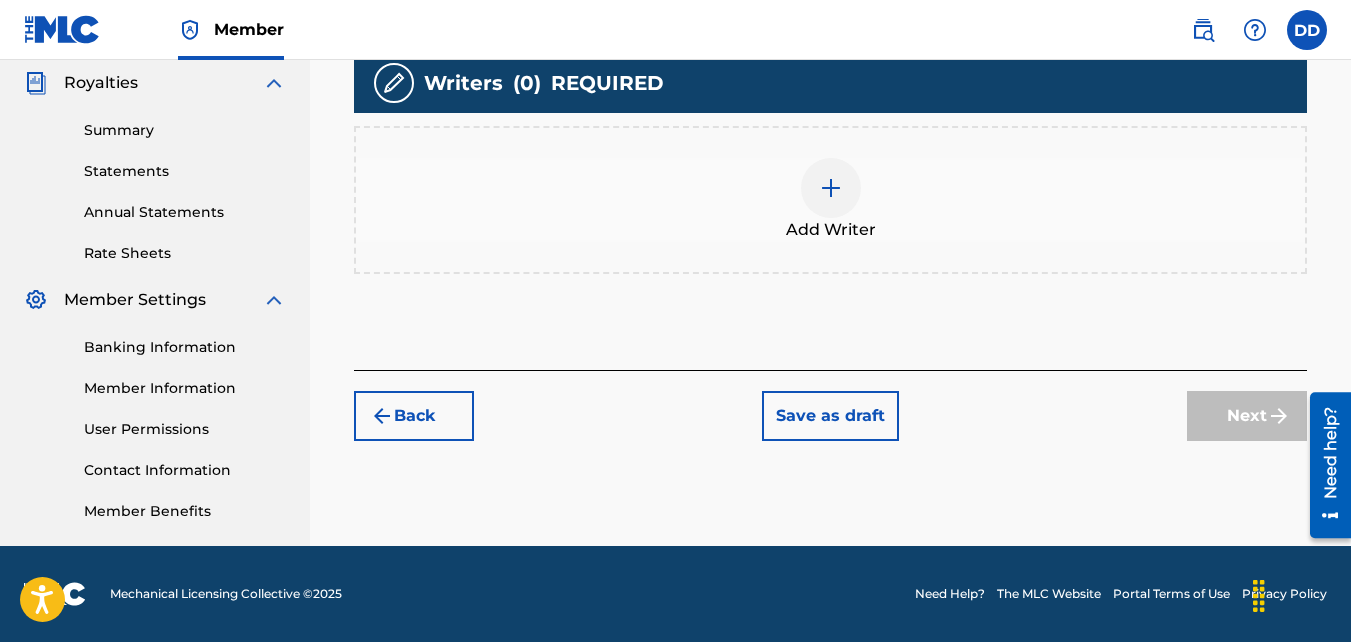 click at bounding box center (274, 83) 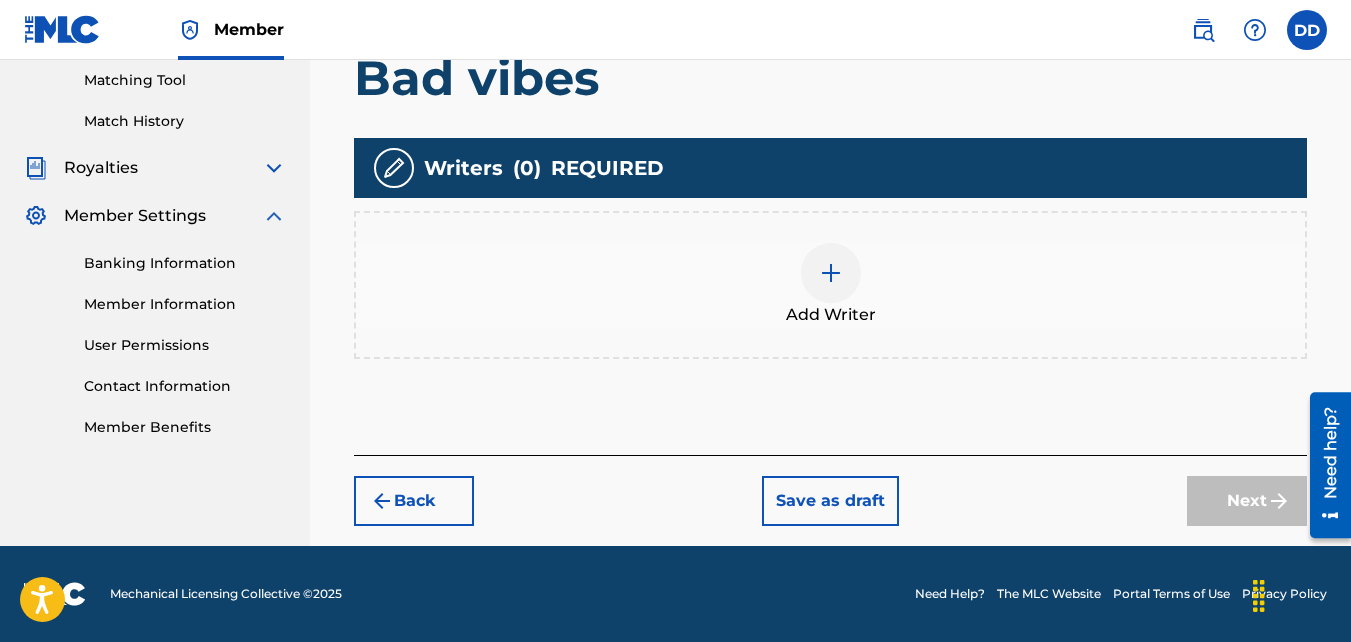 click on "Matching Tool" at bounding box center [185, 80] 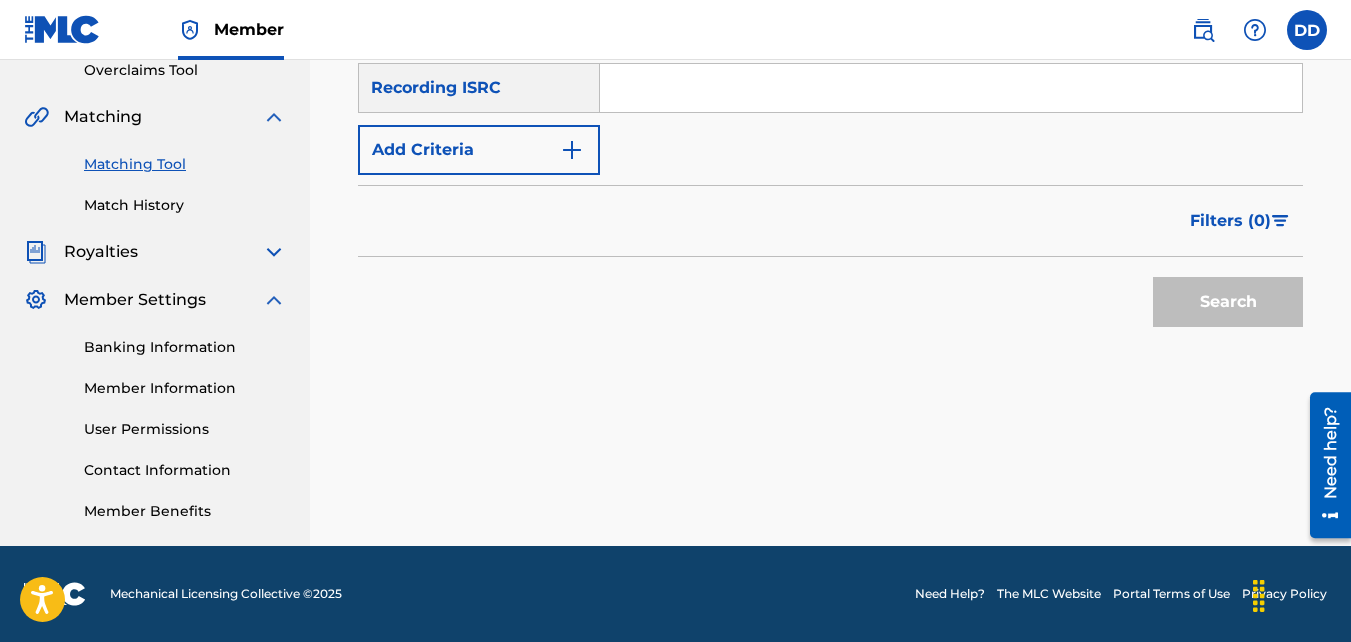 scroll, scrollTop: 0, scrollLeft: 0, axis: both 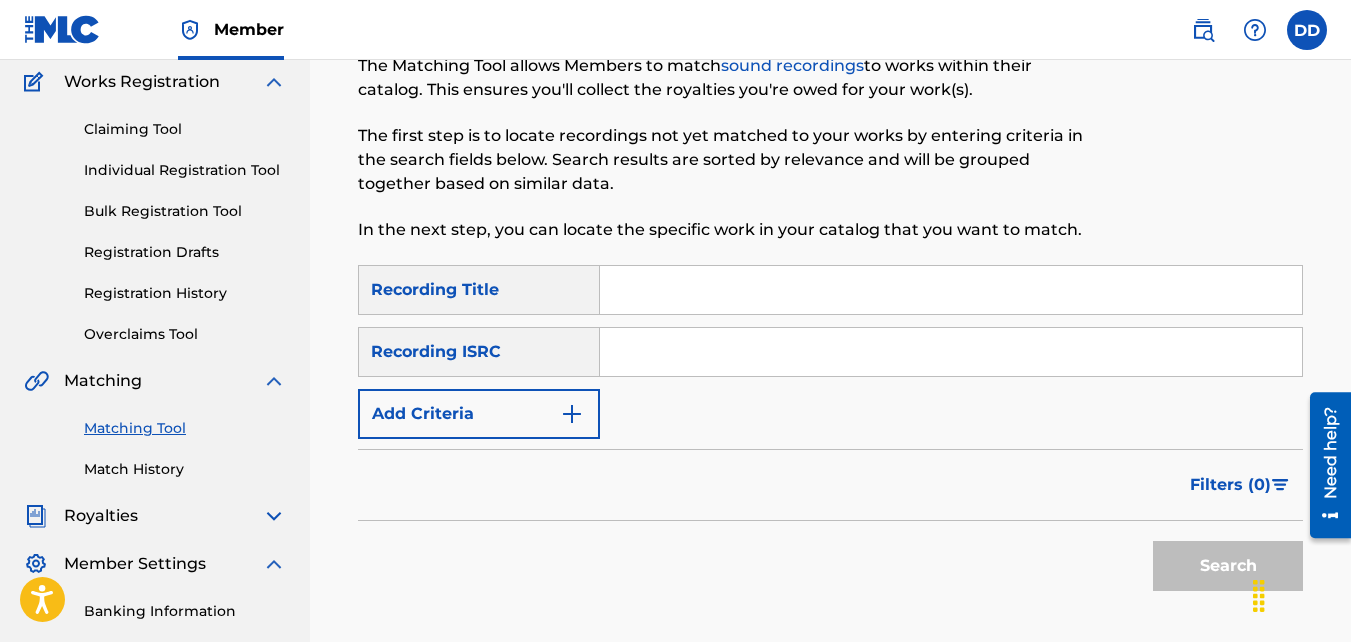 click at bounding box center [951, 290] 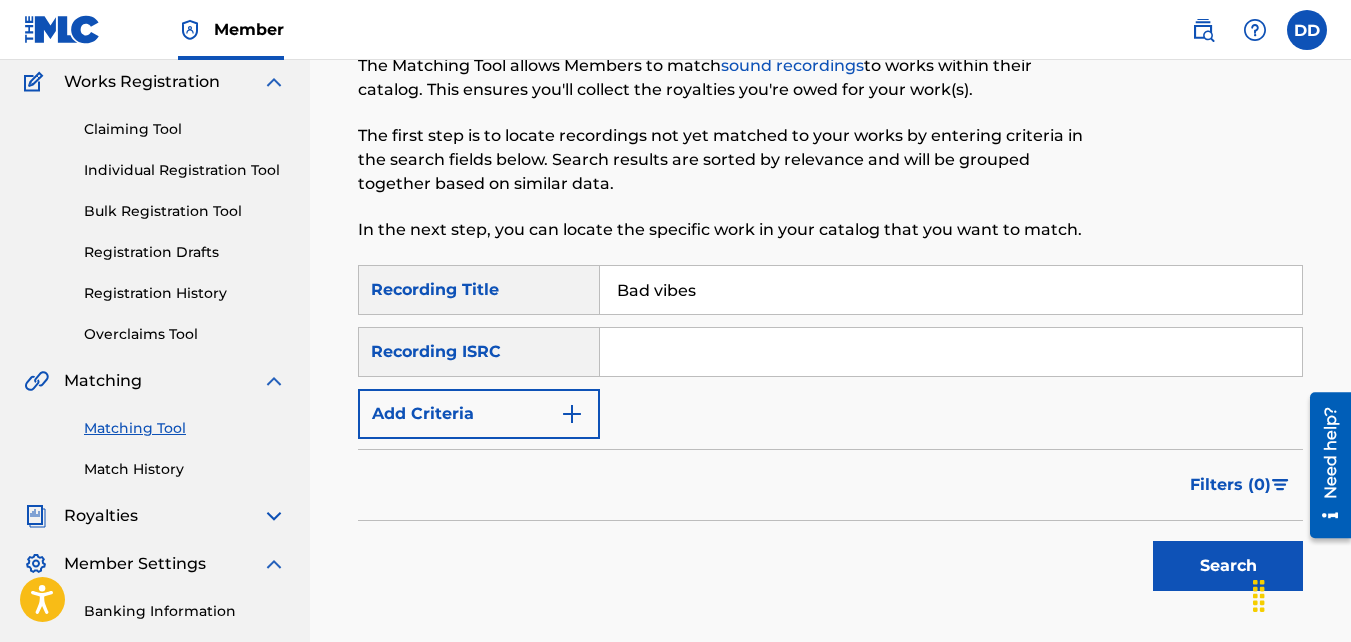 type on "Bad vibes" 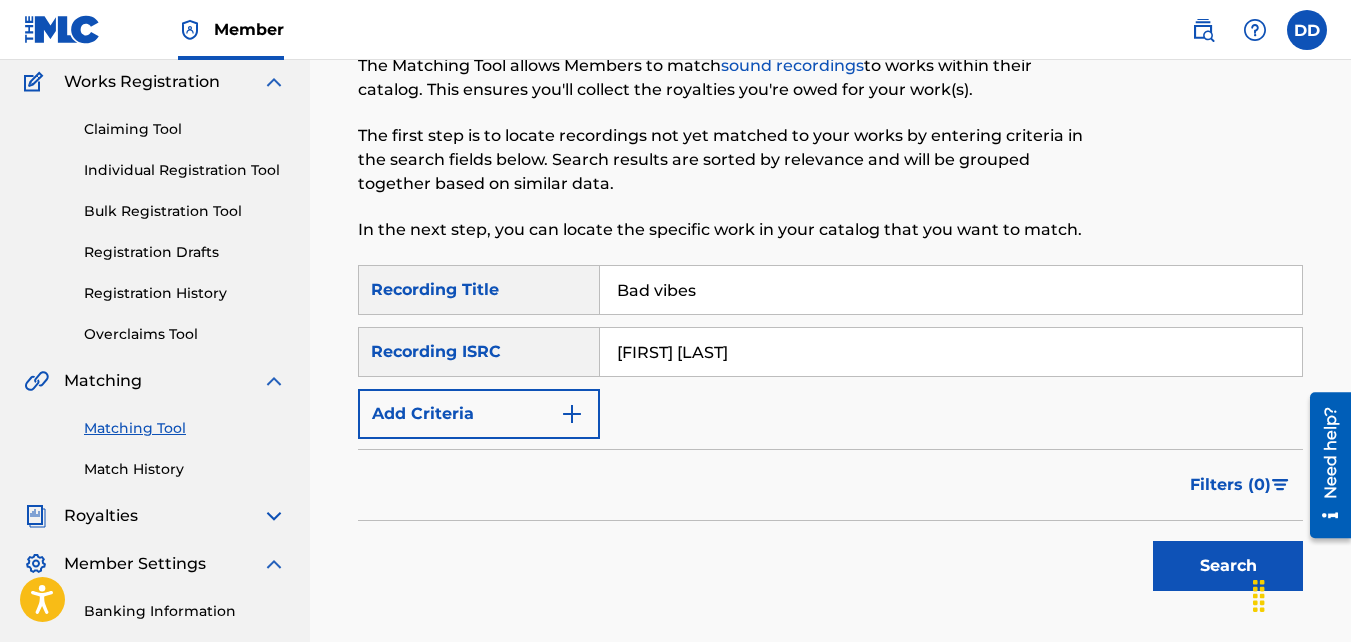 click on "Search" at bounding box center [1228, 566] 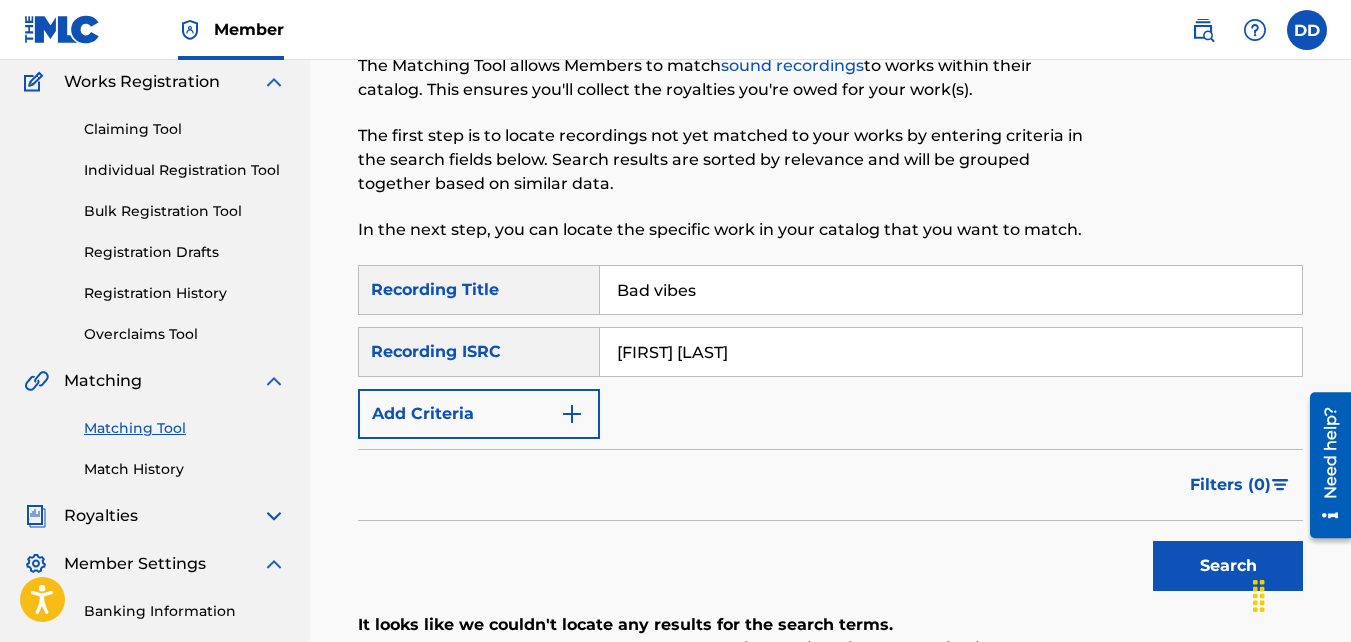 click on "Overclaims Tool" at bounding box center (185, 334) 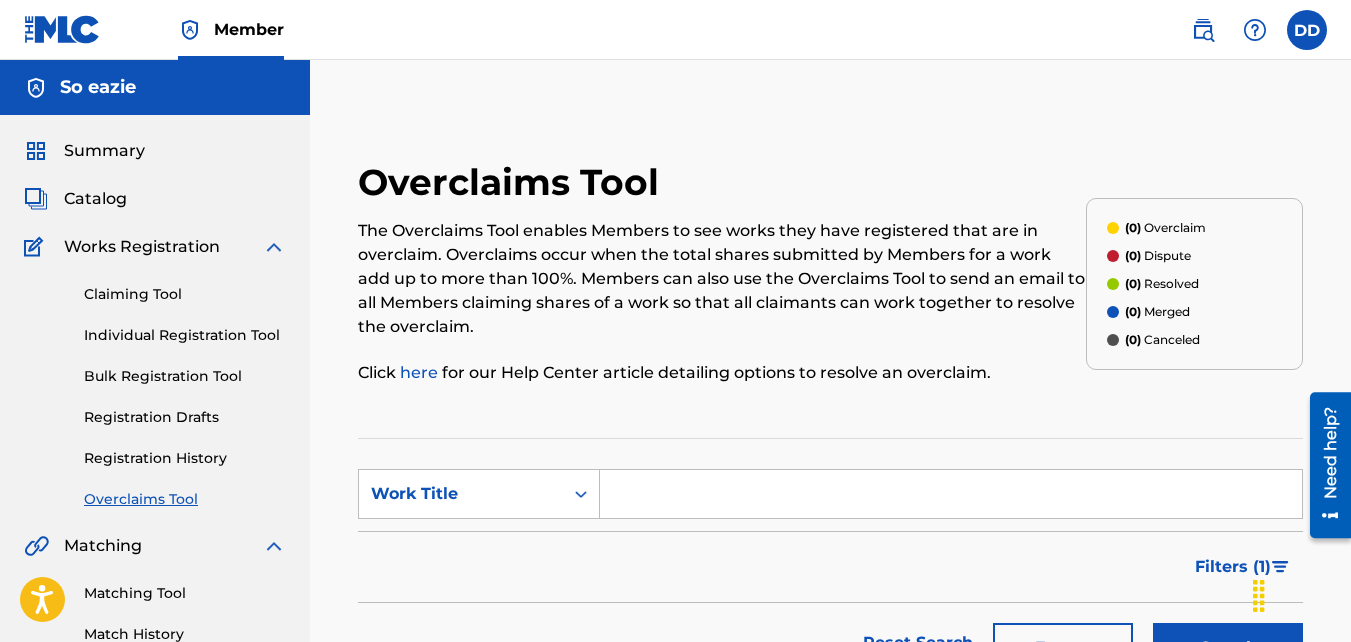 click on "Catalog" at bounding box center [95, 199] 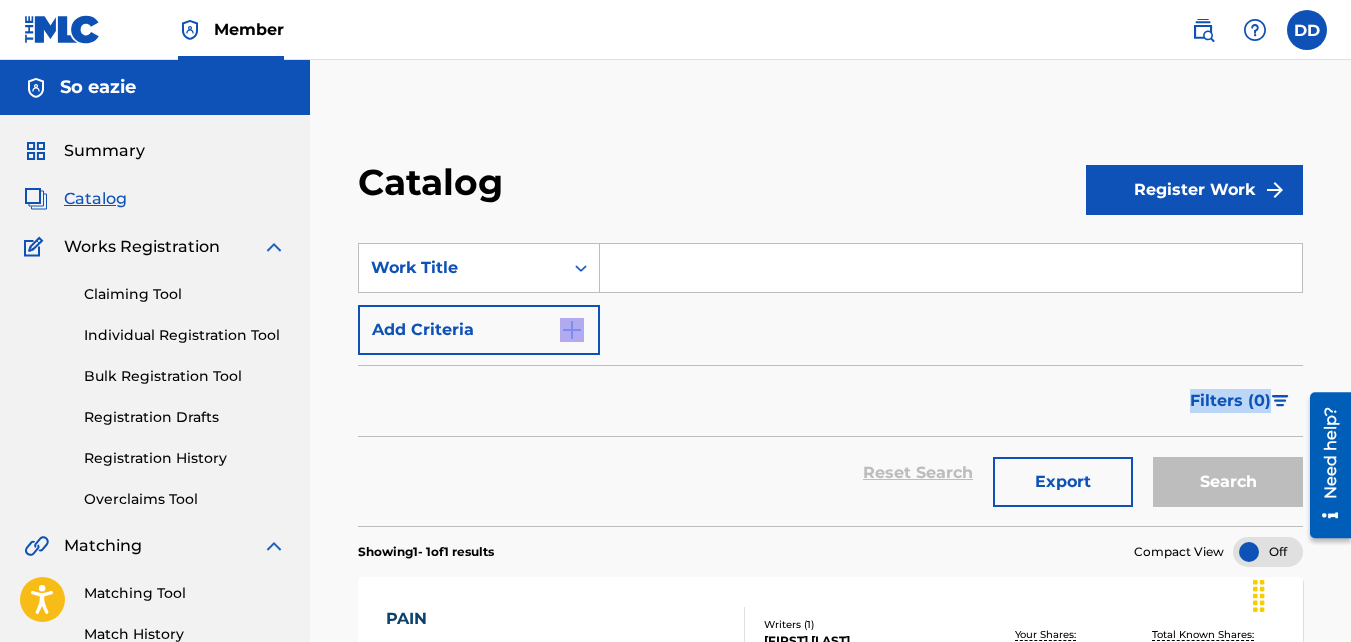 drag, startPoint x: 1350, startPoint y: 335, endPoint x: 1361, endPoint y: 371, distance: 37.64306 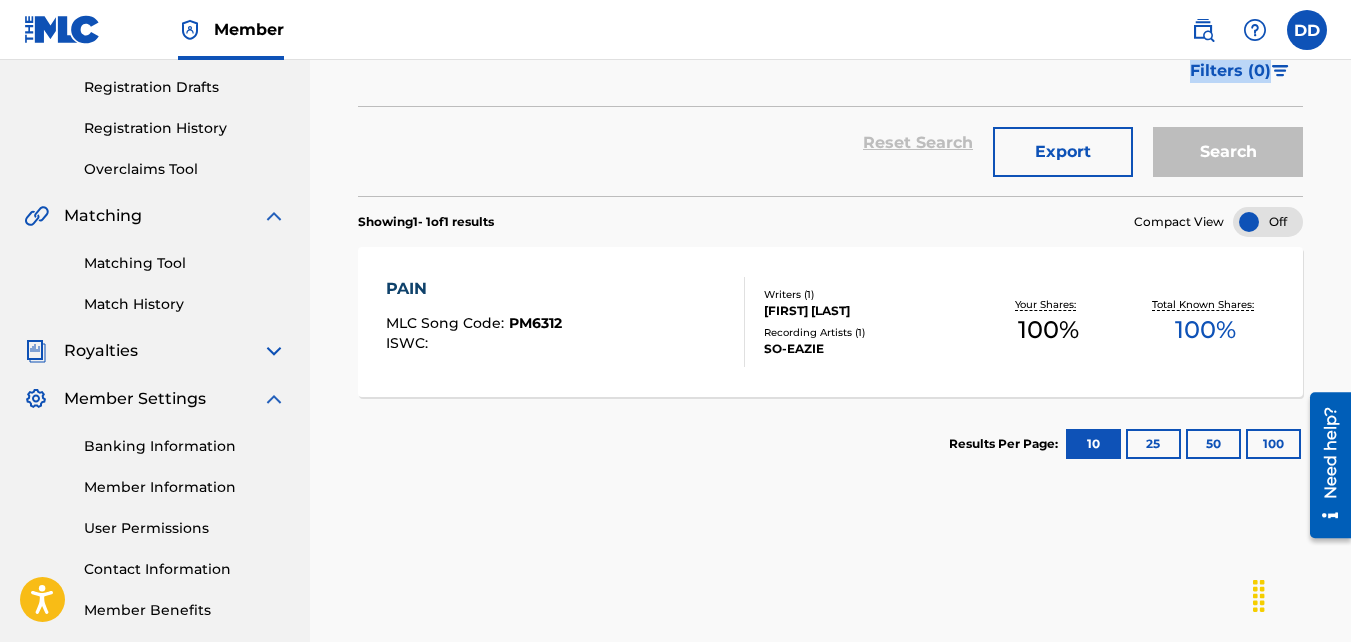 scroll, scrollTop: 327, scrollLeft: 0, axis: vertical 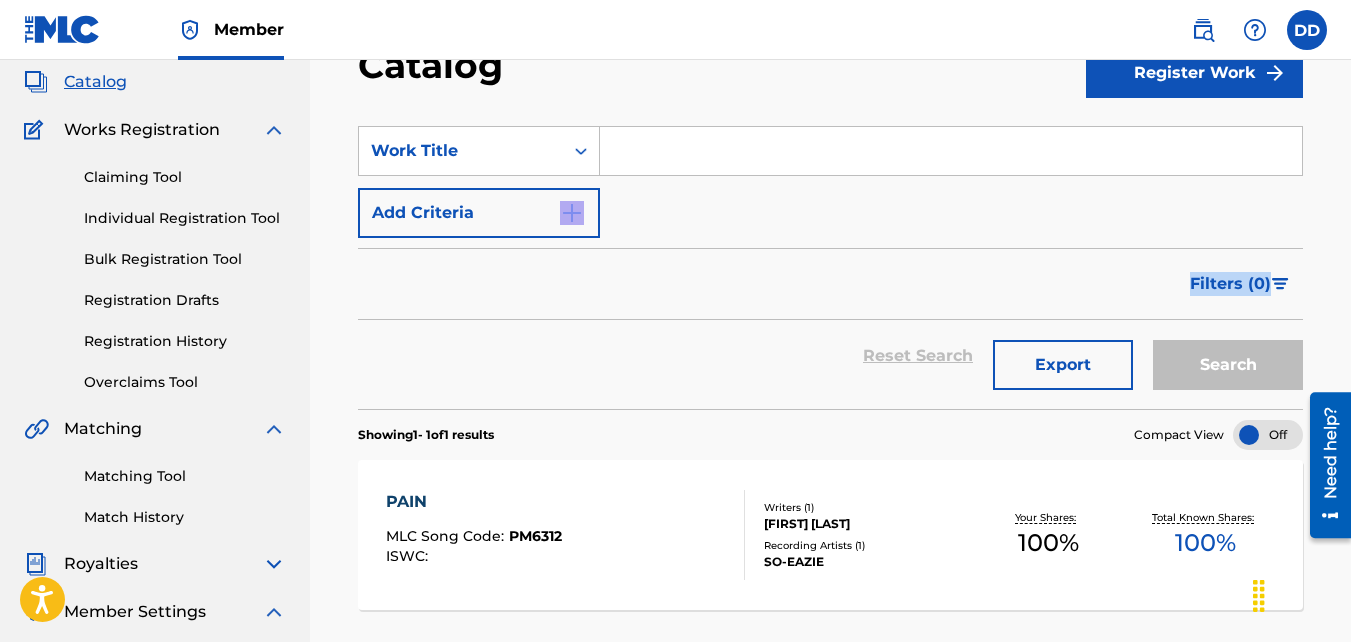 drag, startPoint x: 1361, startPoint y: 371, endPoint x: 28, endPoint y: 49, distance: 1371.3398 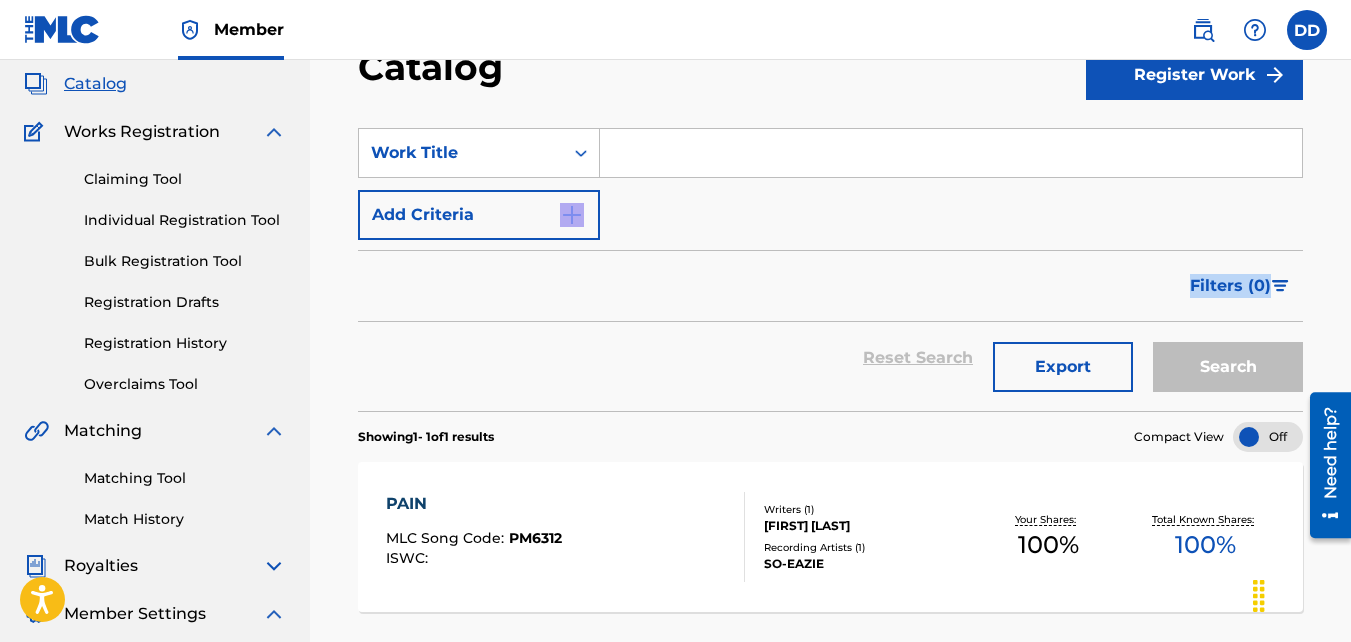 click on "Export" at bounding box center [1063, 367] 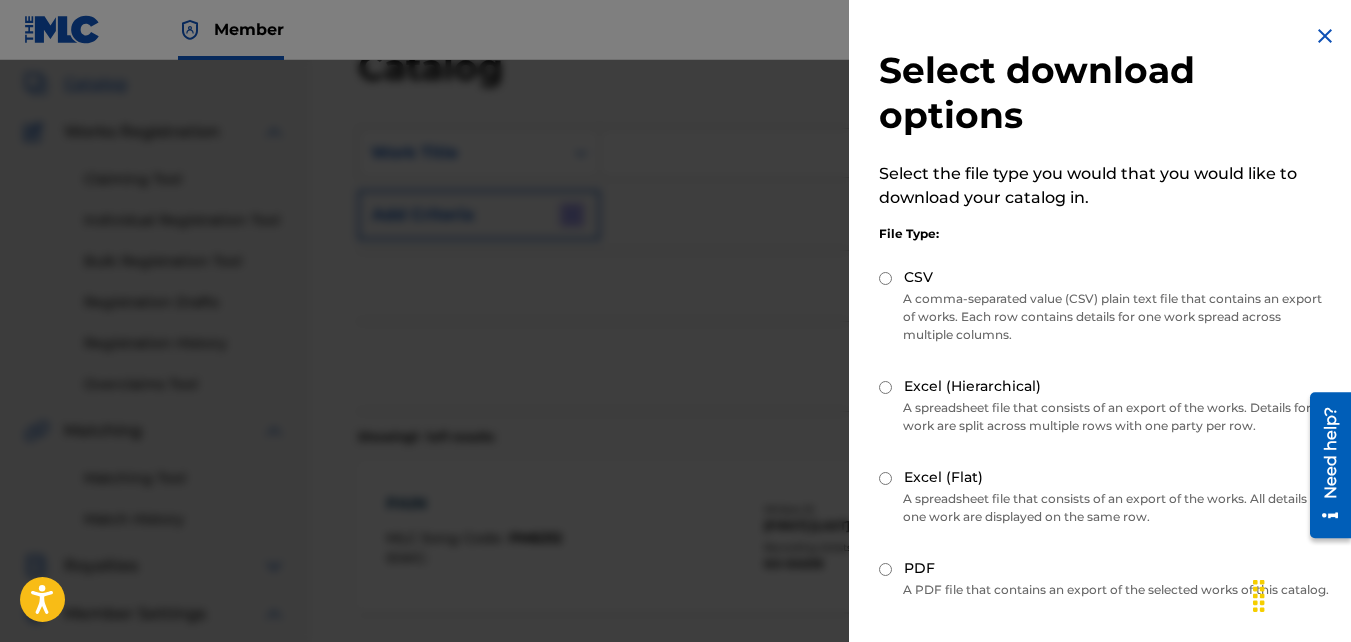 click at bounding box center (1325, 36) 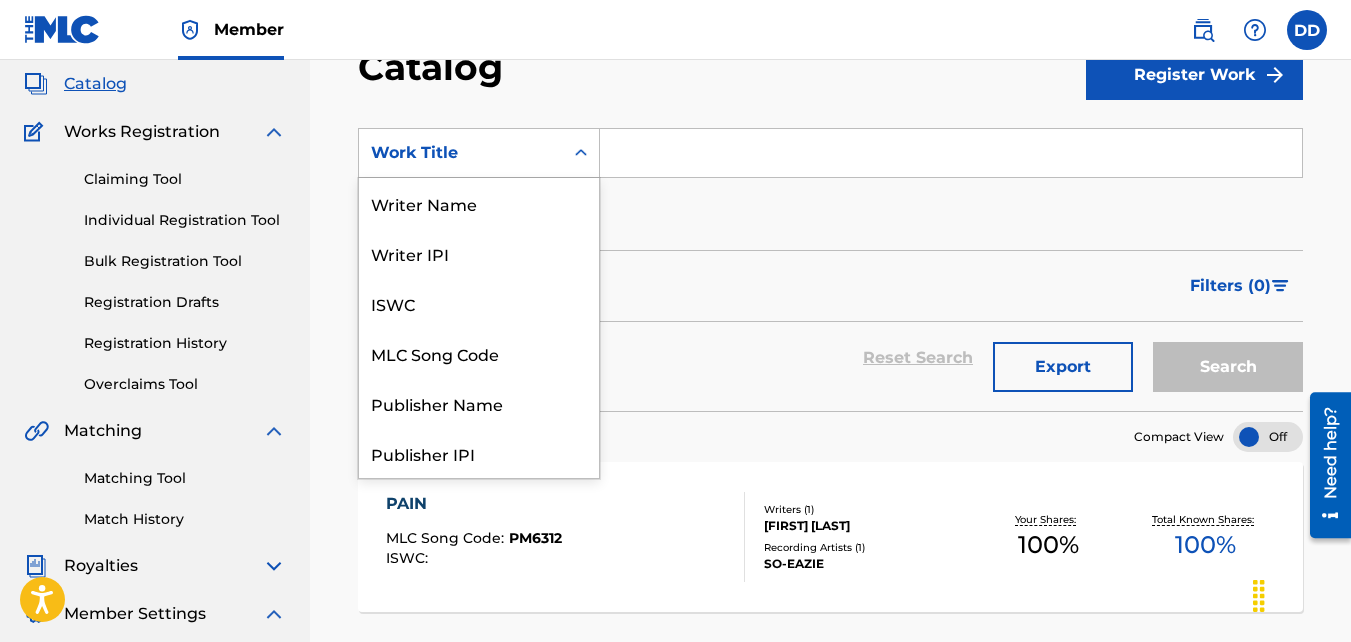 click 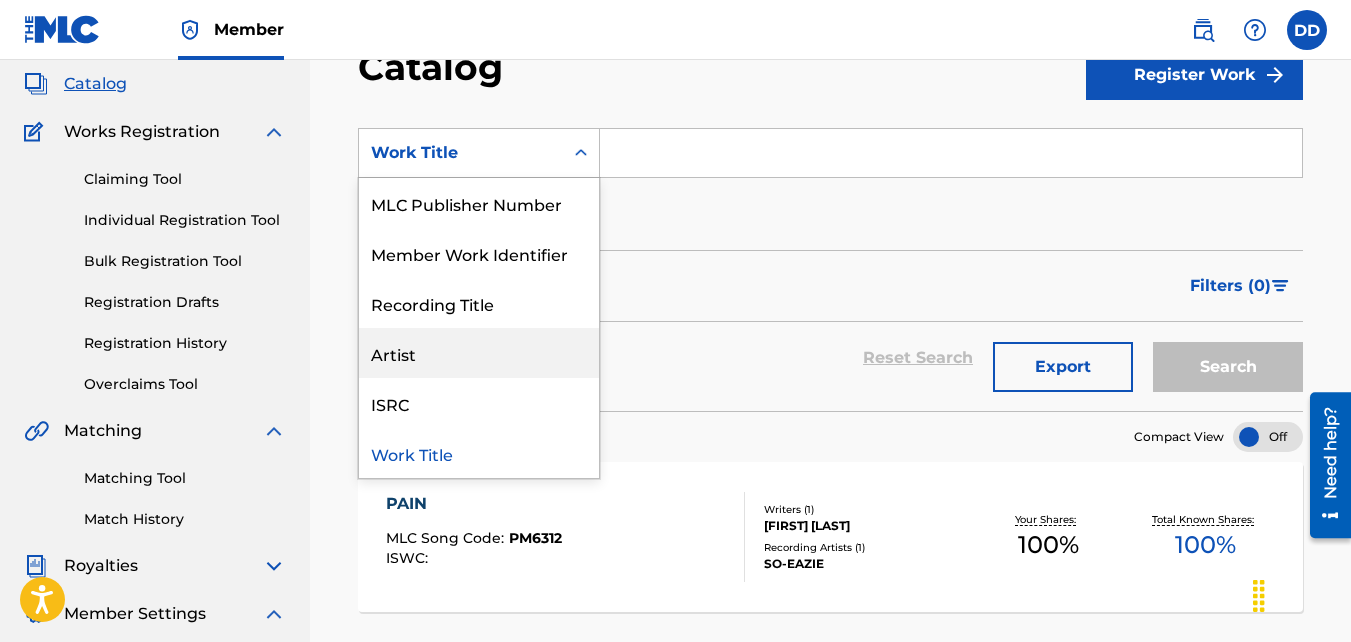 click on "Artist" at bounding box center [479, 353] 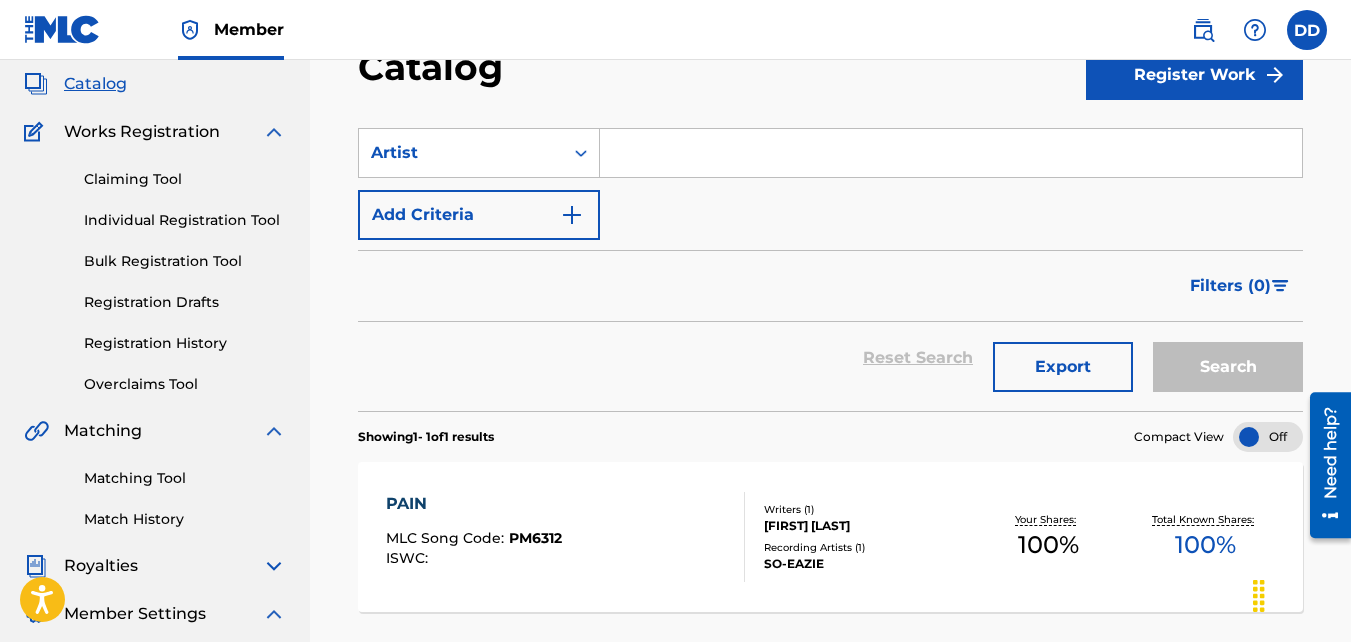 click at bounding box center [951, 153] 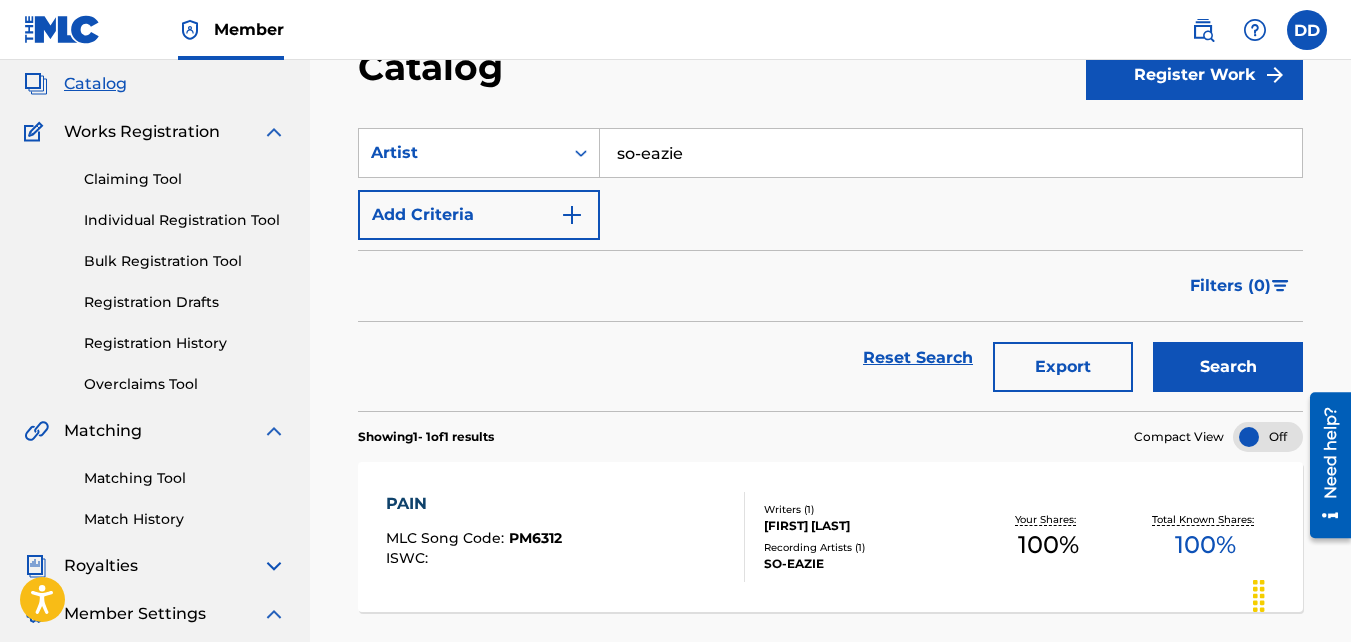 type on "so-eazie" 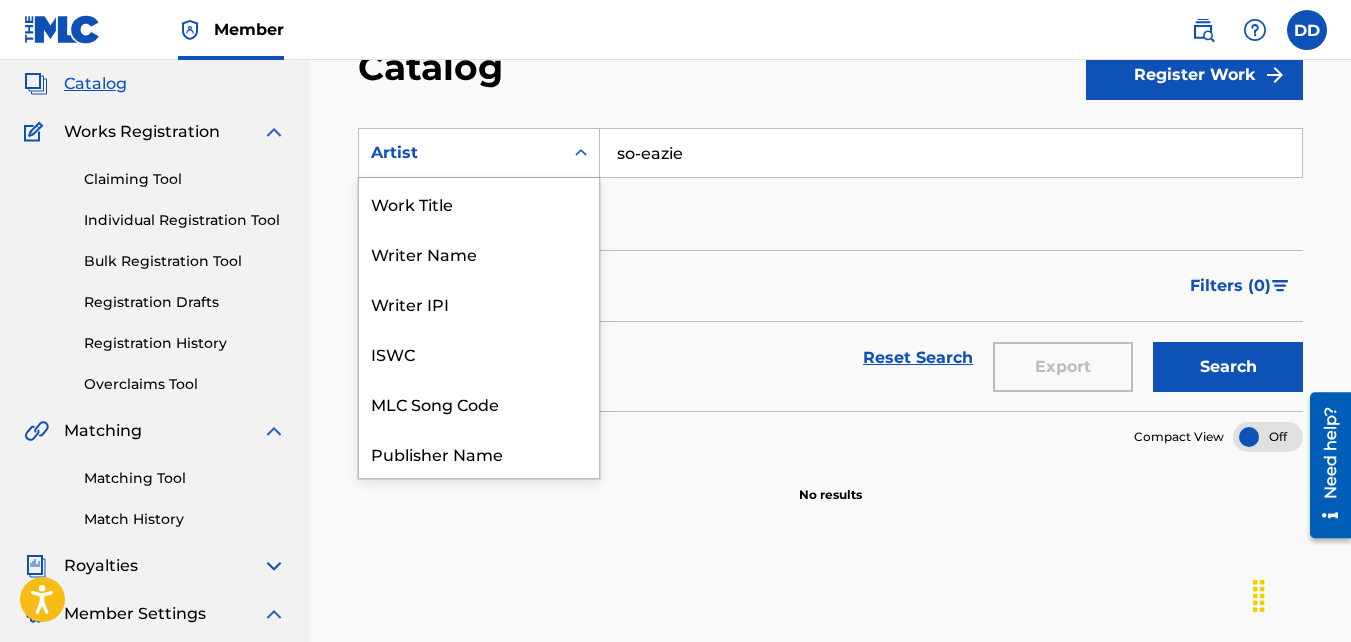 click at bounding box center [581, 153] 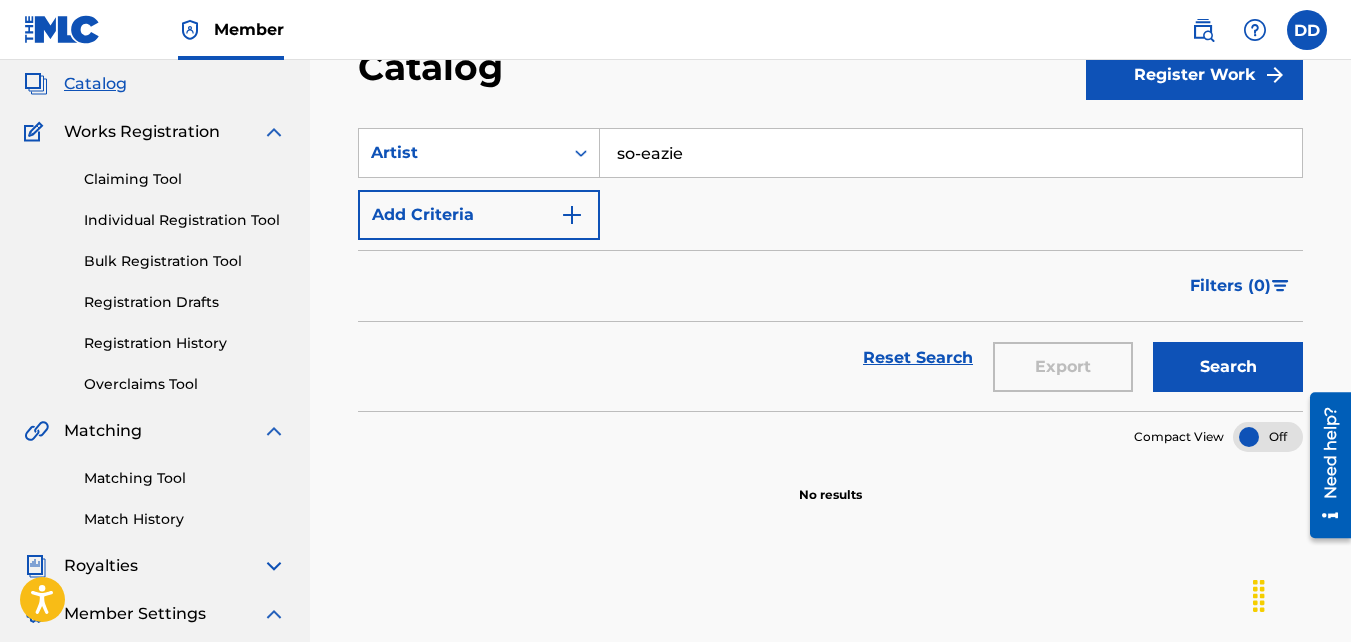 click on "Catalog" at bounding box center [722, 74] 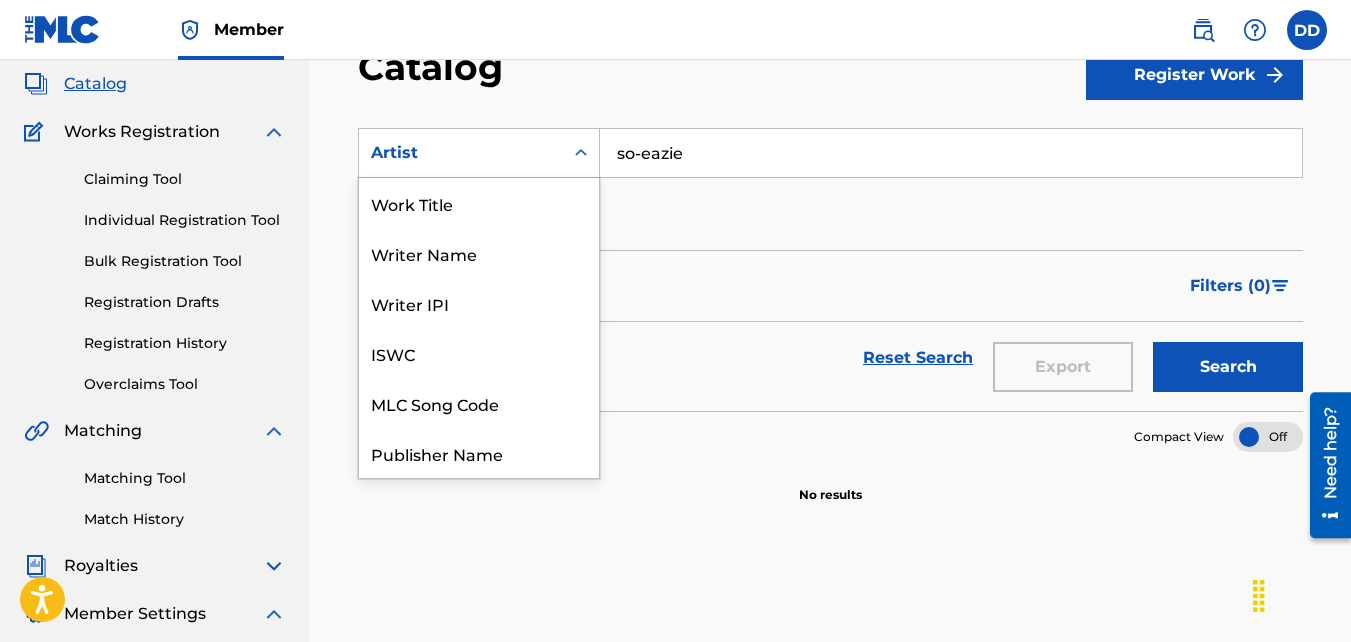 click 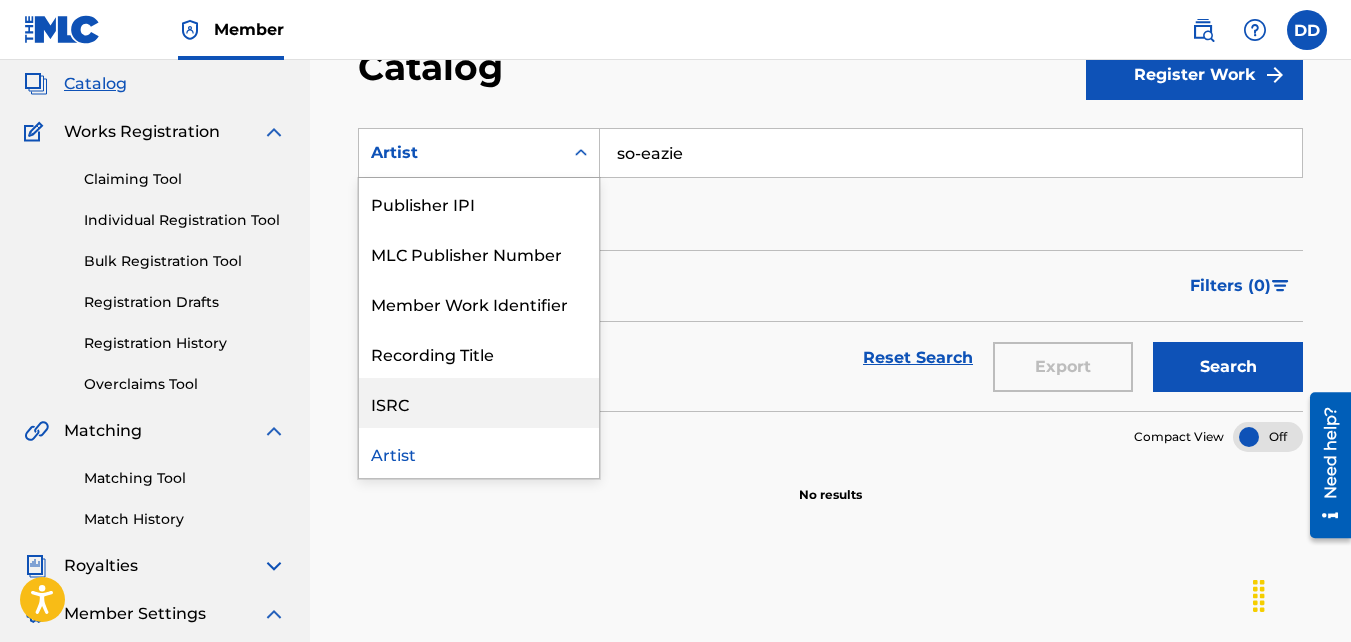 scroll, scrollTop: 0, scrollLeft: 0, axis: both 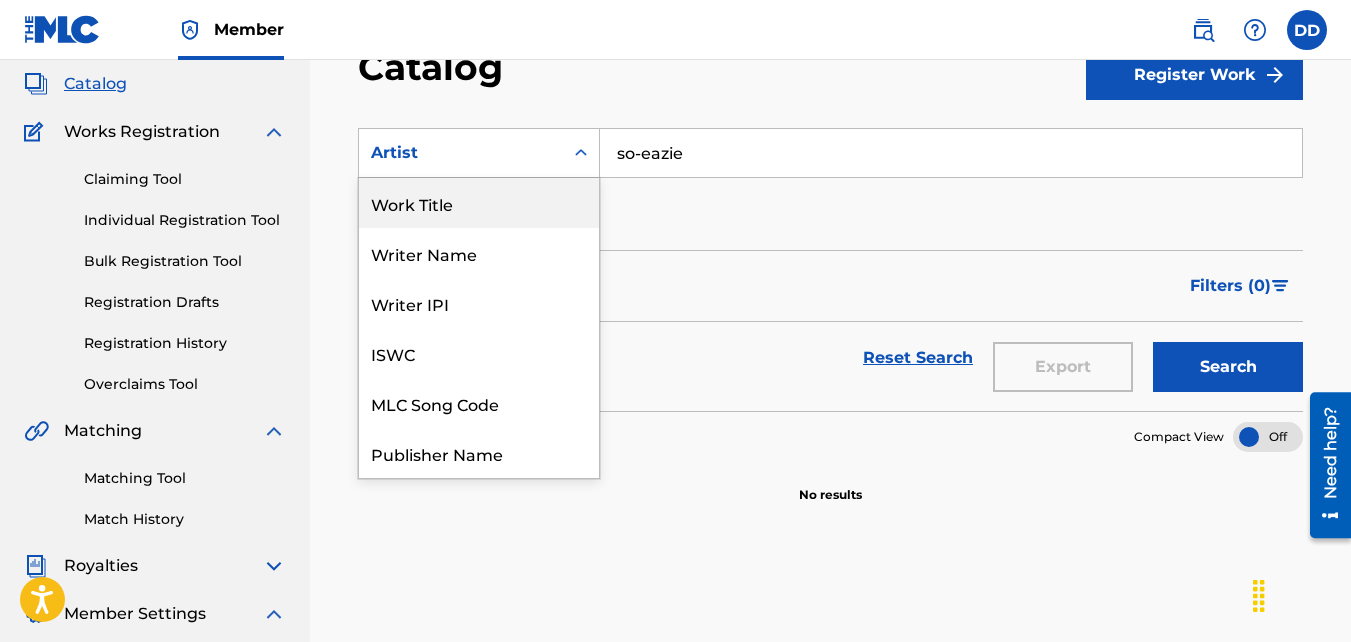 click on "Work Title" at bounding box center (479, 203) 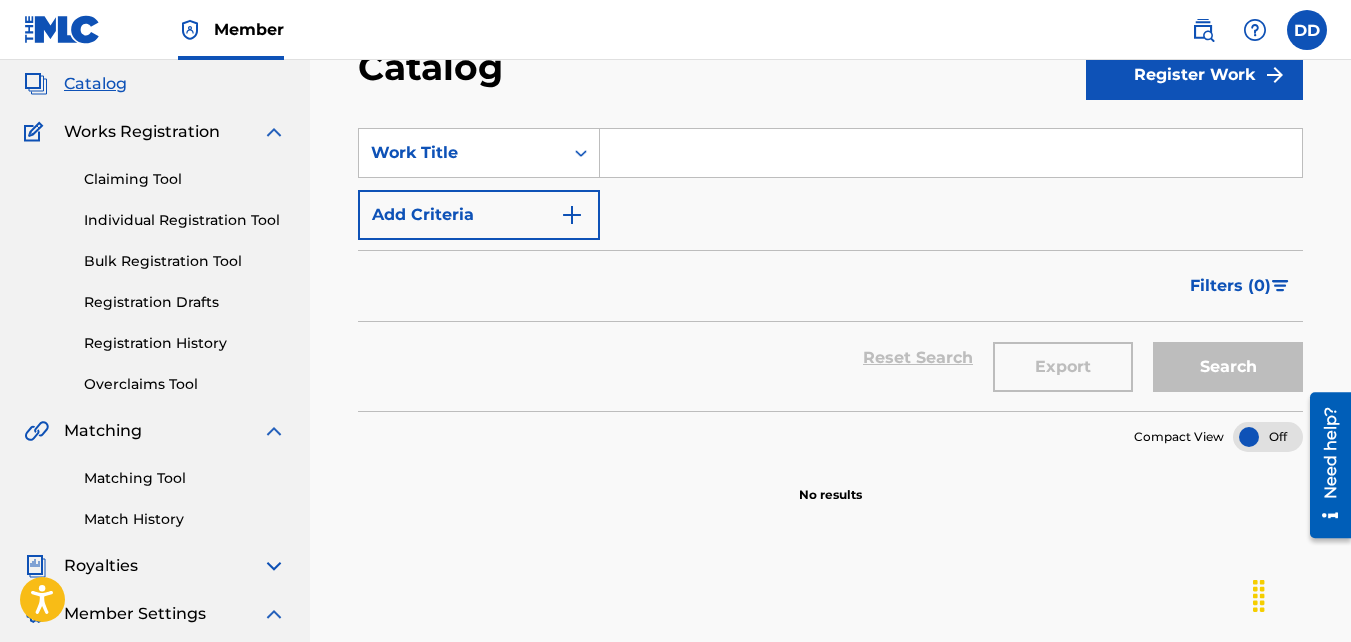 click at bounding box center (951, 153) 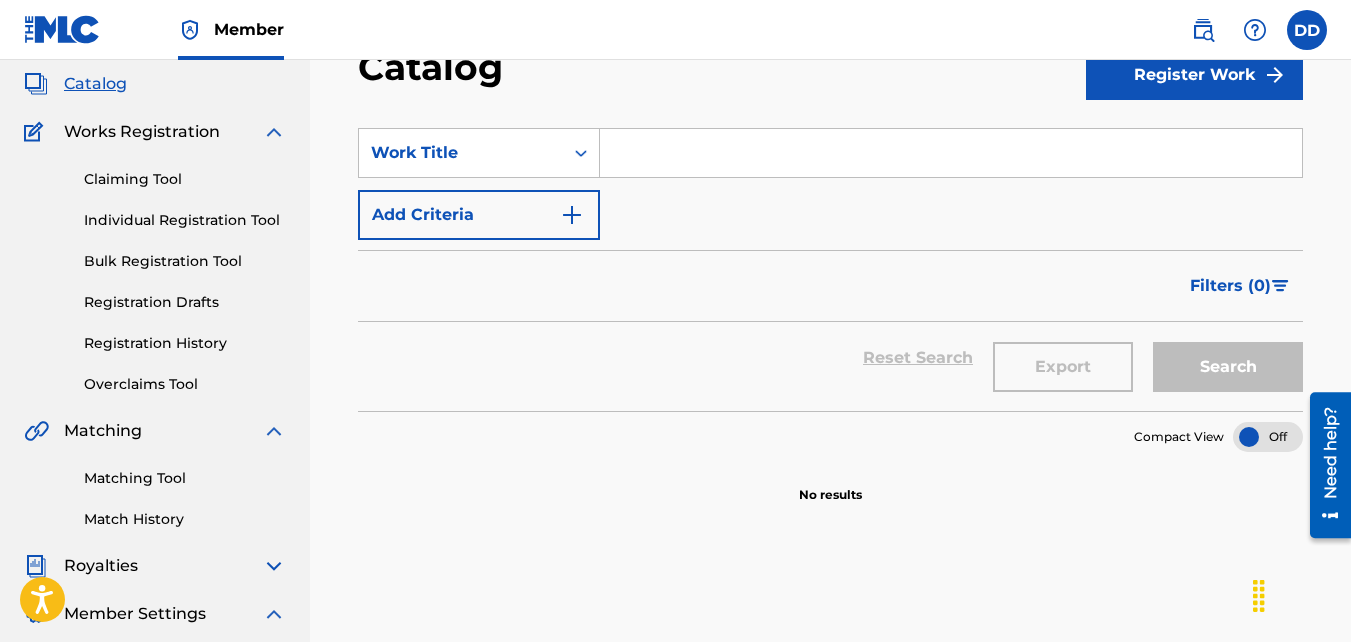 click on "Add Criteria" at bounding box center (479, 215) 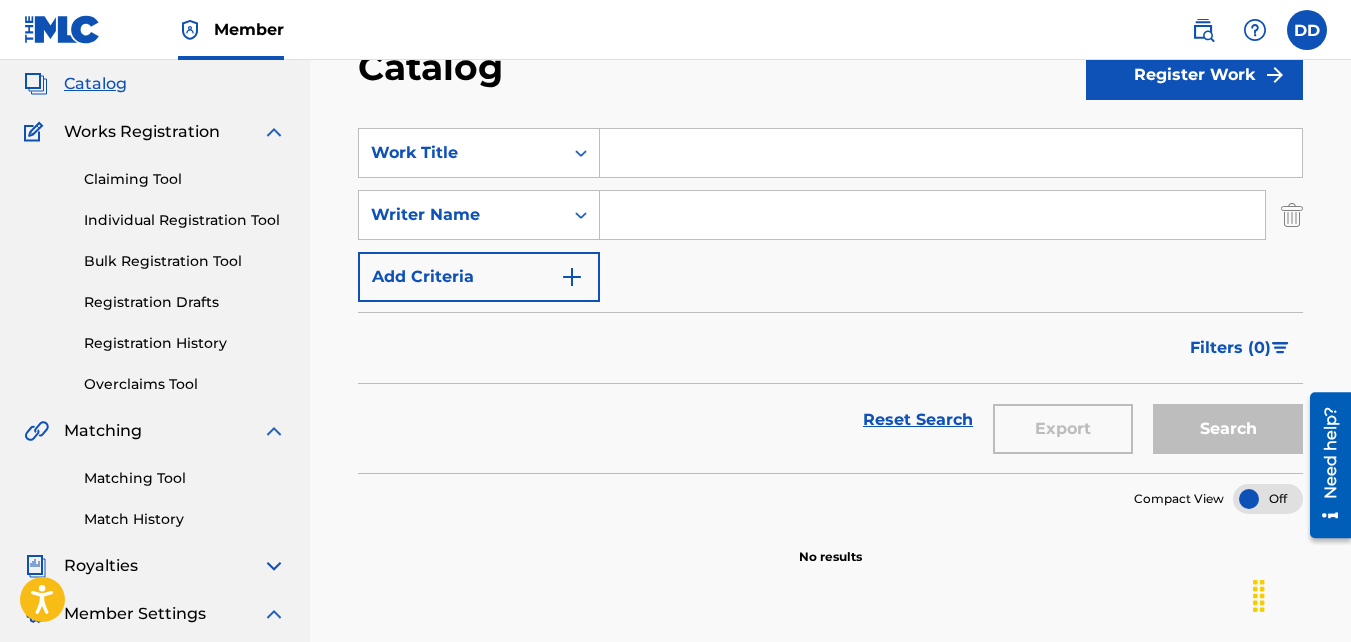 click at bounding box center [951, 153] 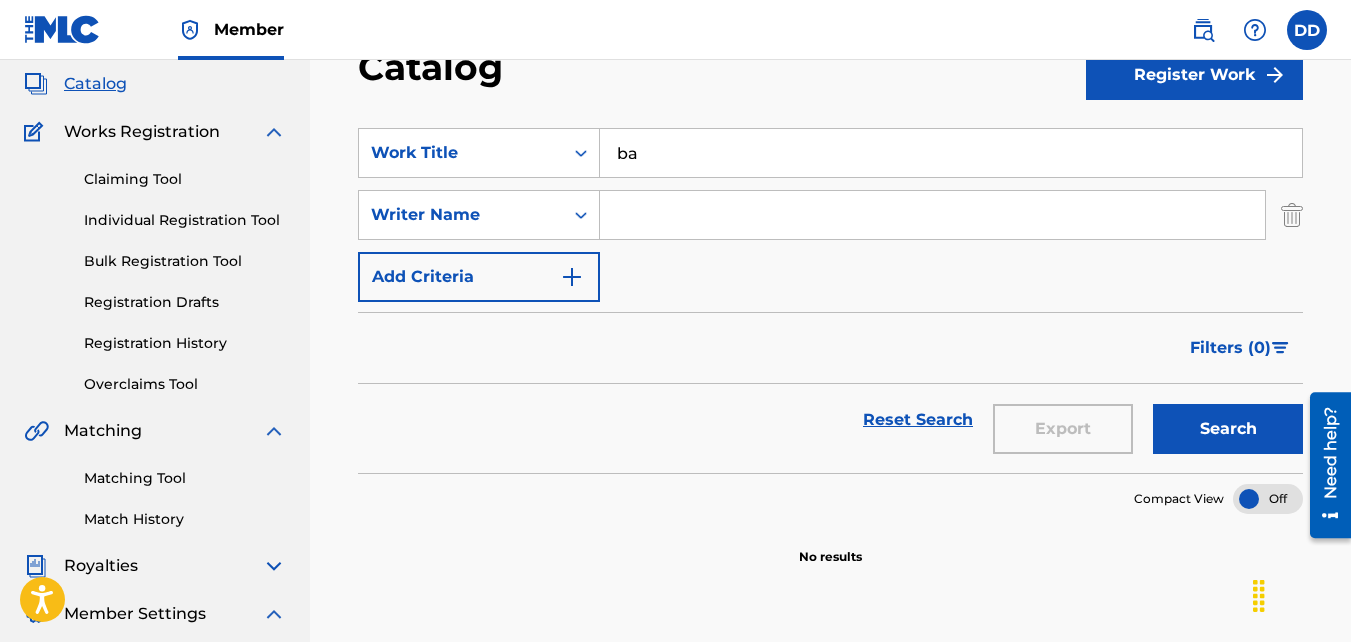 type on "b" 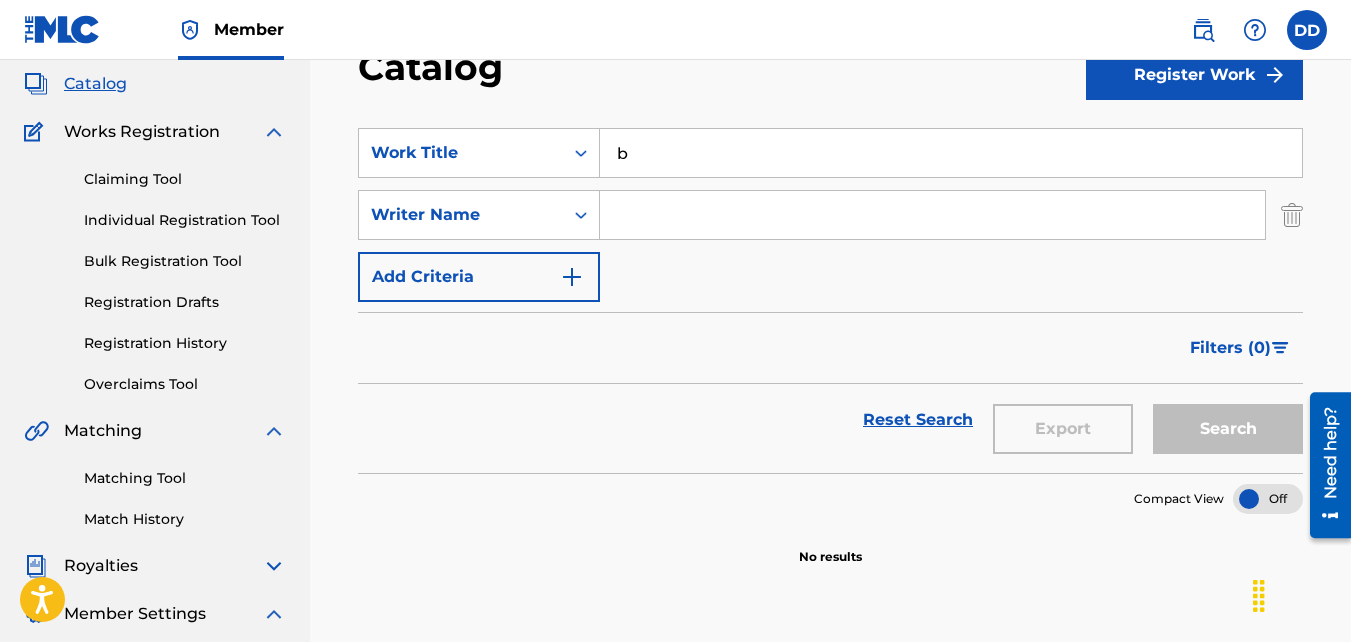 type 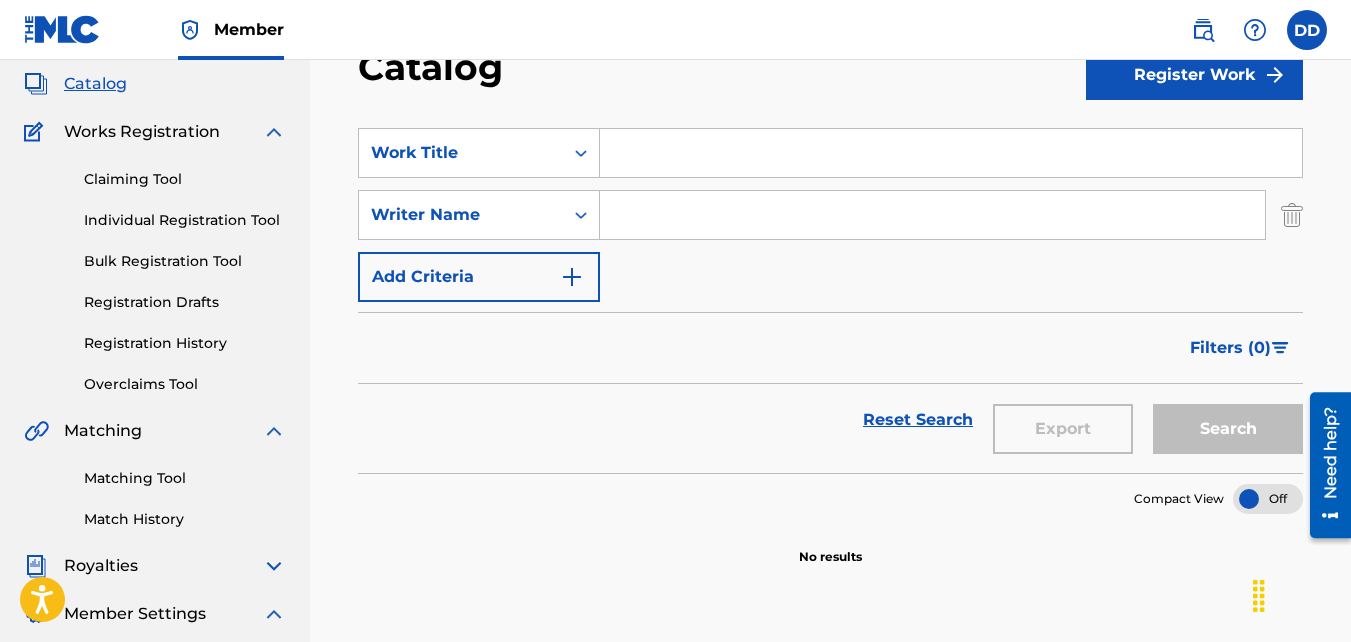 scroll, scrollTop: 0, scrollLeft: 0, axis: both 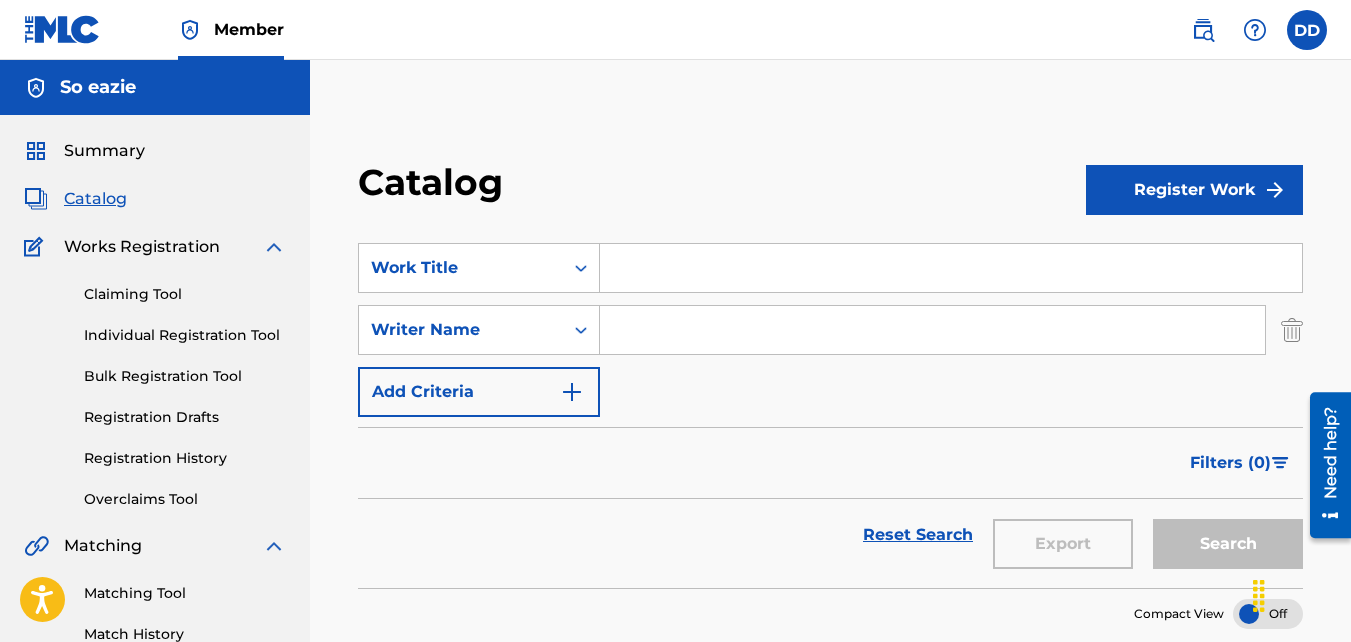 click on "Register Work" at bounding box center (1194, 190) 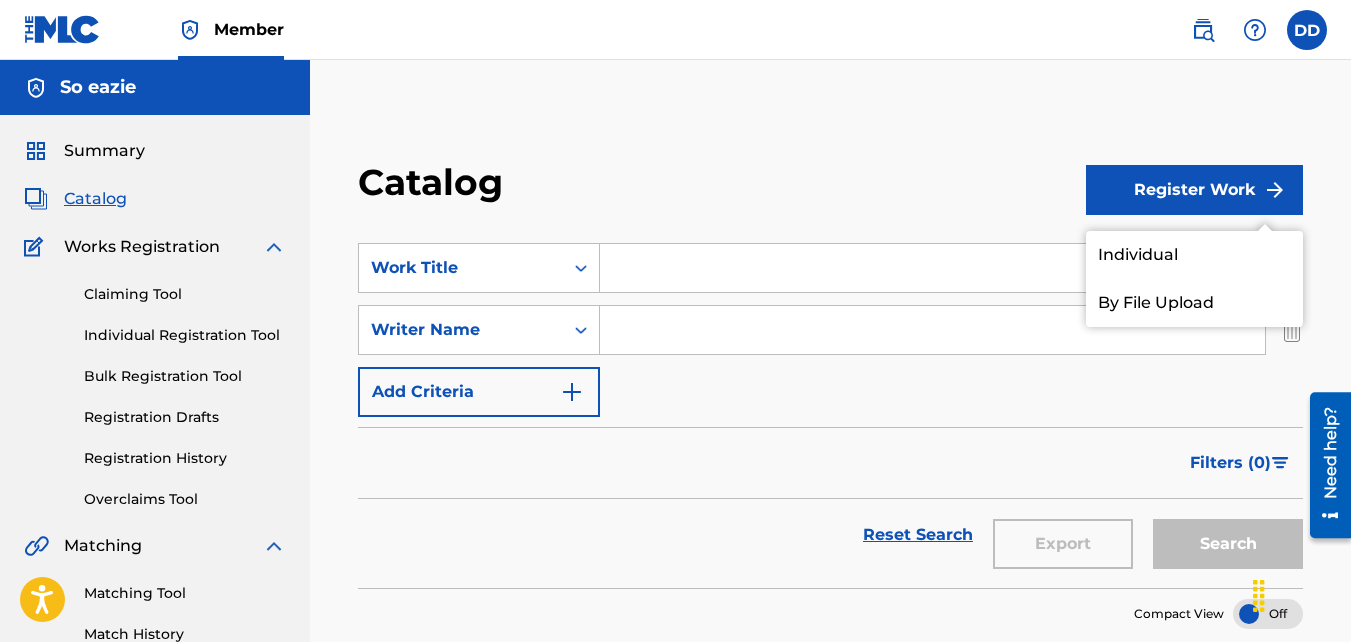 click on "By File Upload" at bounding box center (1194, 303) 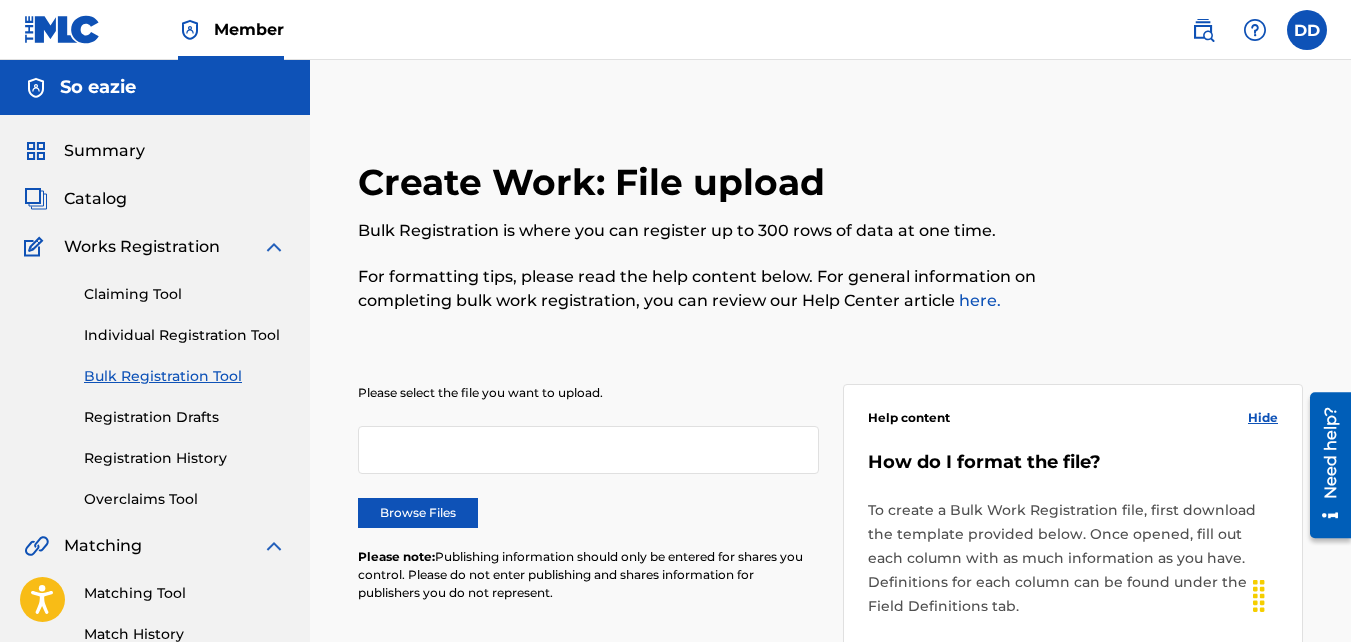 click on "Browse Files" at bounding box center [418, 513] 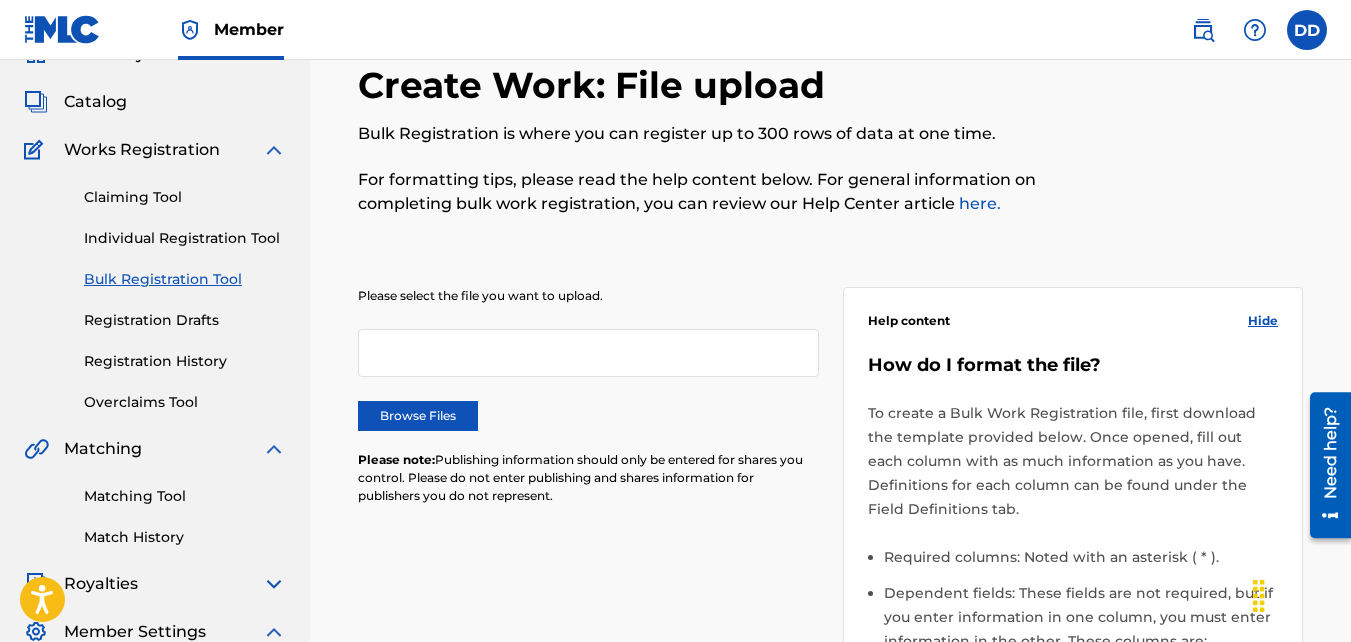scroll, scrollTop: 0, scrollLeft: 0, axis: both 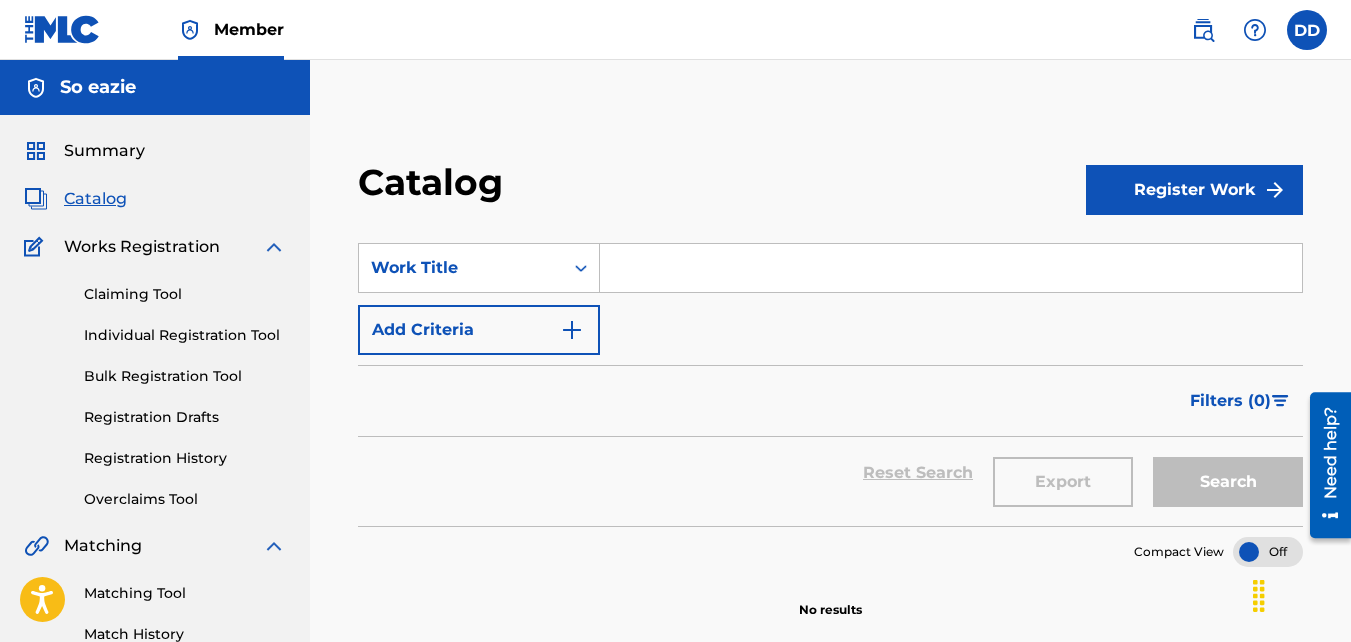 click on "Register Work" at bounding box center [1194, 190] 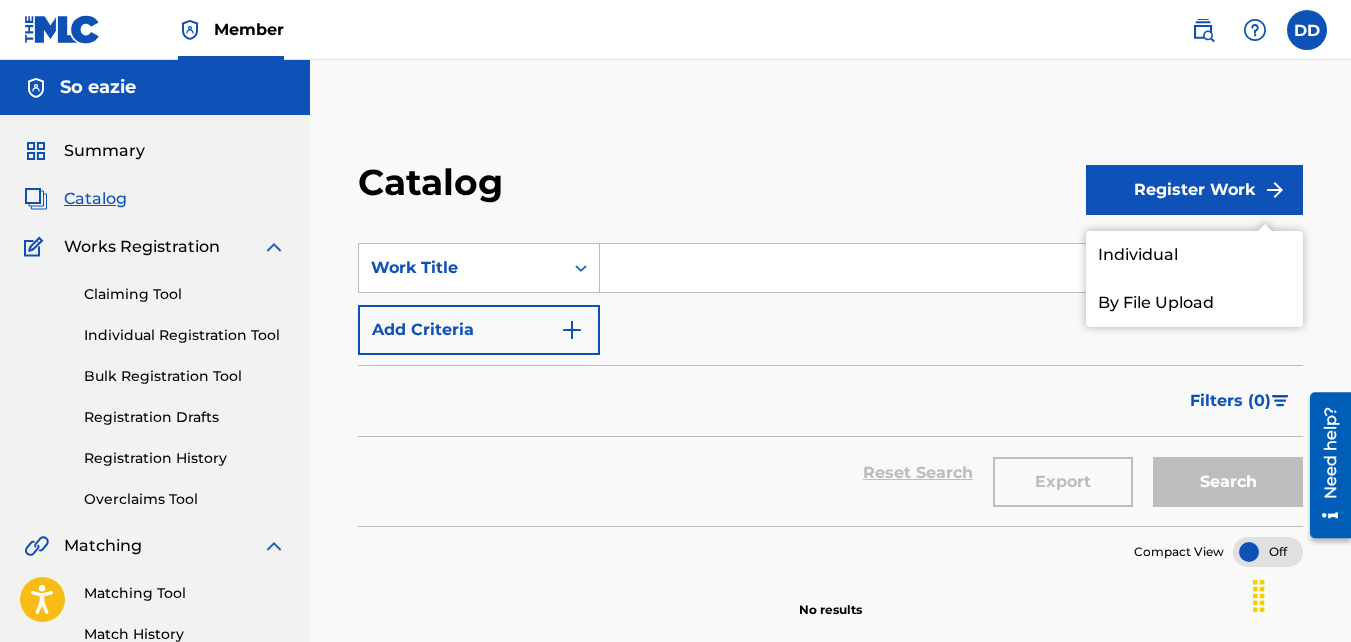 click on "Individual" at bounding box center (1194, 255) 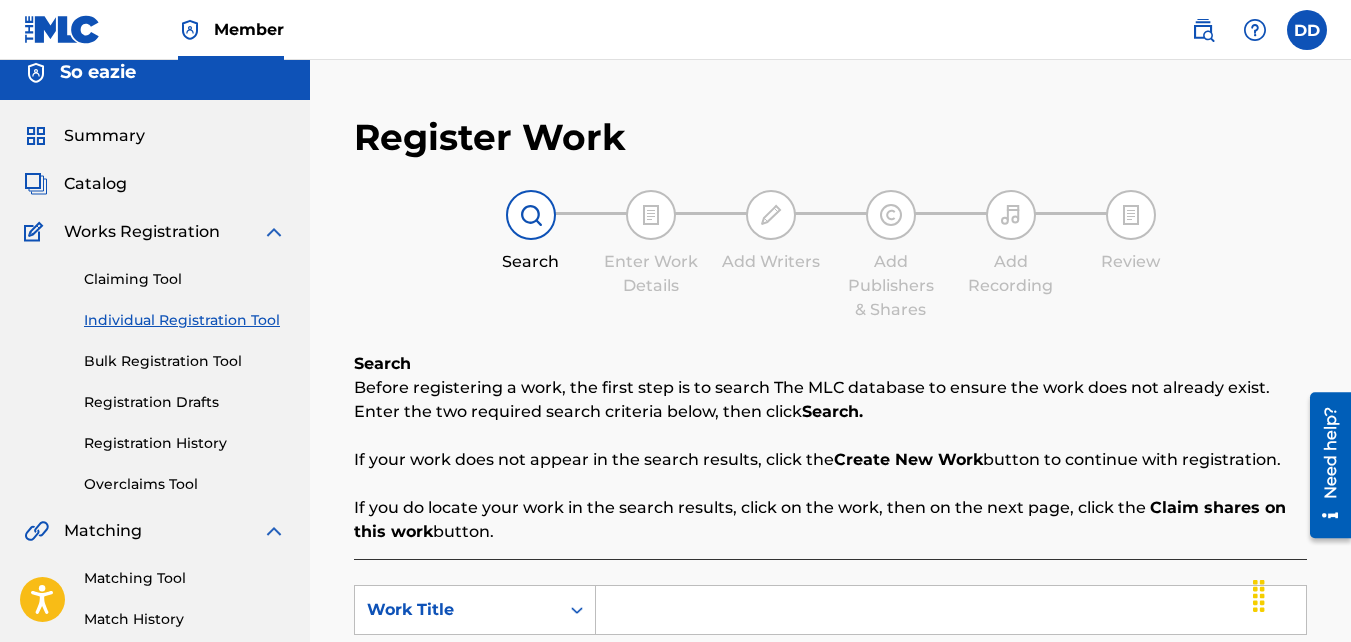 scroll, scrollTop: 10, scrollLeft: 0, axis: vertical 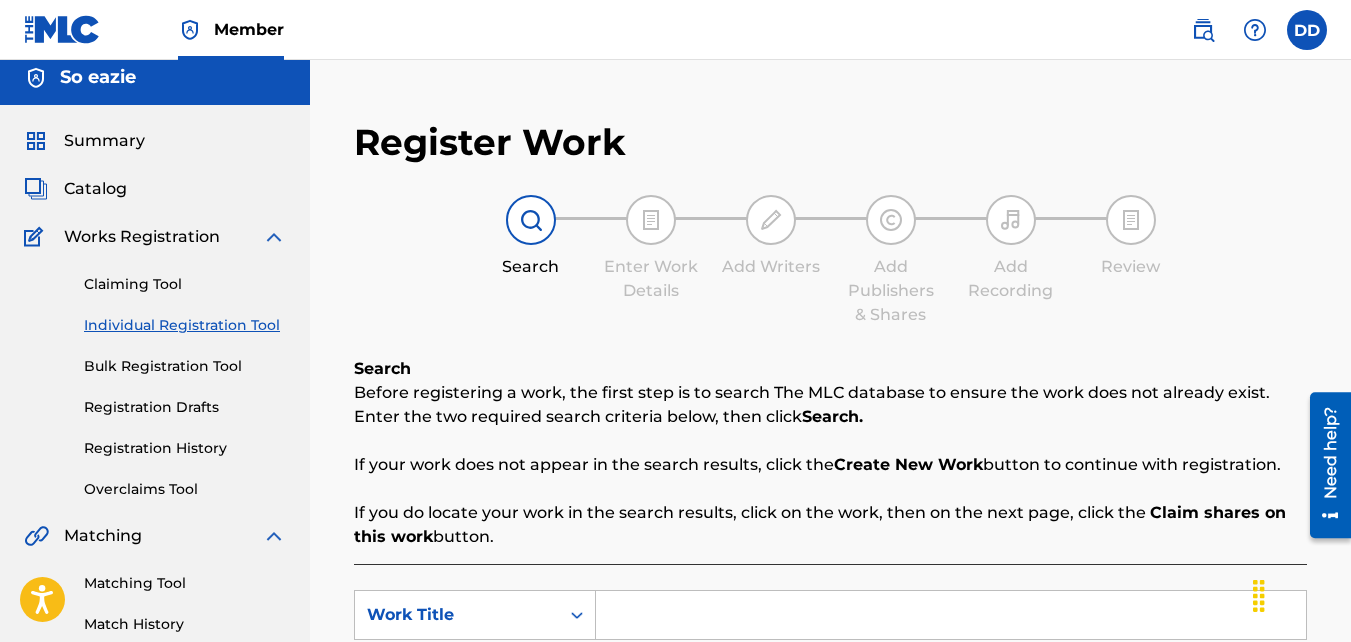 click on "Works Registration" at bounding box center (142, 237) 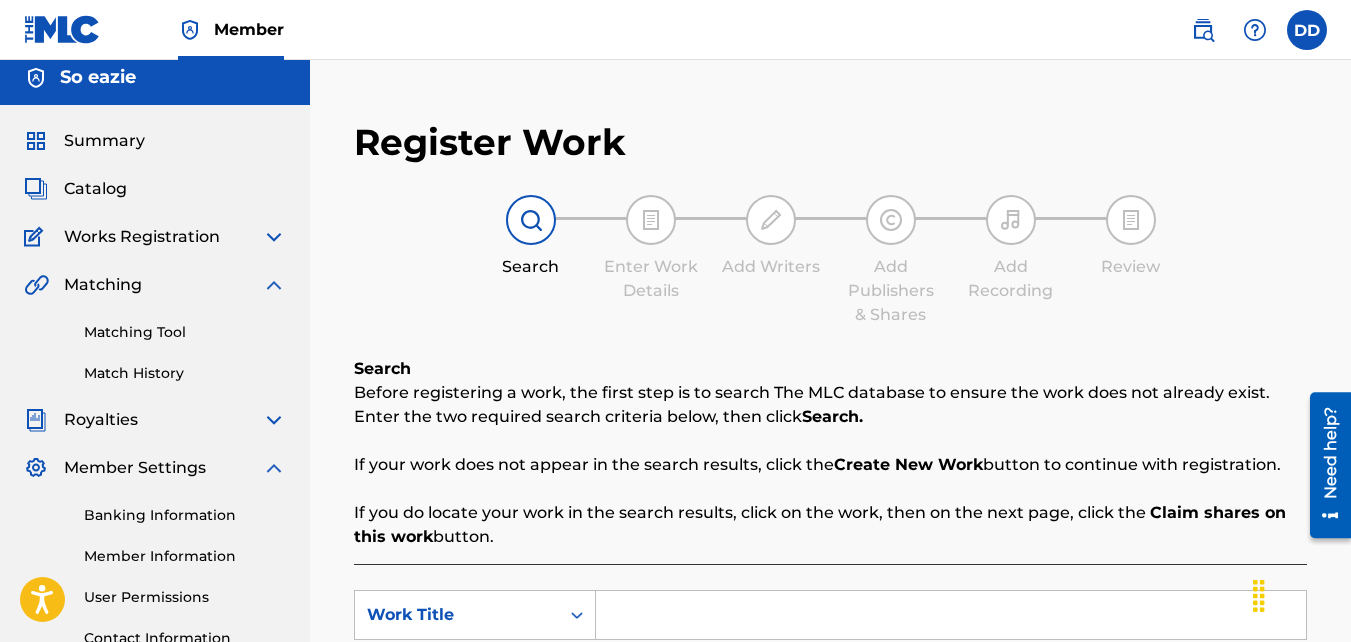 click at bounding box center (274, 237) 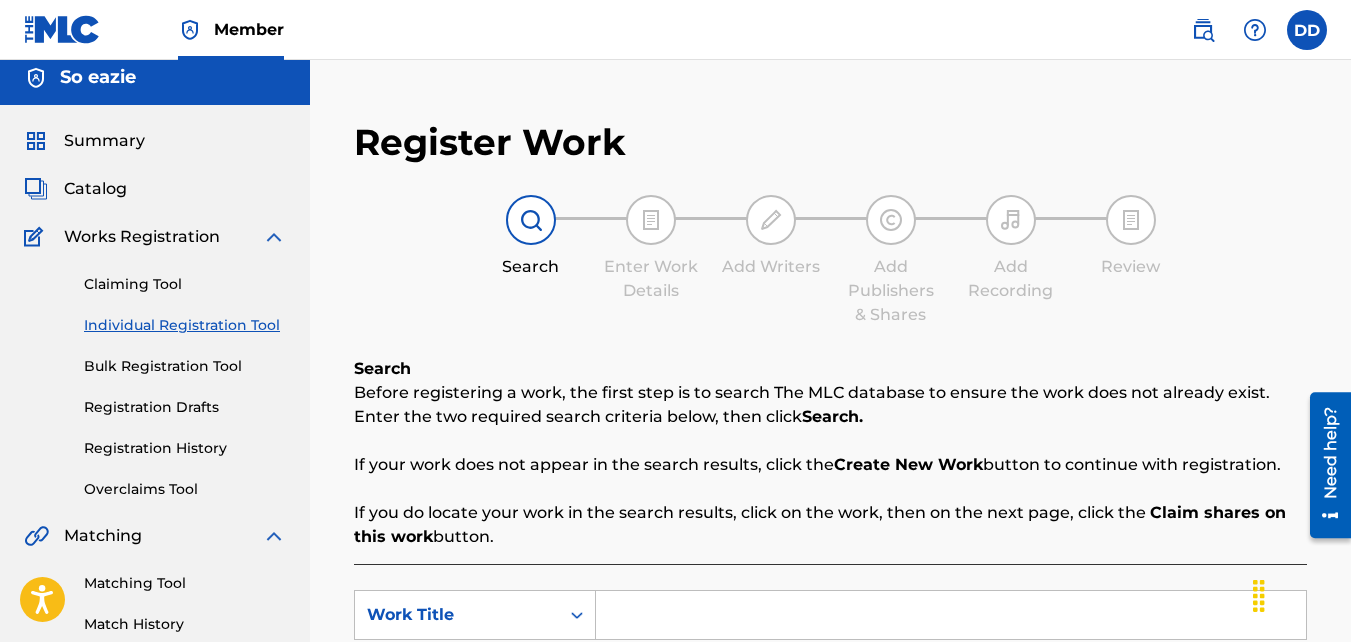 click at bounding box center (1307, 30) 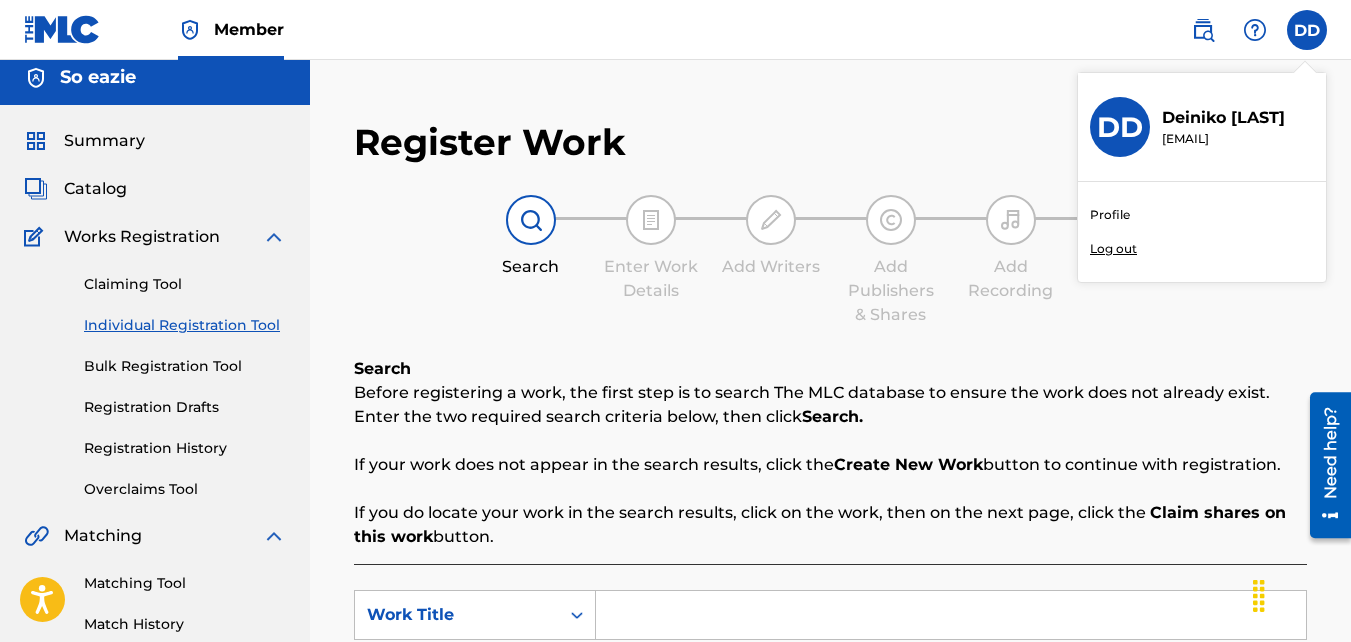 click on "DD" at bounding box center (1120, 127) 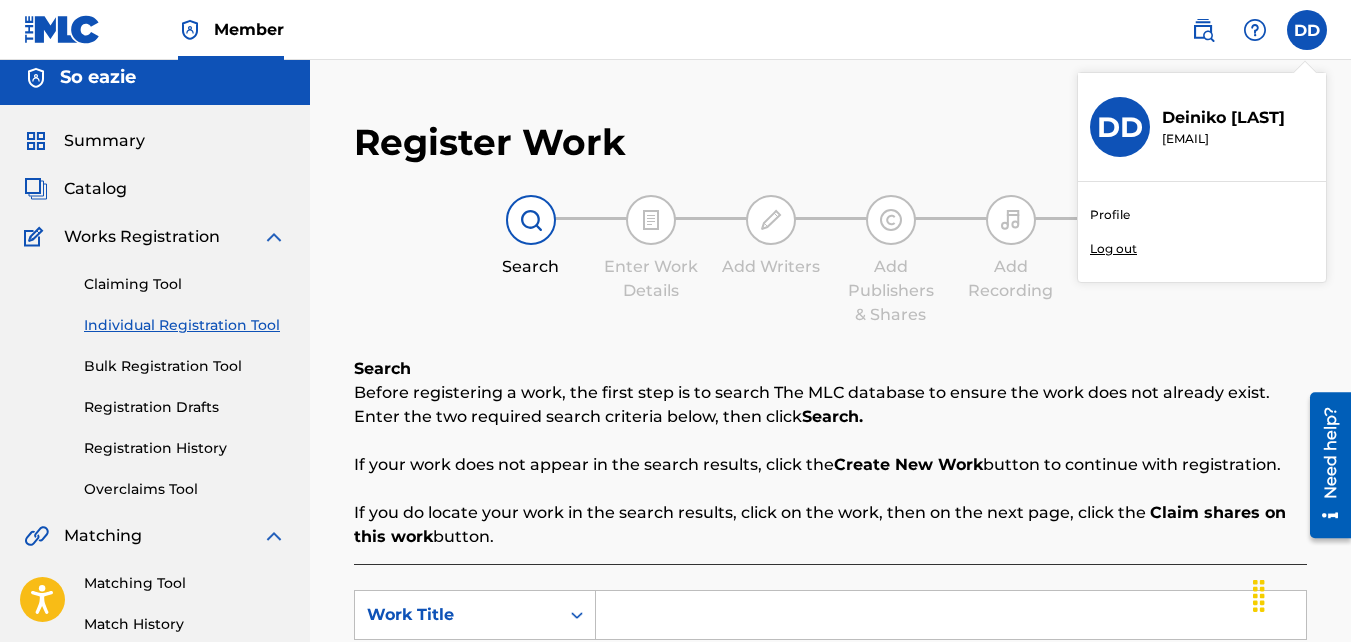 click on "Profile" at bounding box center (1110, 215) 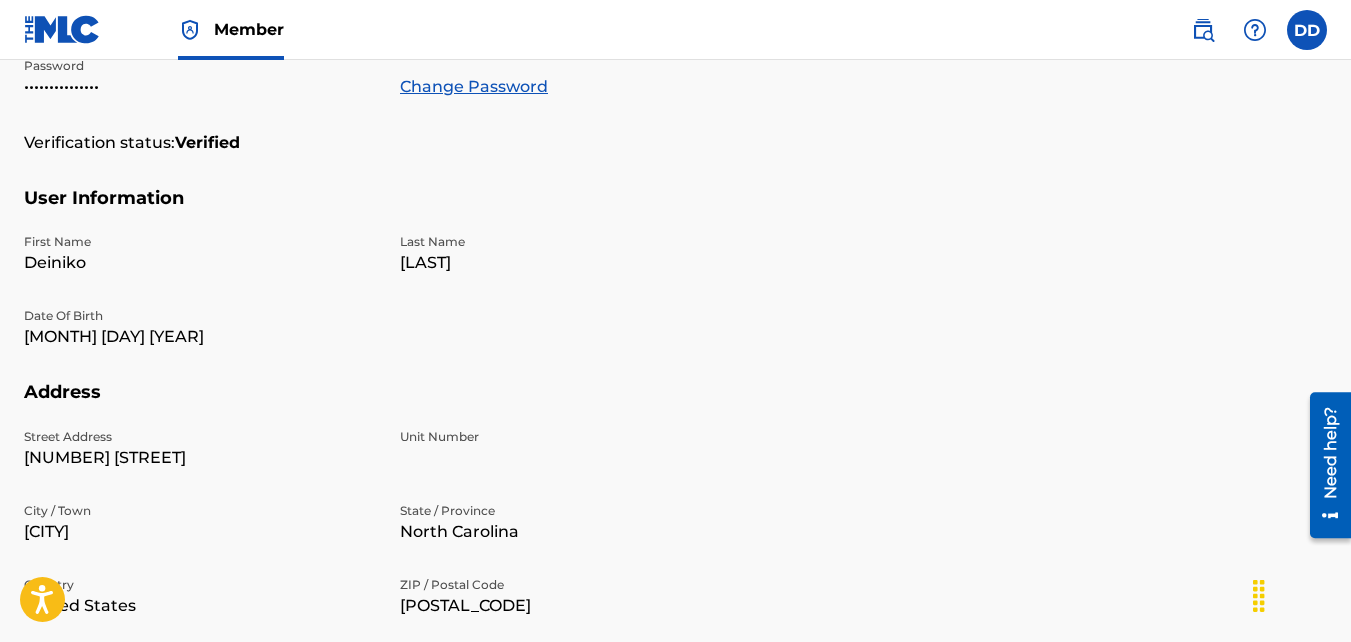scroll, scrollTop: 205, scrollLeft: 0, axis: vertical 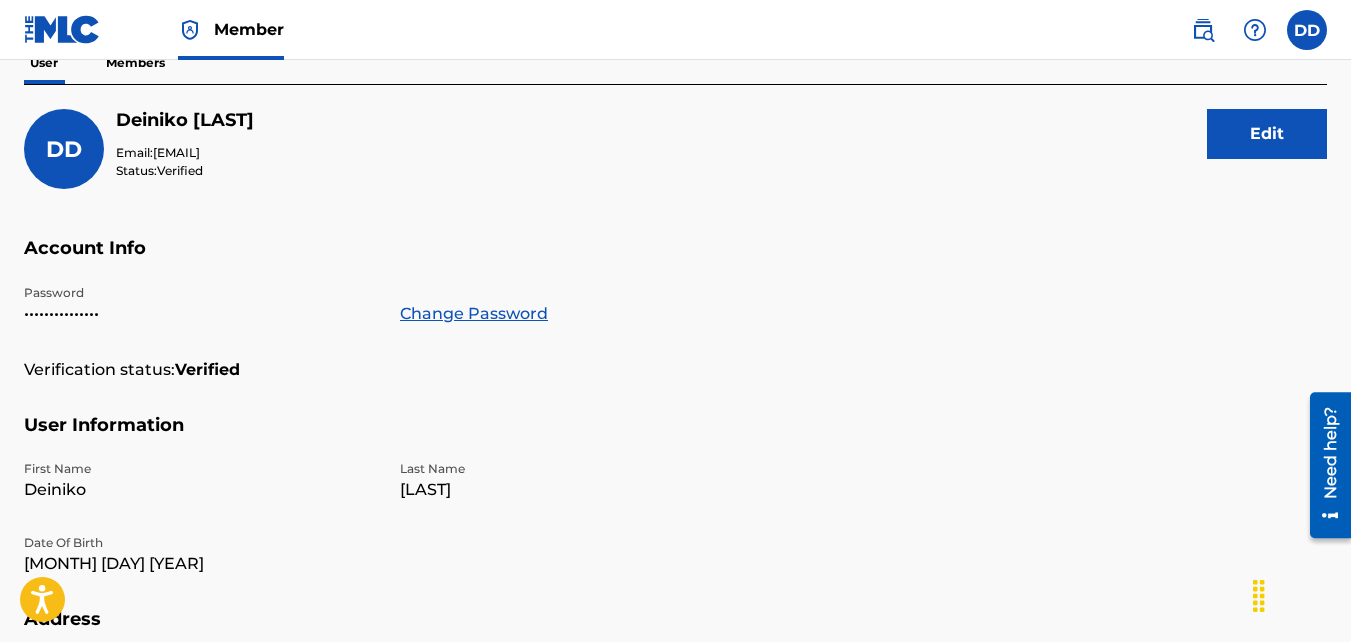 click on "Edit" at bounding box center (1267, 134) 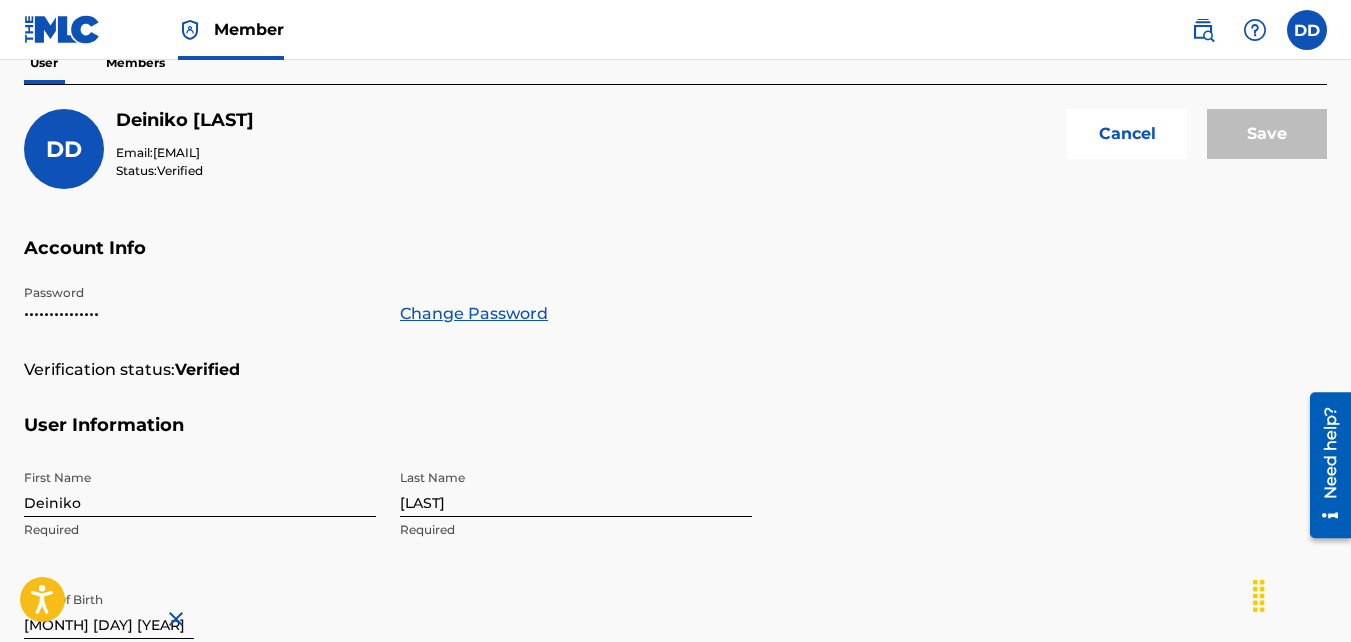drag, startPoint x: 1350, startPoint y: 296, endPoint x: 1350, endPoint y: 324, distance: 28 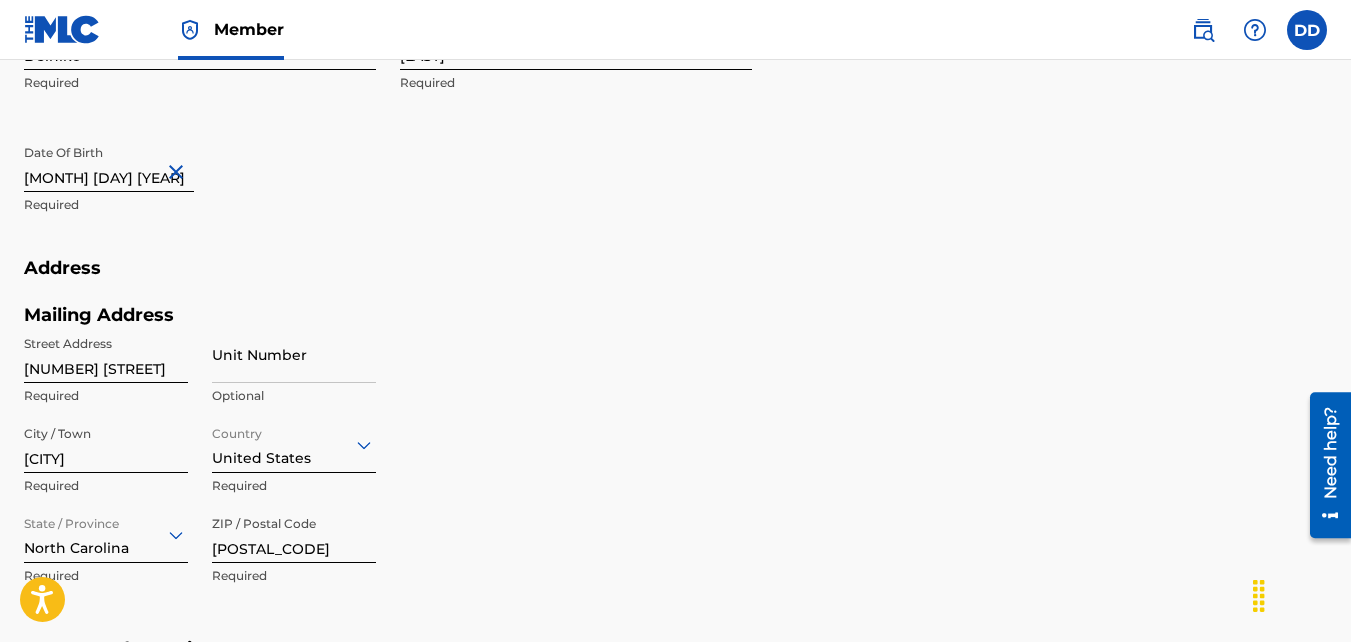 scroll, scrollTop: 654, scrollLeft: 0, axis: vertical 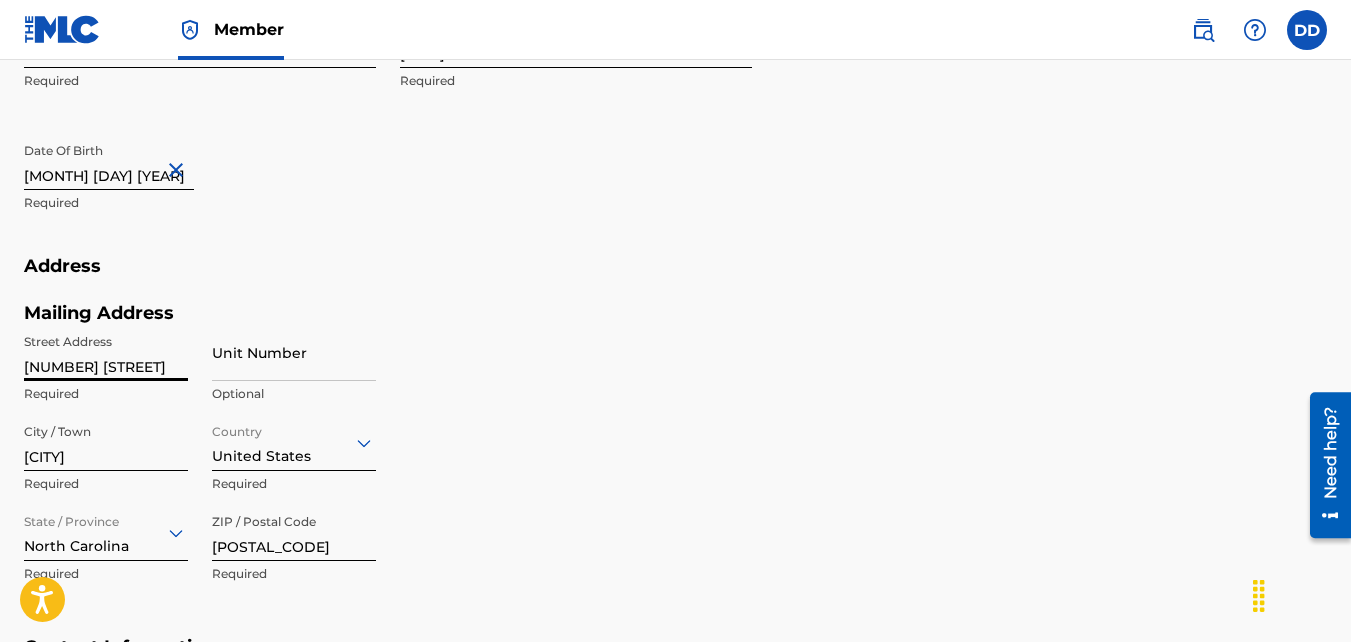 click on "[NUMBER] [STREET]" at bounding box center (106, 352) 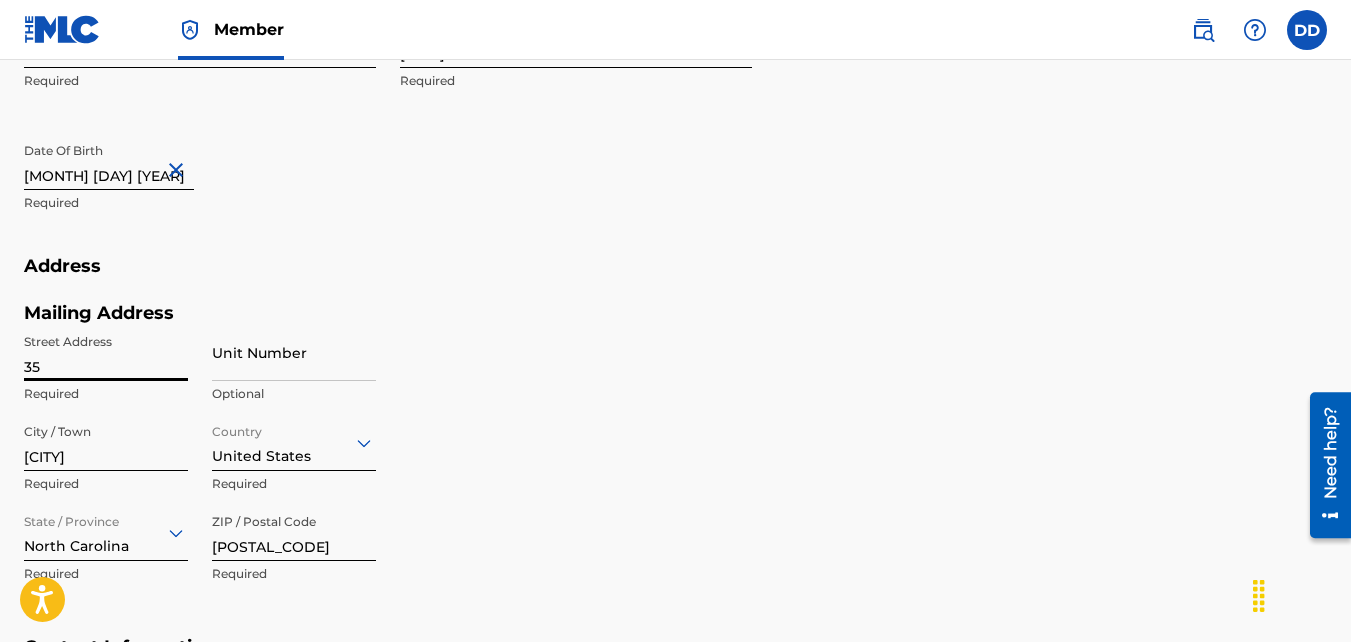 type on "3" 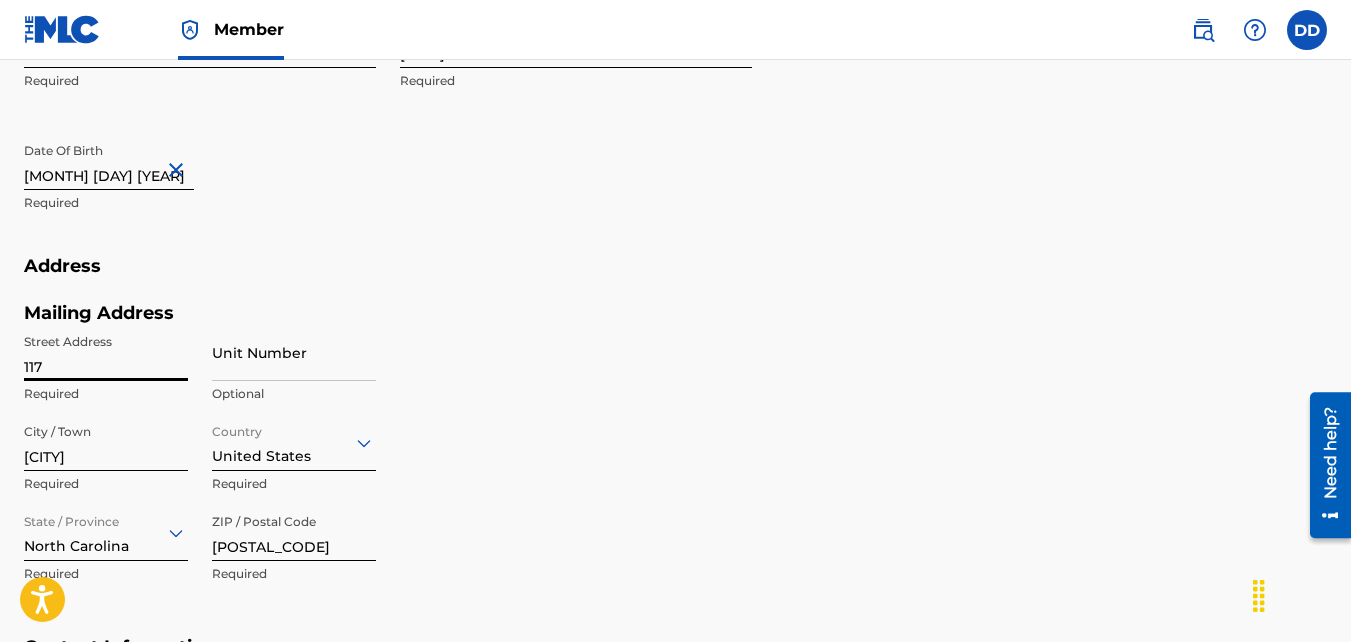 type on "[NUMBER] [STREET]" 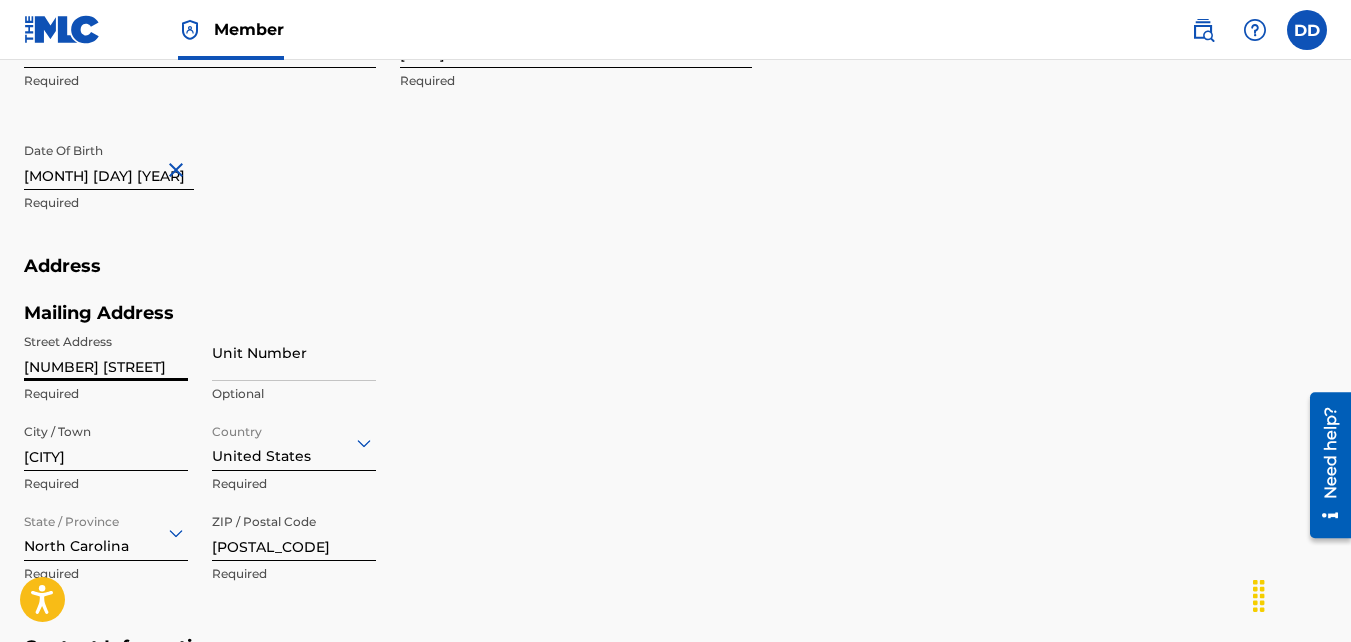 type on "United States" 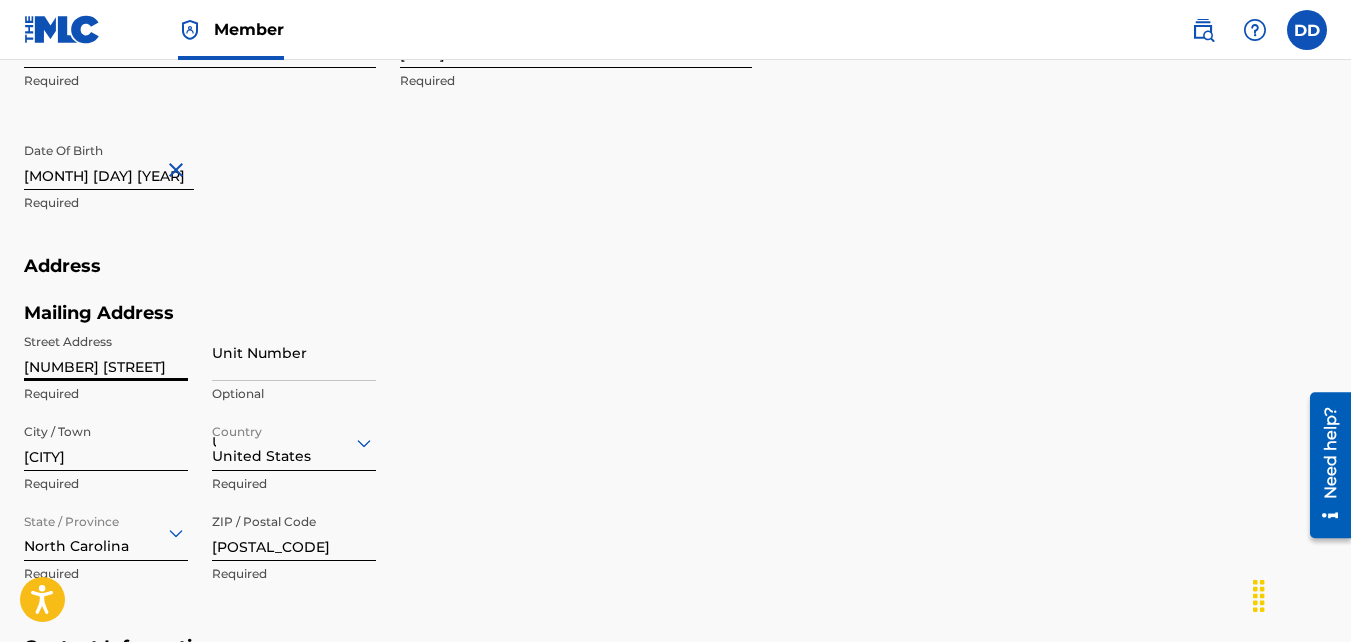 type on "NC" 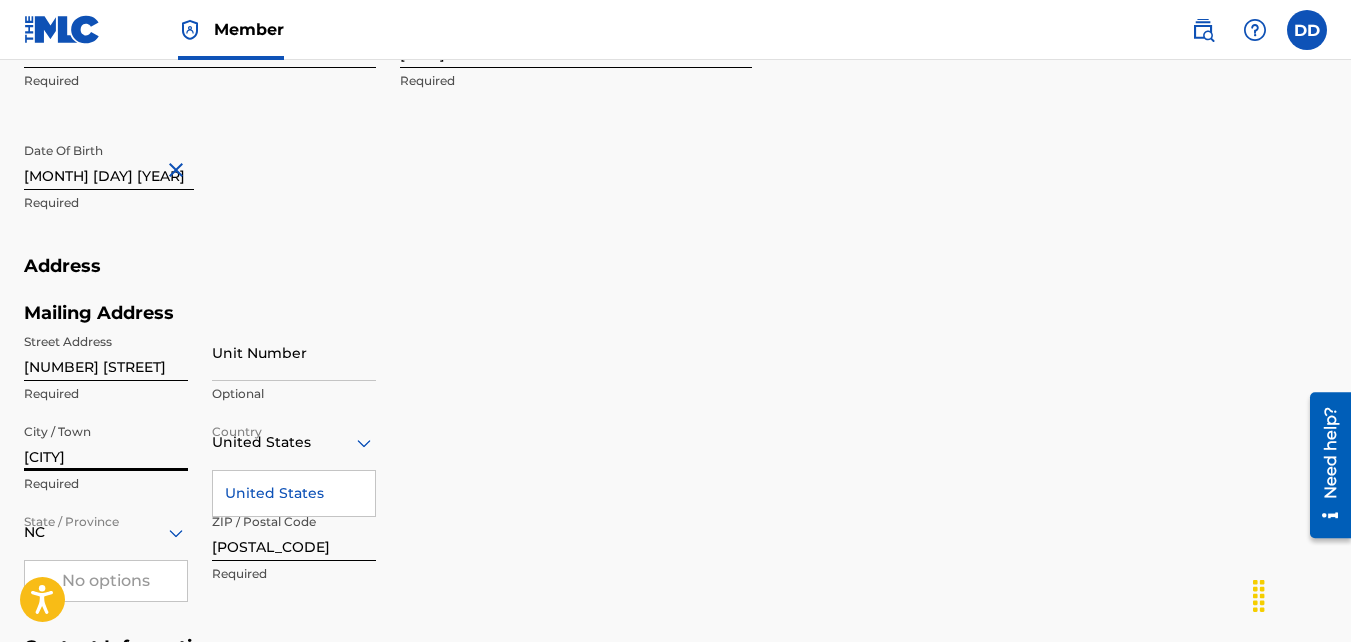 click on "[CITY]" at bounding box center (106, 442) 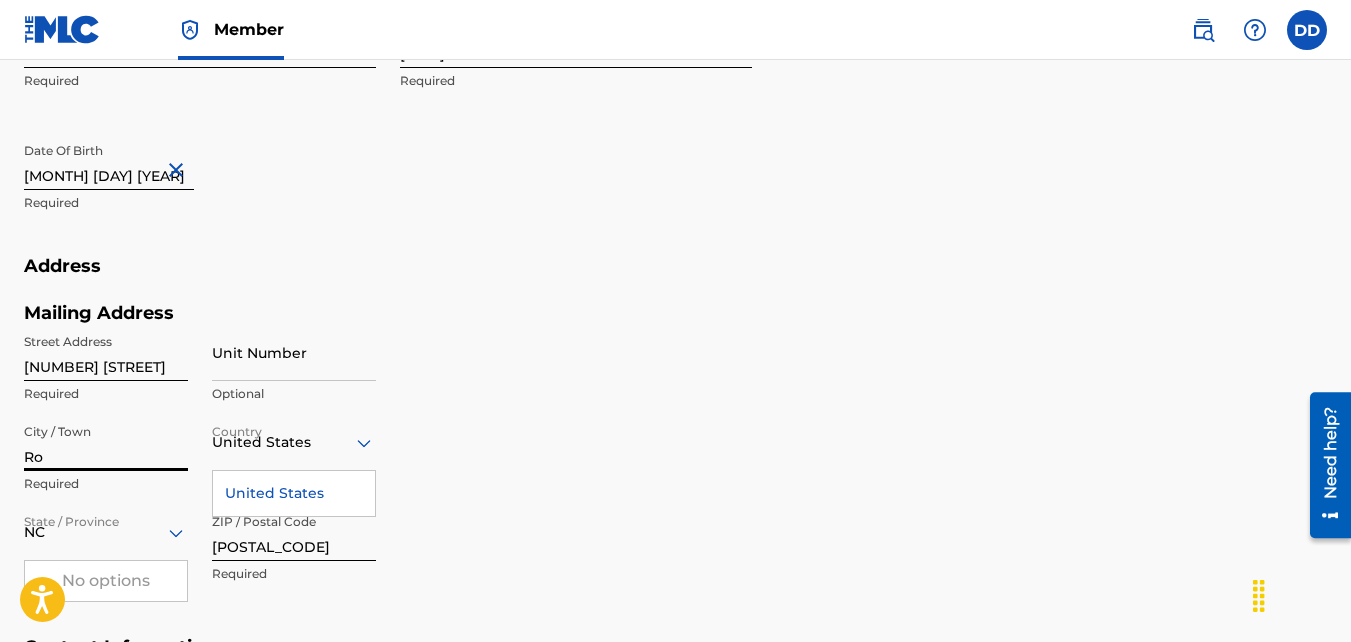 type on "R" 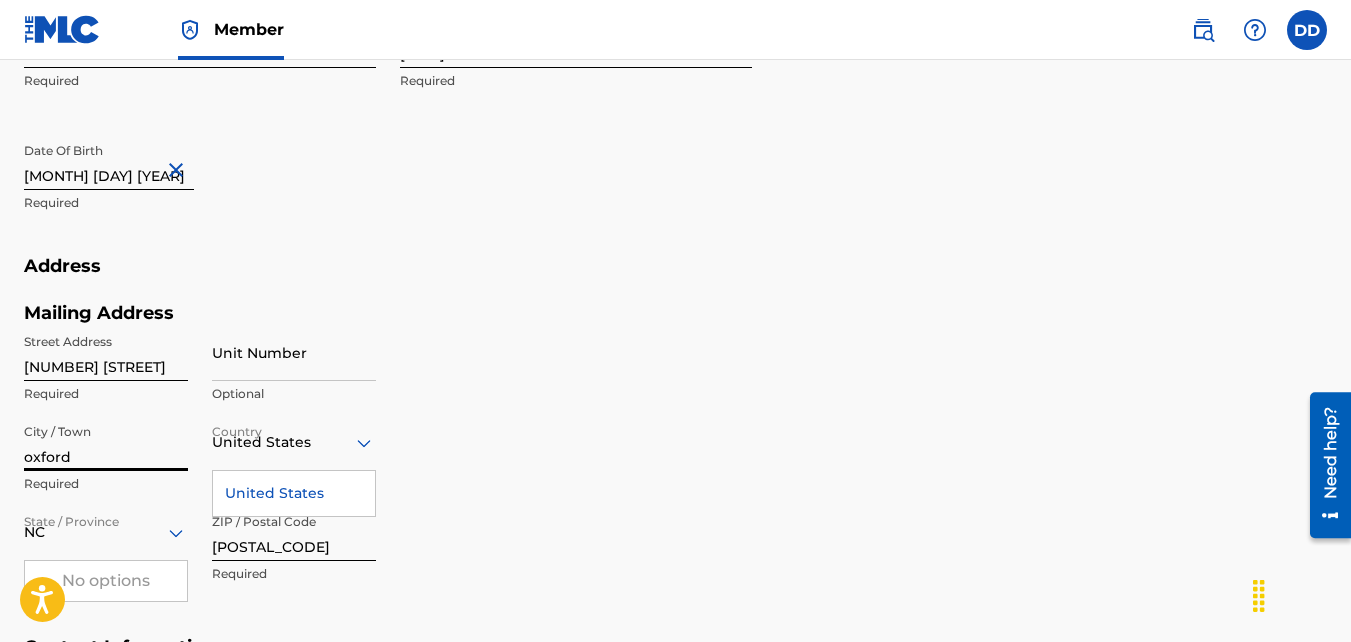 type on "[CITY]" 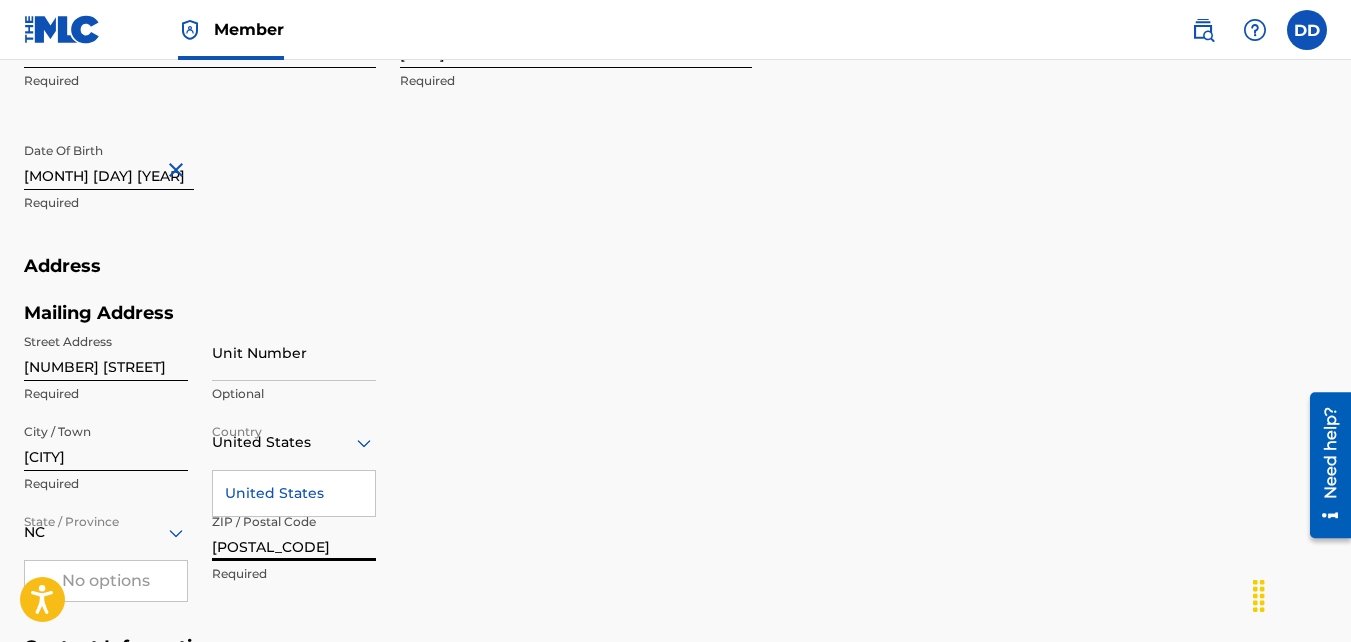 click on "[POSTAL_CODE]" at bounding box center (294, 532) 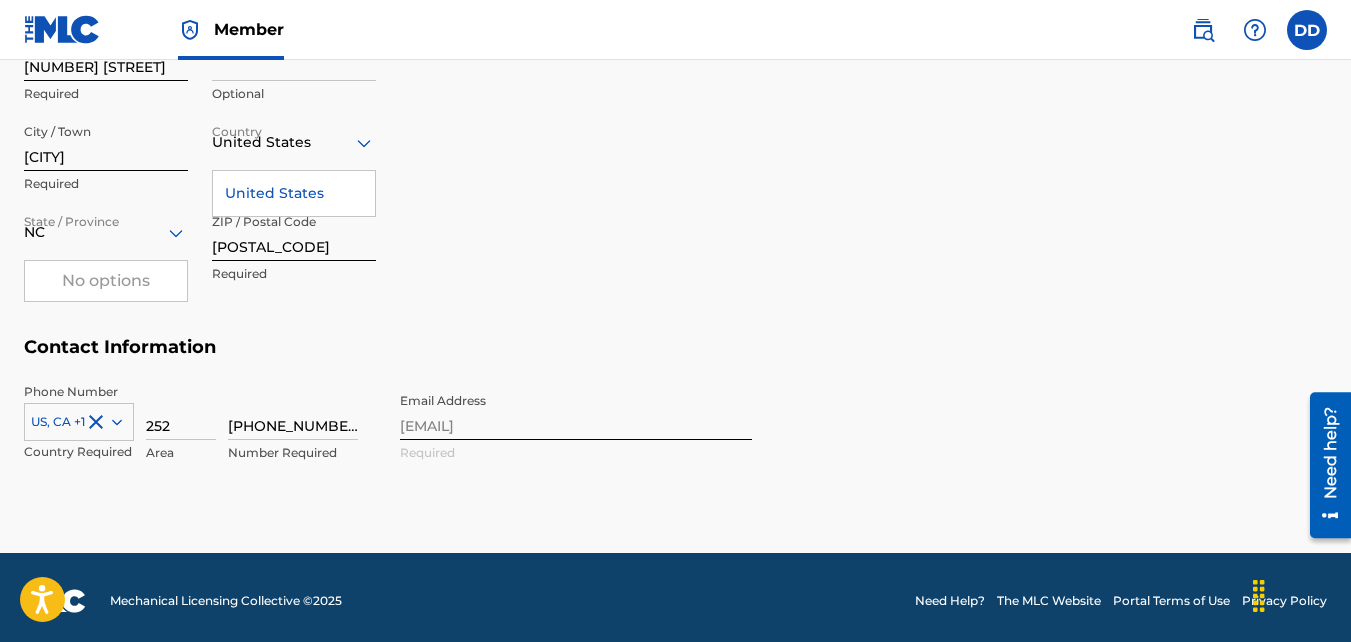 scroll, scrollTop: 961, scrollLeft: 0, axis: vertical 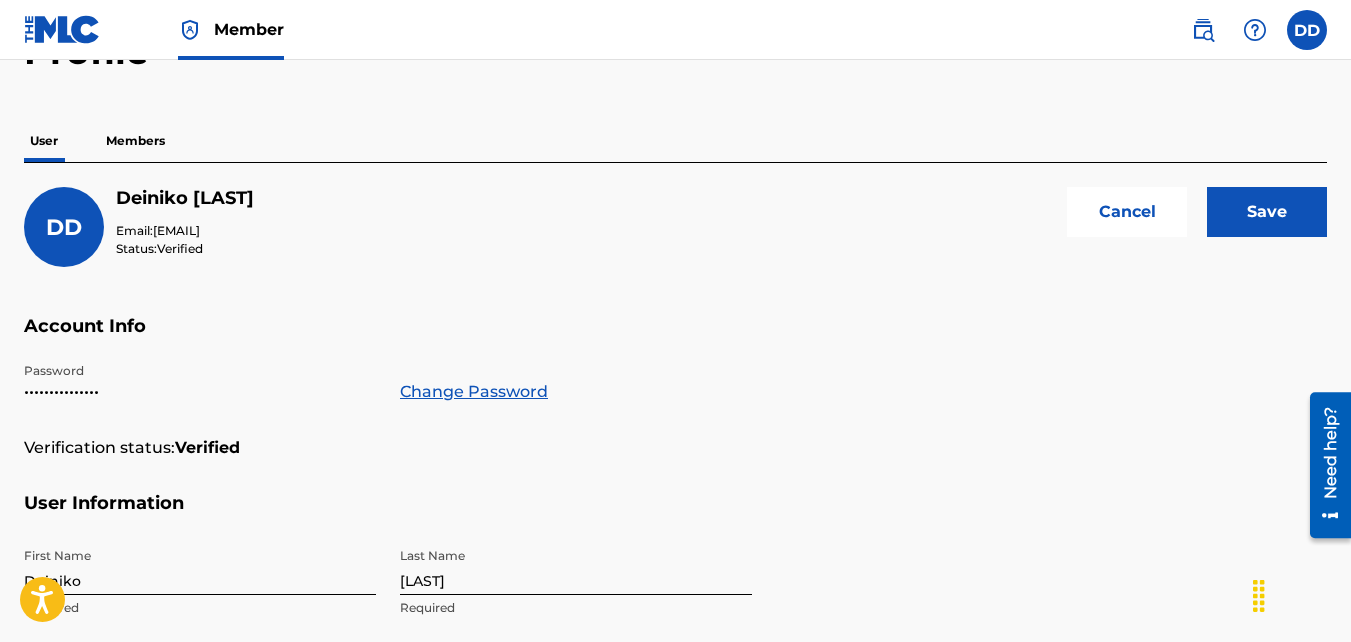 click on "Save" at bounding box center [1267, 212] 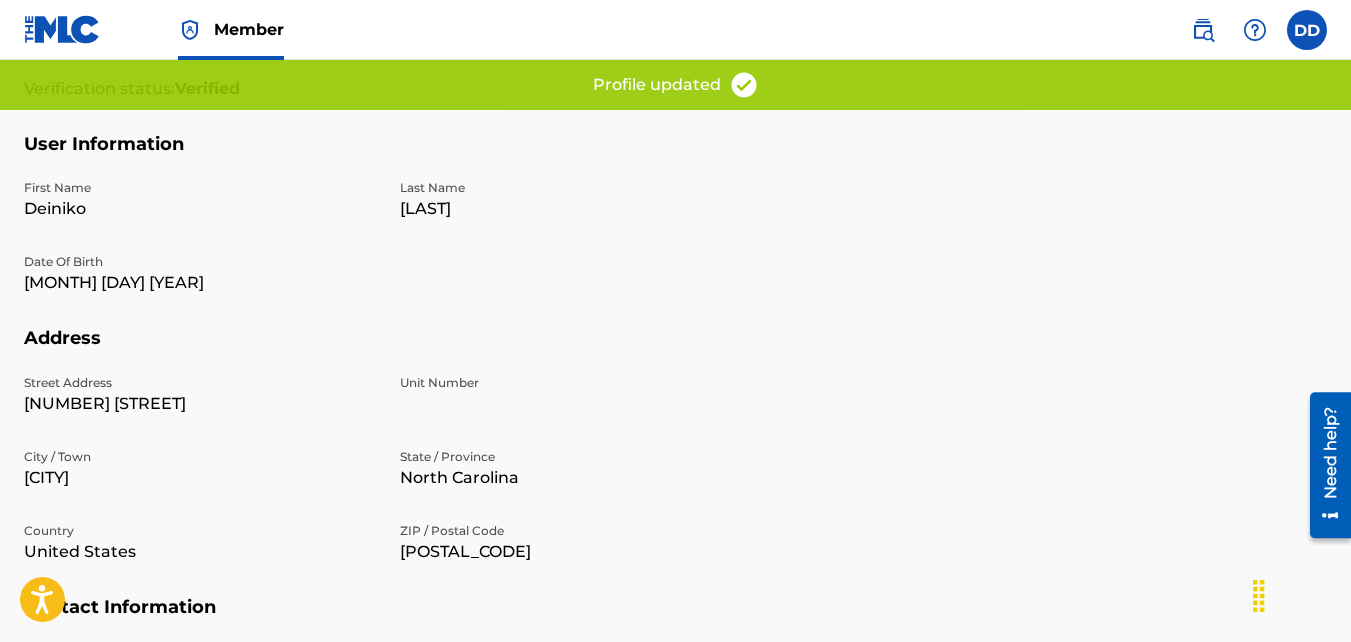scroll, scrollTop: 287, scrollLeft: 0, axis: vertical 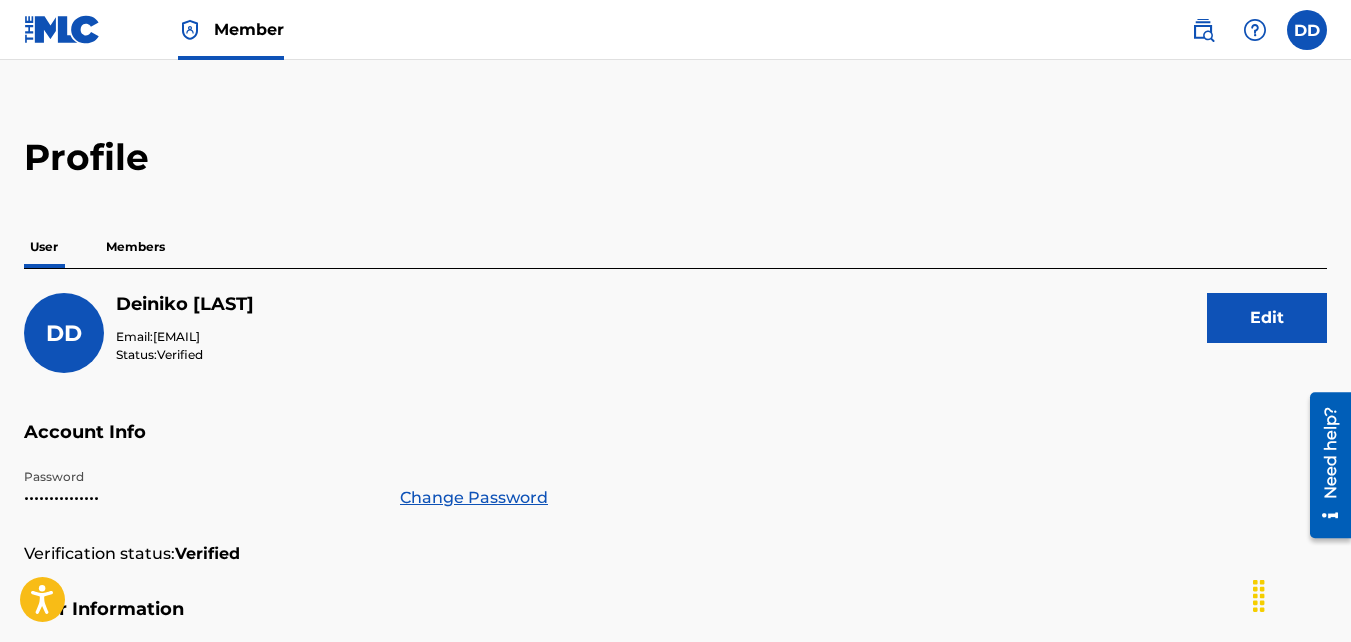 click on "Members" at bounding box center [135, 247] 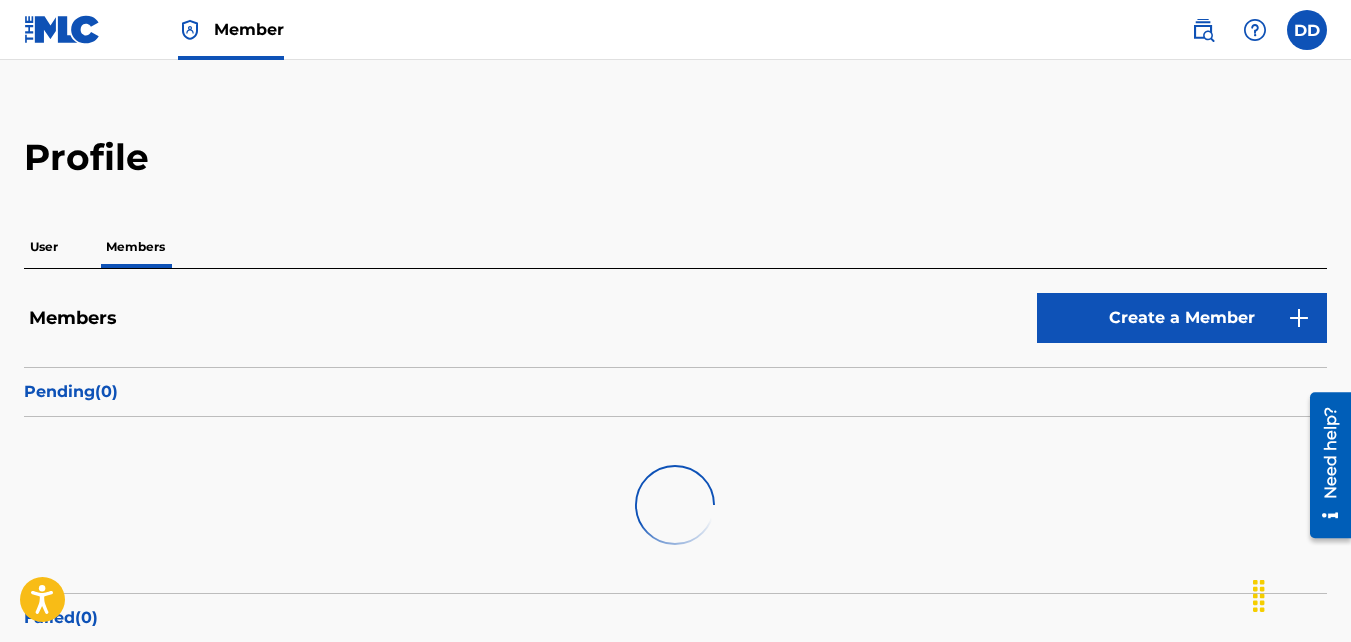 scroll, scrollTop: 0, scrollLeft: 0, axis: both 